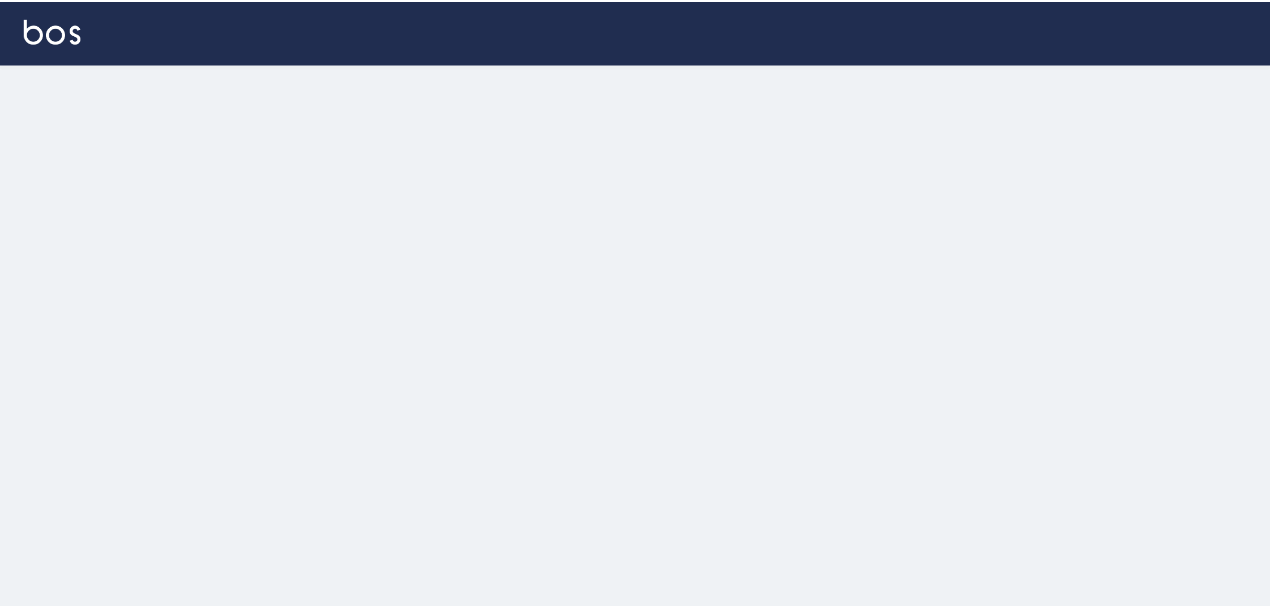 scroll, scrollTop: 0, scrollLeft: 0, axis: both 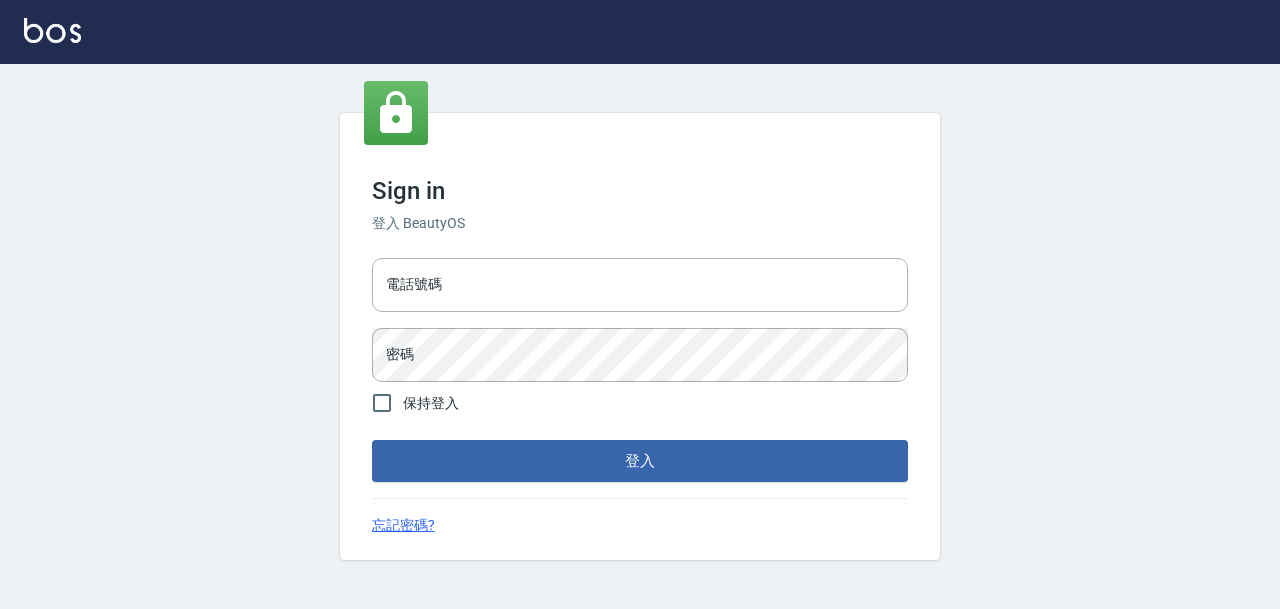 type on "devdev" 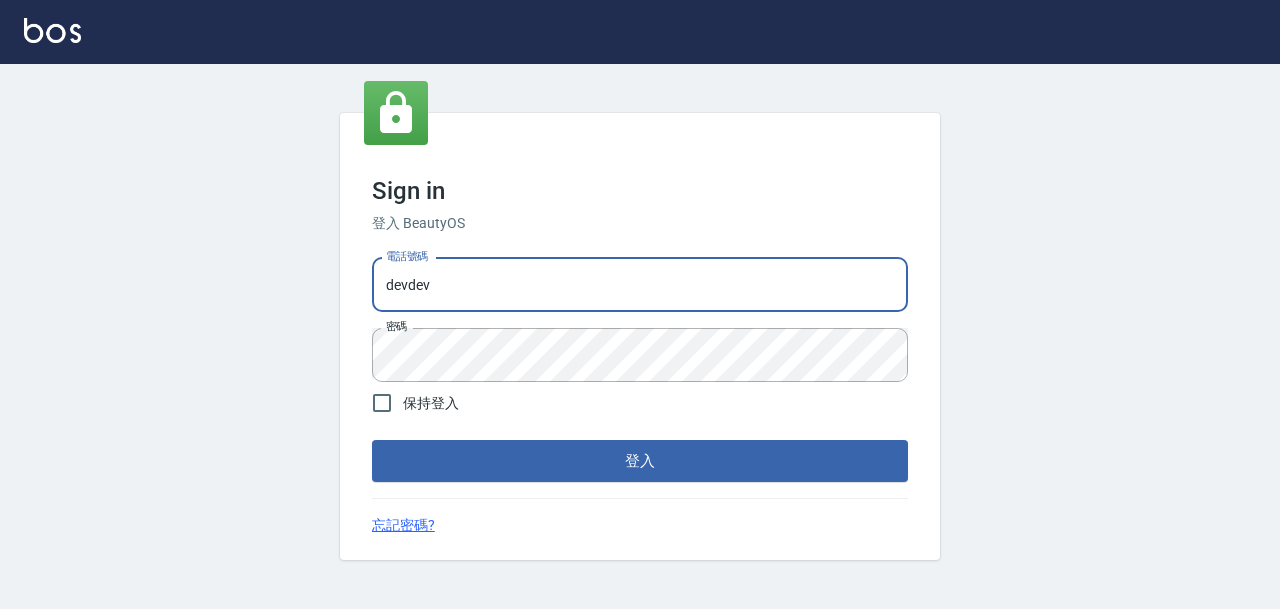 click on "devdev" at bounding box center (640, 285) 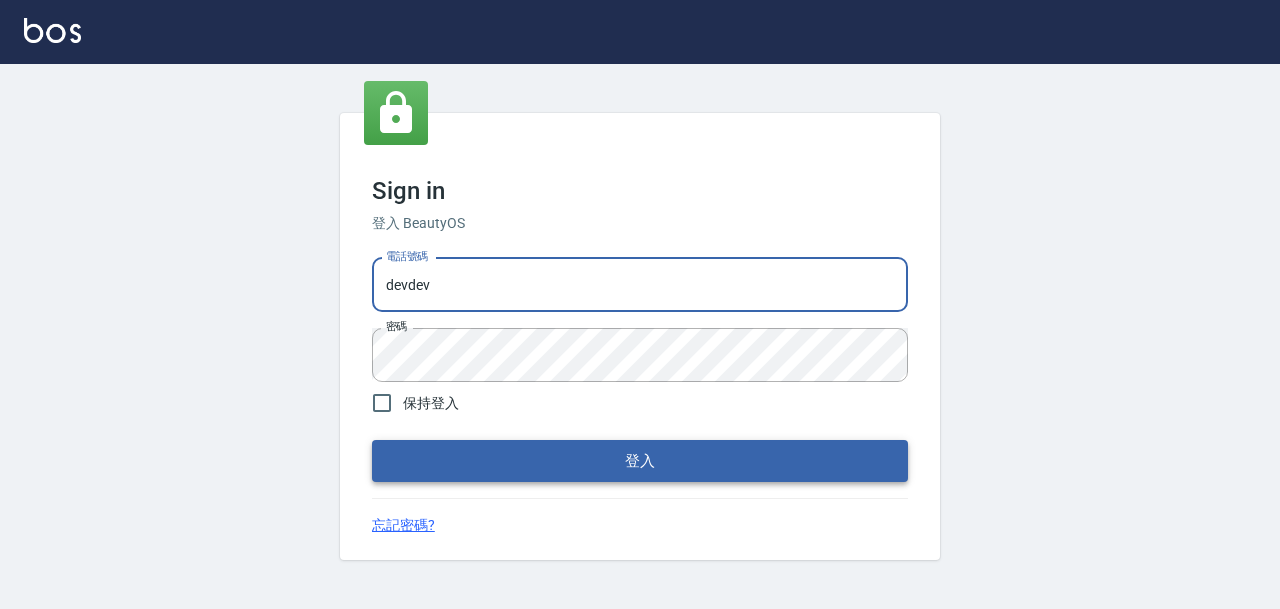 click on "登入" at bounding box center [640, 461] 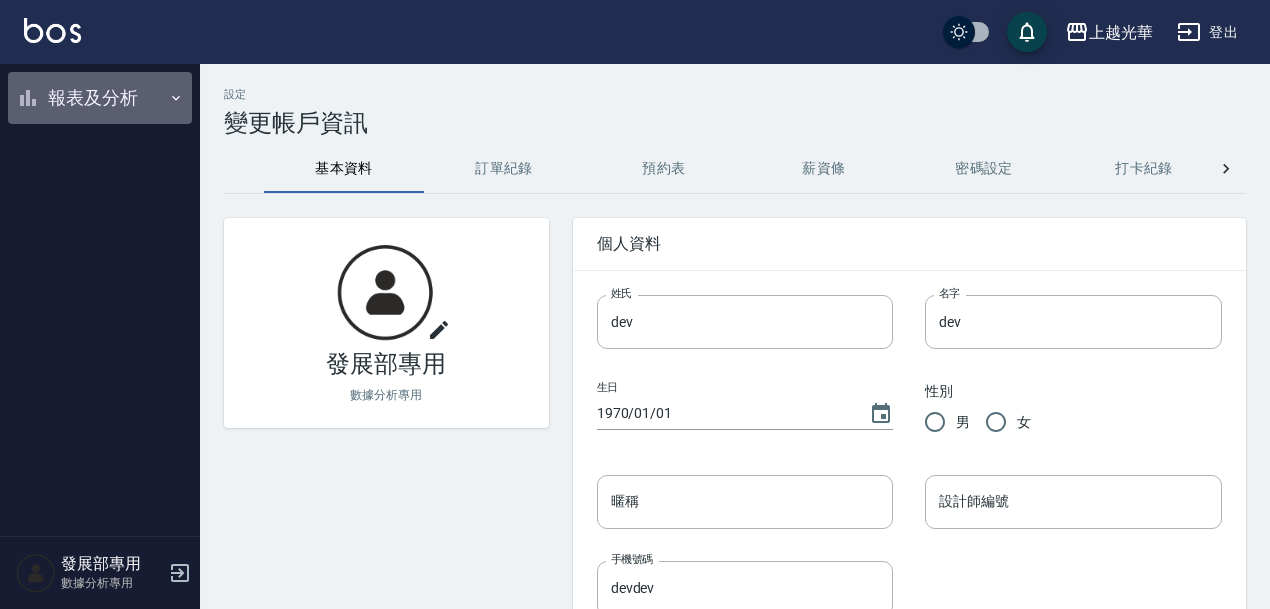 click on "報表及分析" at bounding box center (100, 98) 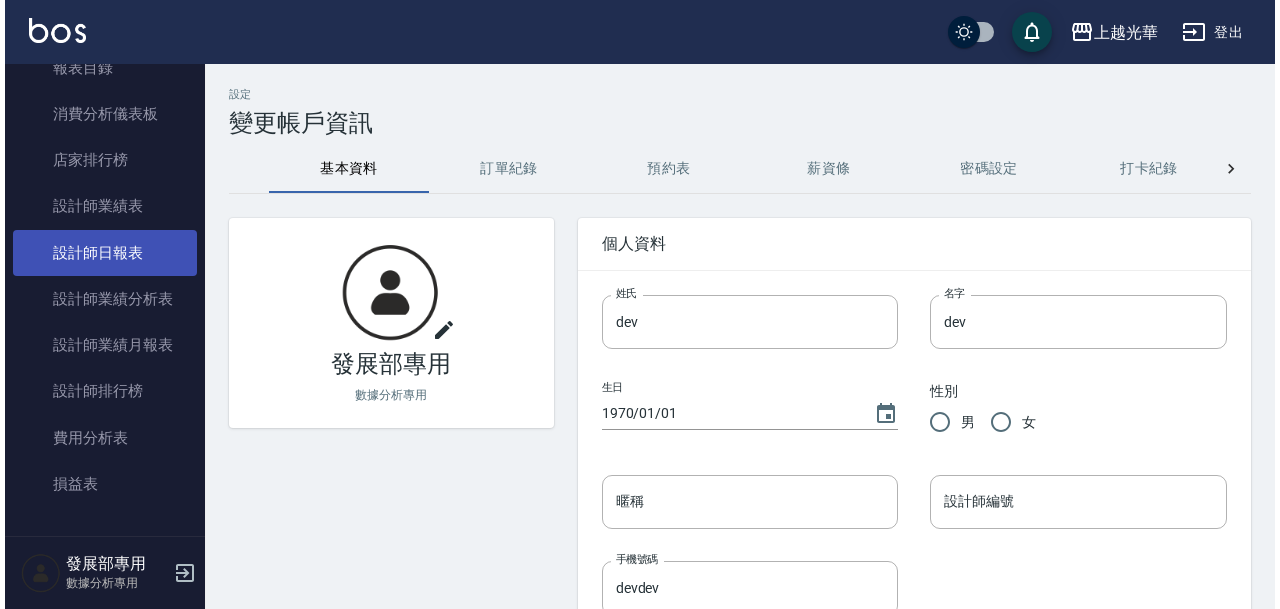 scroll, scrollTop: 90, scrollLeft: 0, axis: vertical 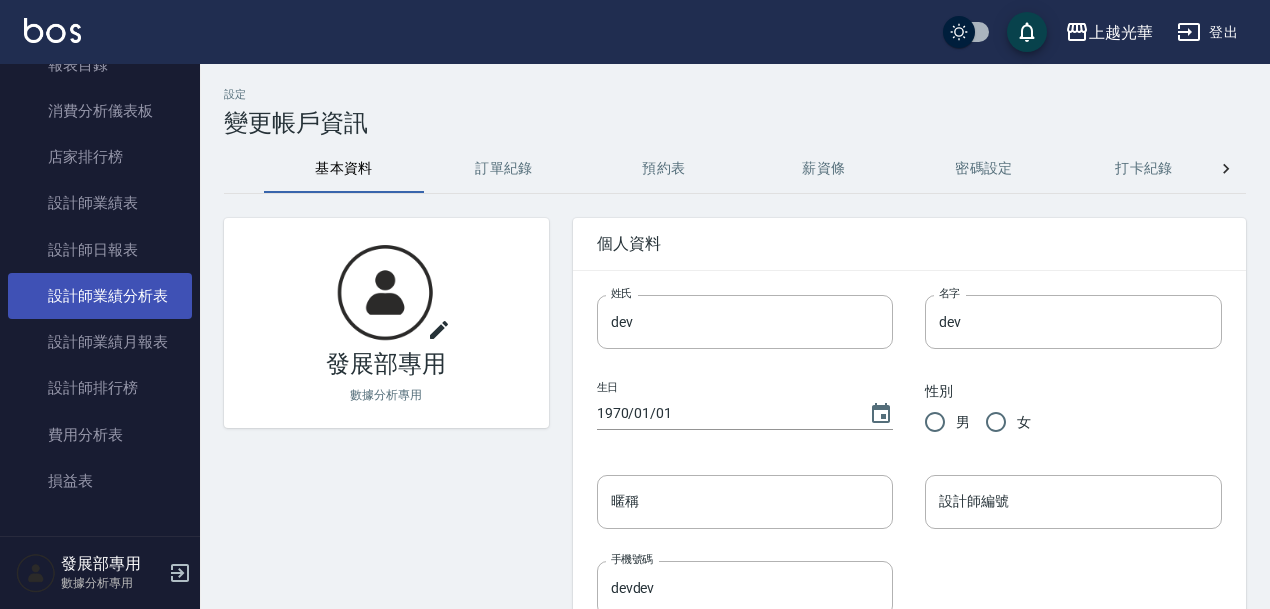 click on "設計師業績分析表" at bounding box center (100, 296) 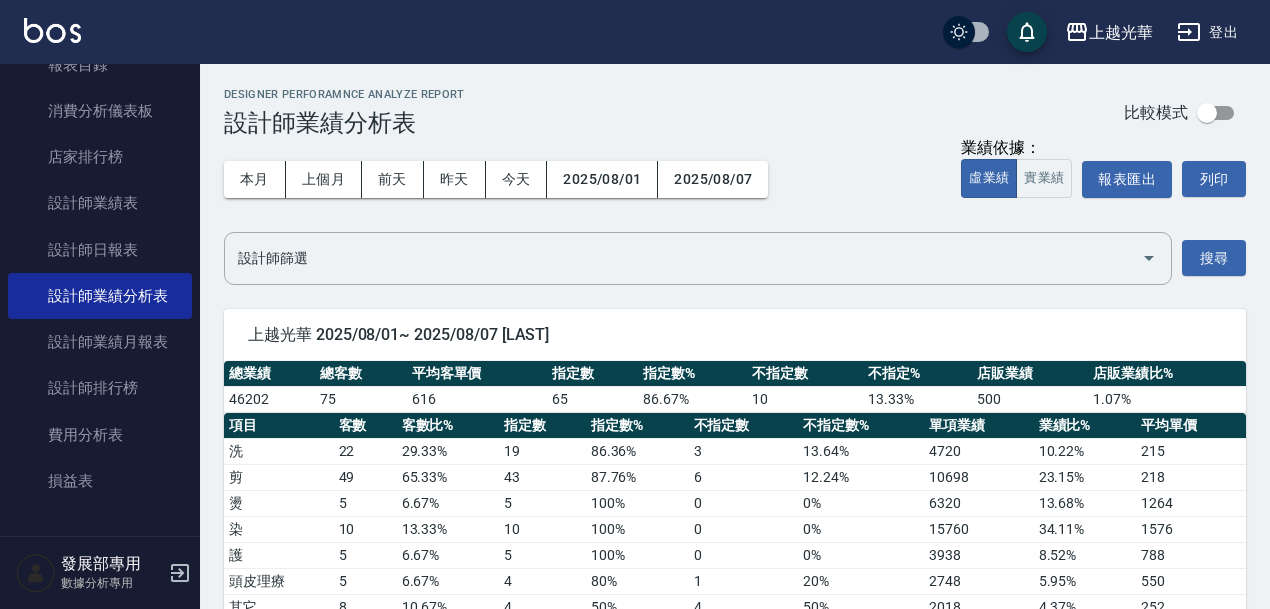 click on "上越光華 登出" at bounding box center (635, 32) 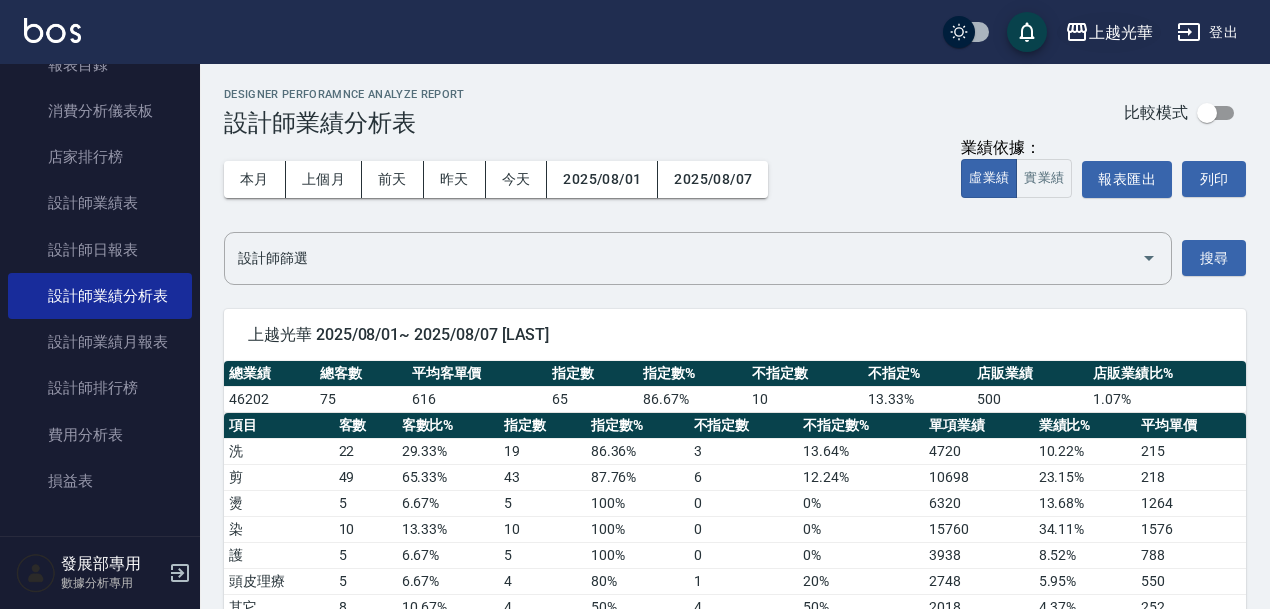 click on "上越光華" at bounding box center (1121, 32) 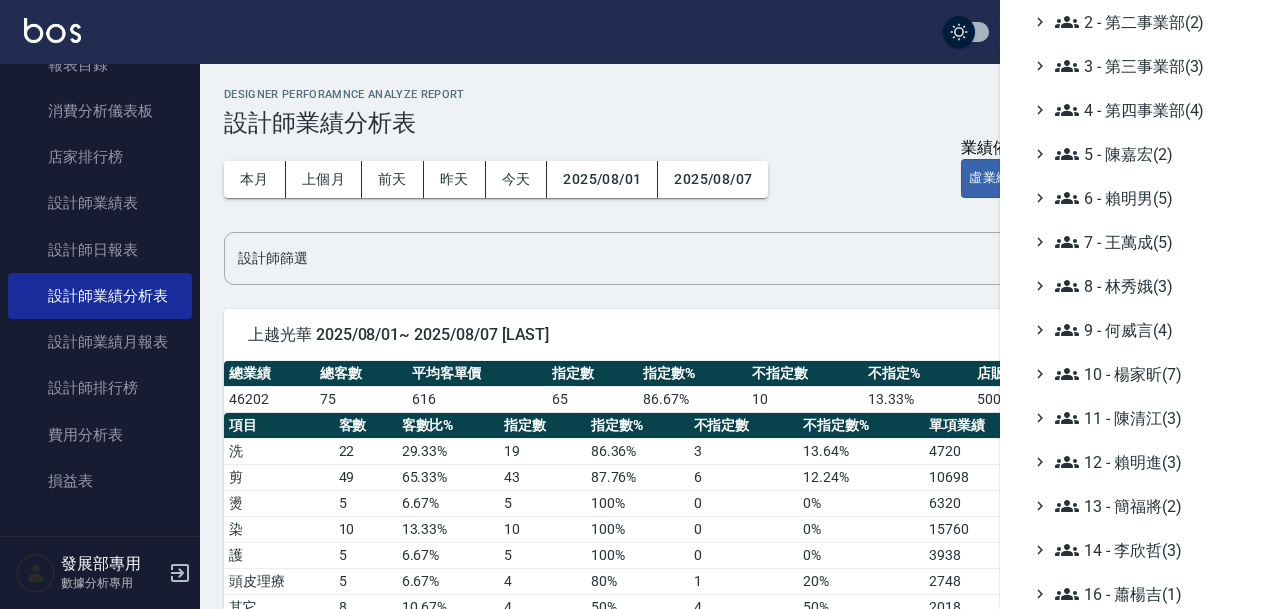 scroll, scrollTop: 182, scrollLeft: 0, axis: vertical 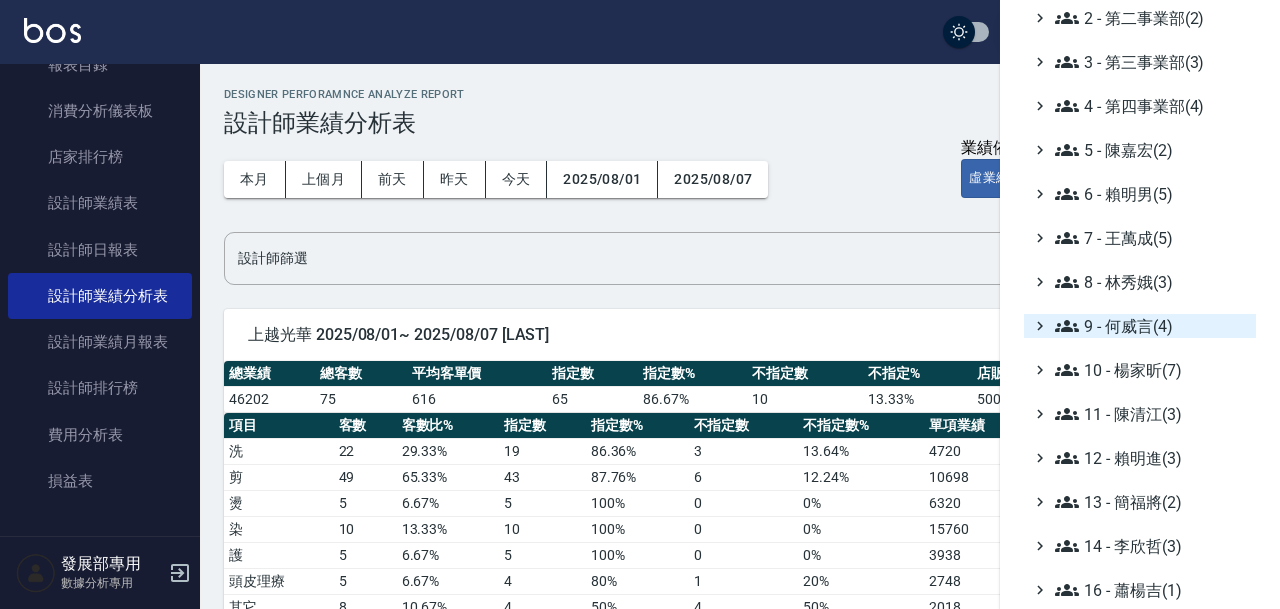 click on "9 - 何威言(4)" at bounding box center (1151, 326) 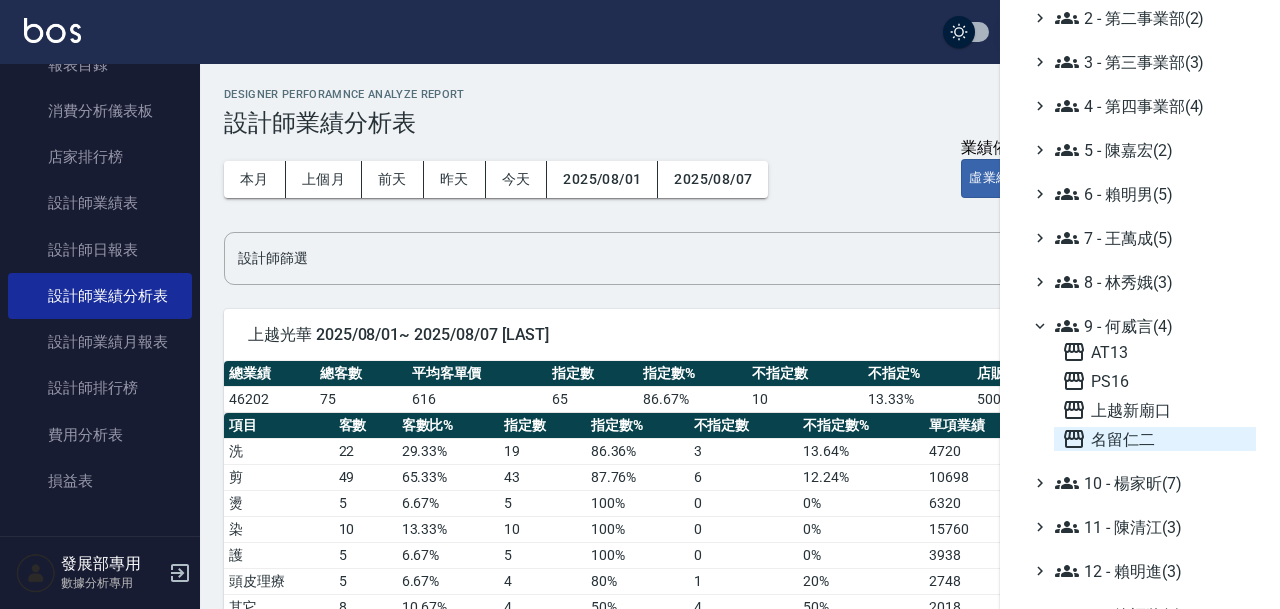 click on "名留仁二" at bounding box center (1155, 439) 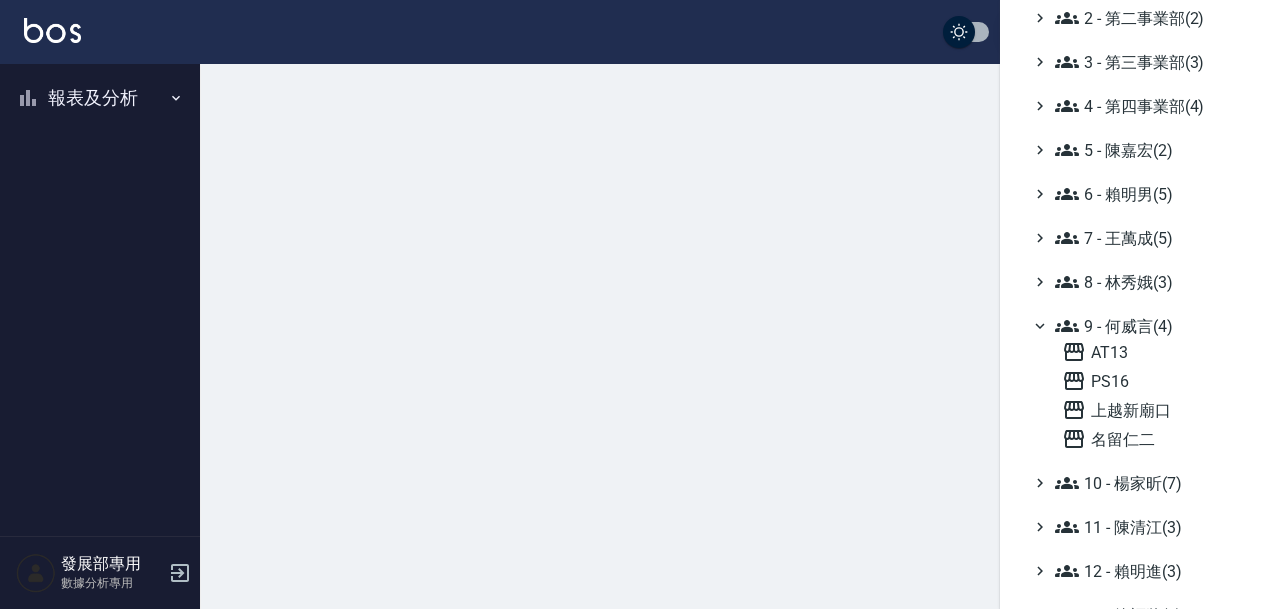scroll, scrollTop: 0, scrollLeft: 0, axis: both 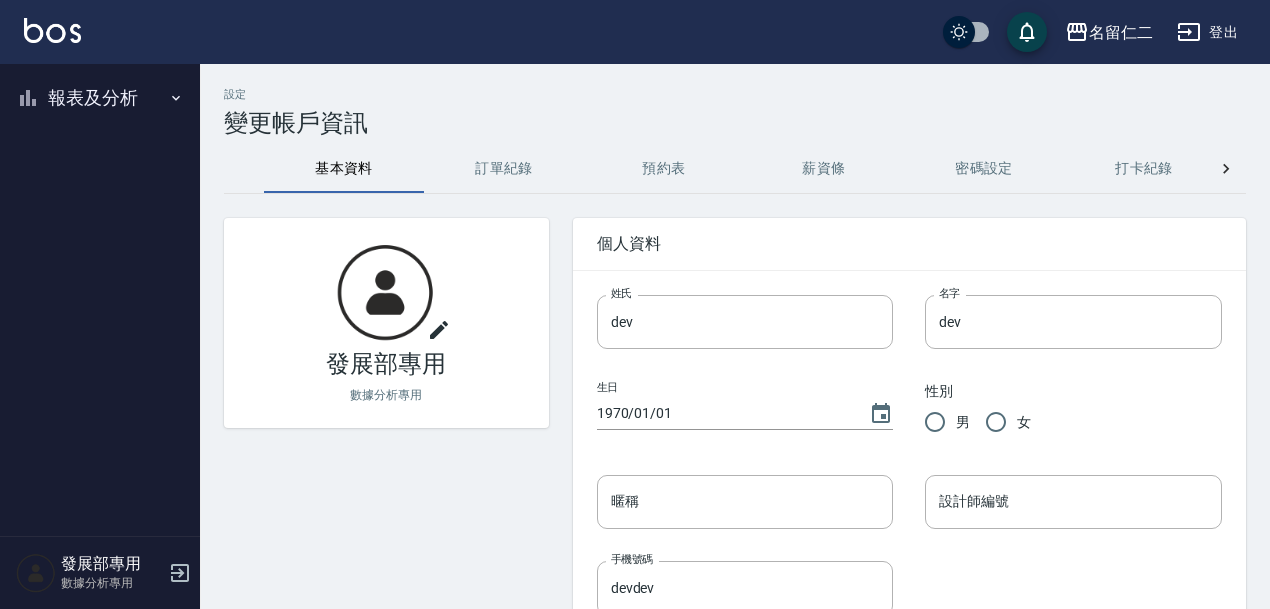 click on "報表及分析" at bounding box center [100, 98] 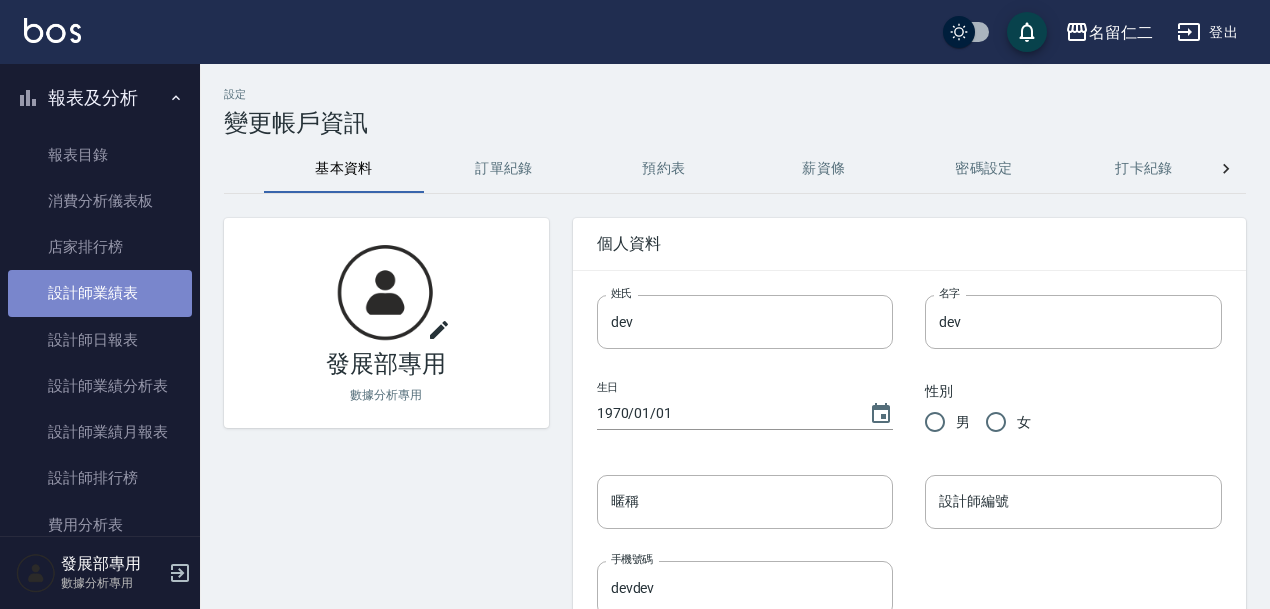 click on "設計師業績表" at bounding box center (100, 293) 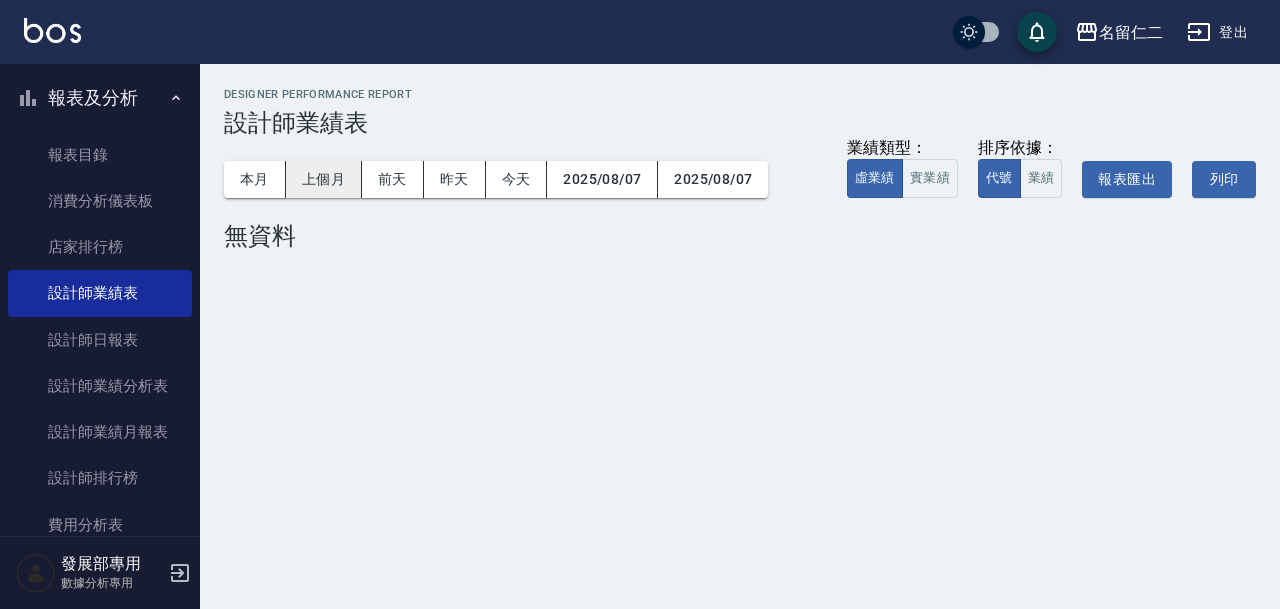 click on "上個月" at bounding box center (324, 179) 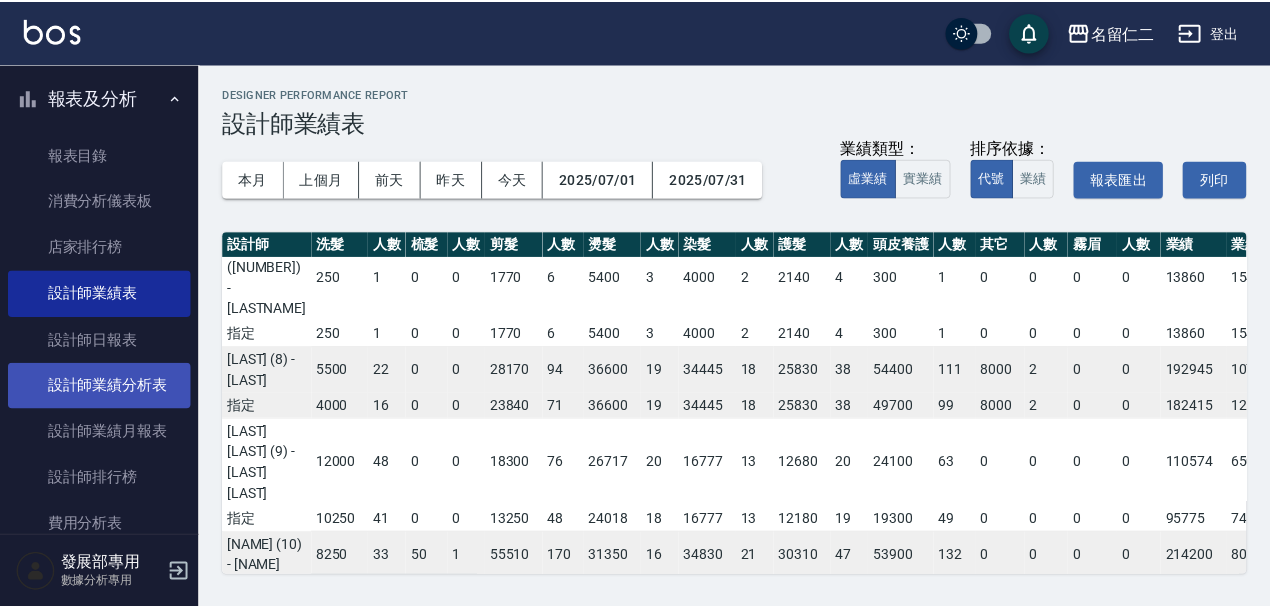 scroll, scrollTop: 499, scrollLeft: 0, axis: vertical 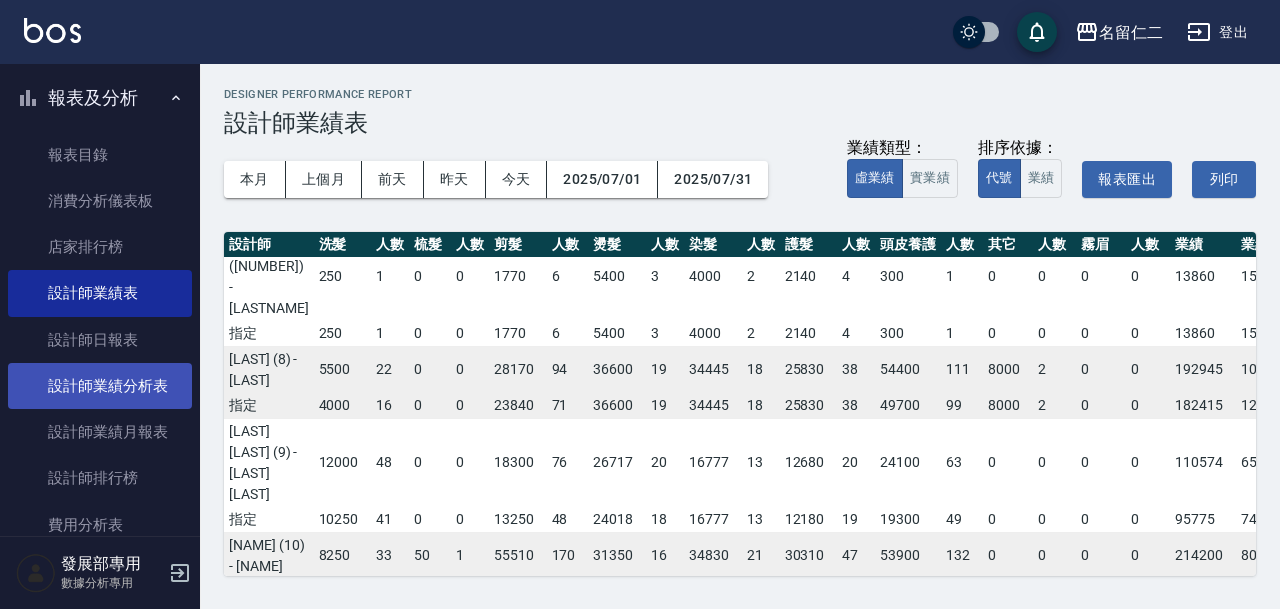 click on "設計師業績分析表" at bounding box center [100, 386] 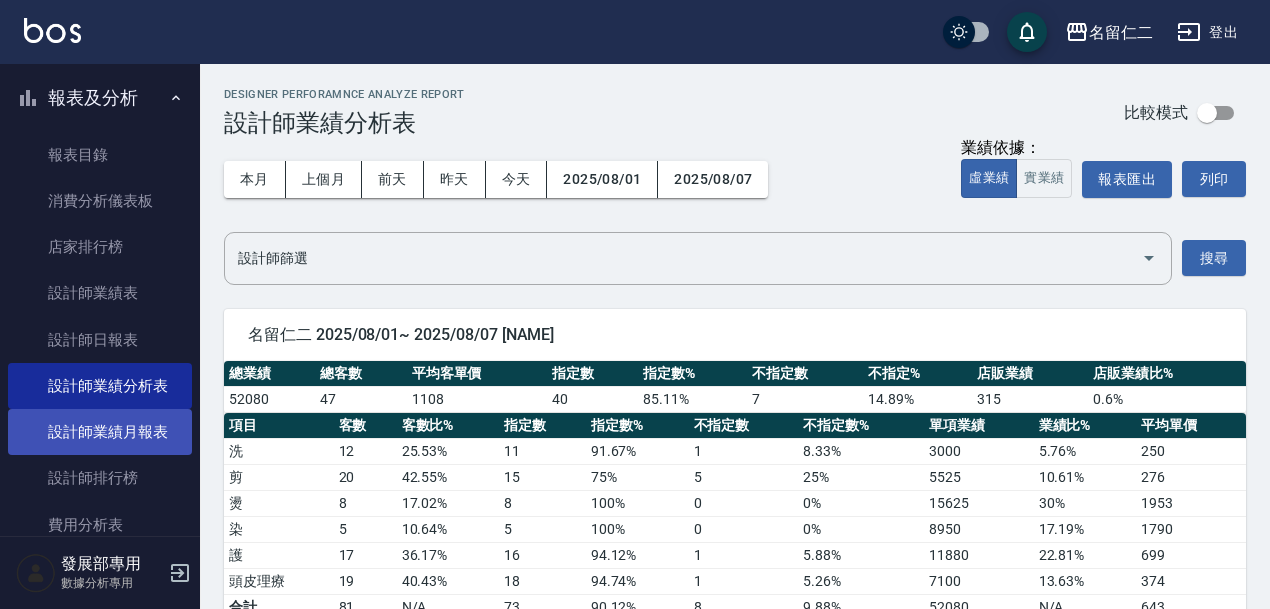 click on "設計師業績月報表" at bounding box center [100, 432] 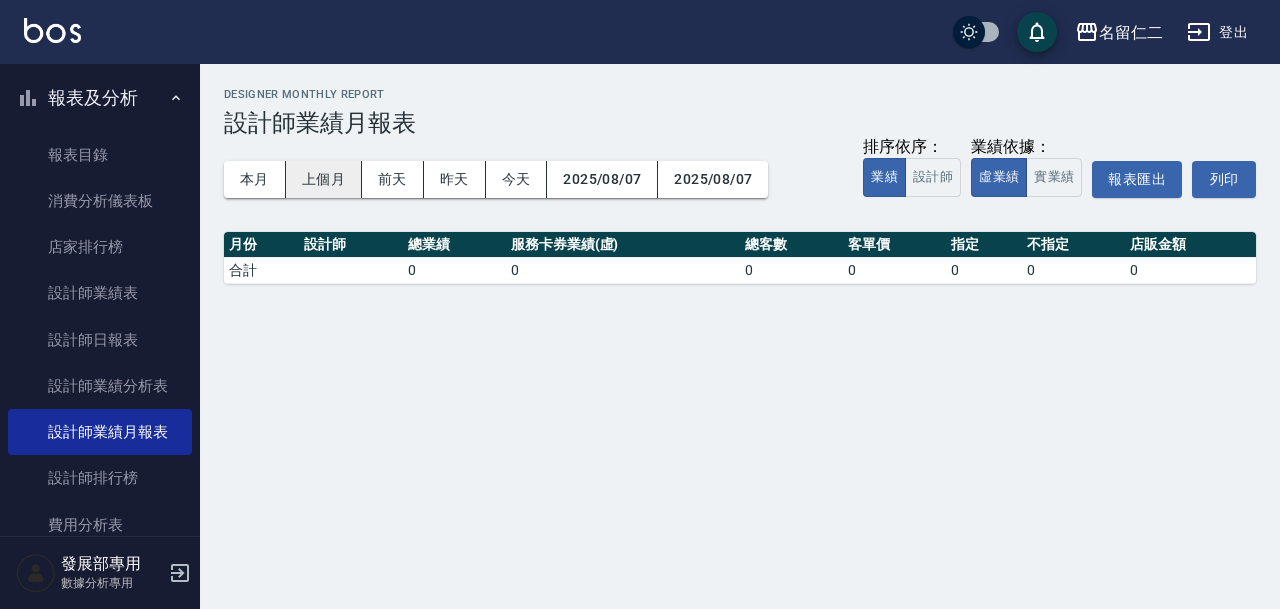 click on "上個月" at bounding box center [324, 179] 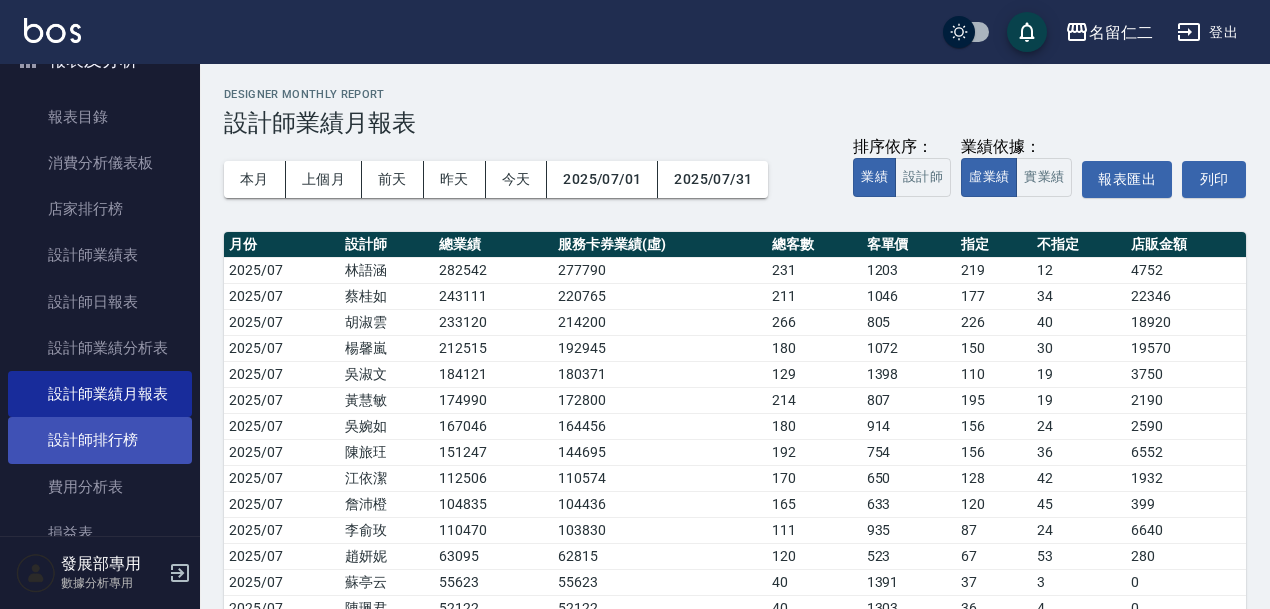 scroll, scrollTop: 0, scrollLeft: 0, axis: both 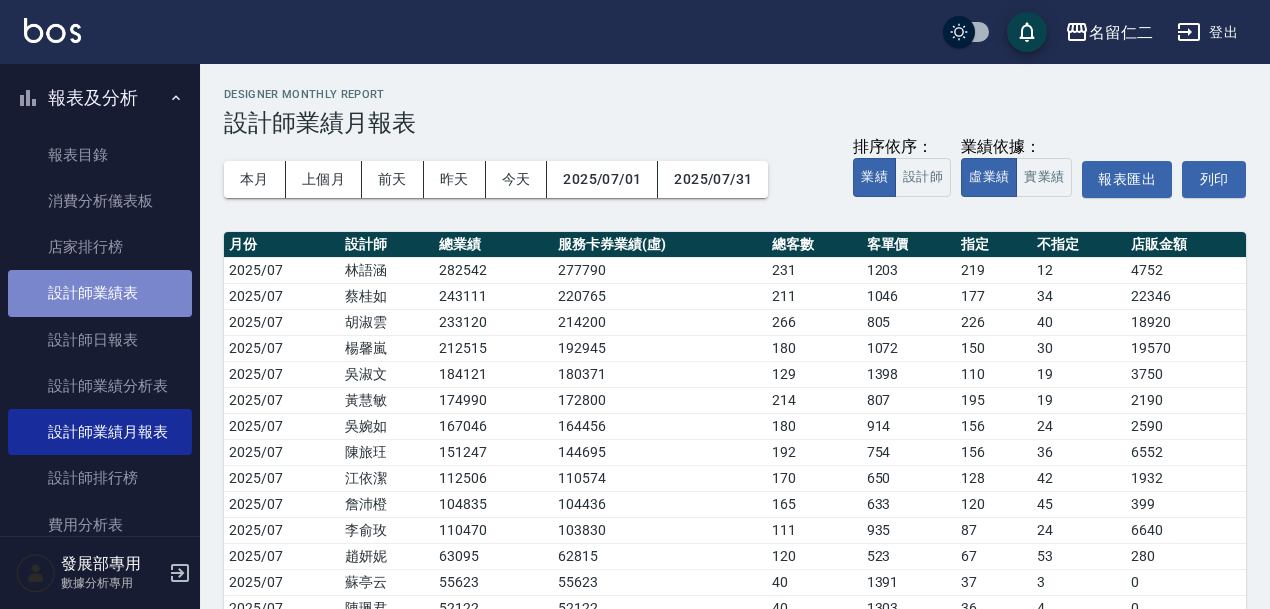 click on "設計師業績表" at bounding box center [100, 293] 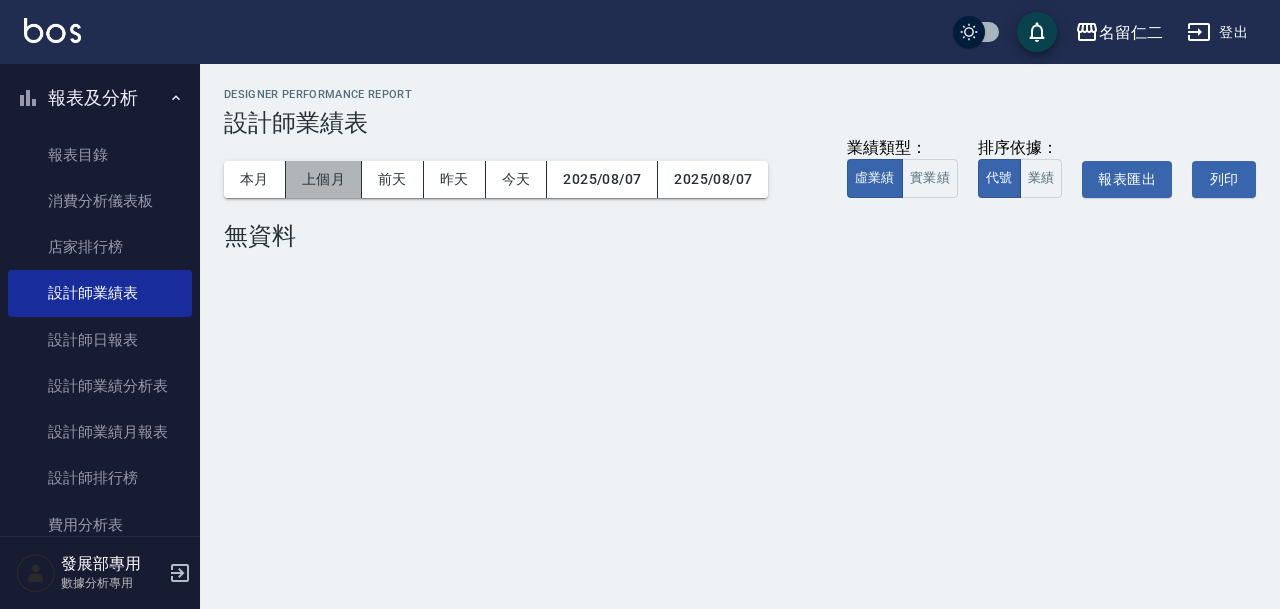 click on "上個月" at bounding box center (324, 179) 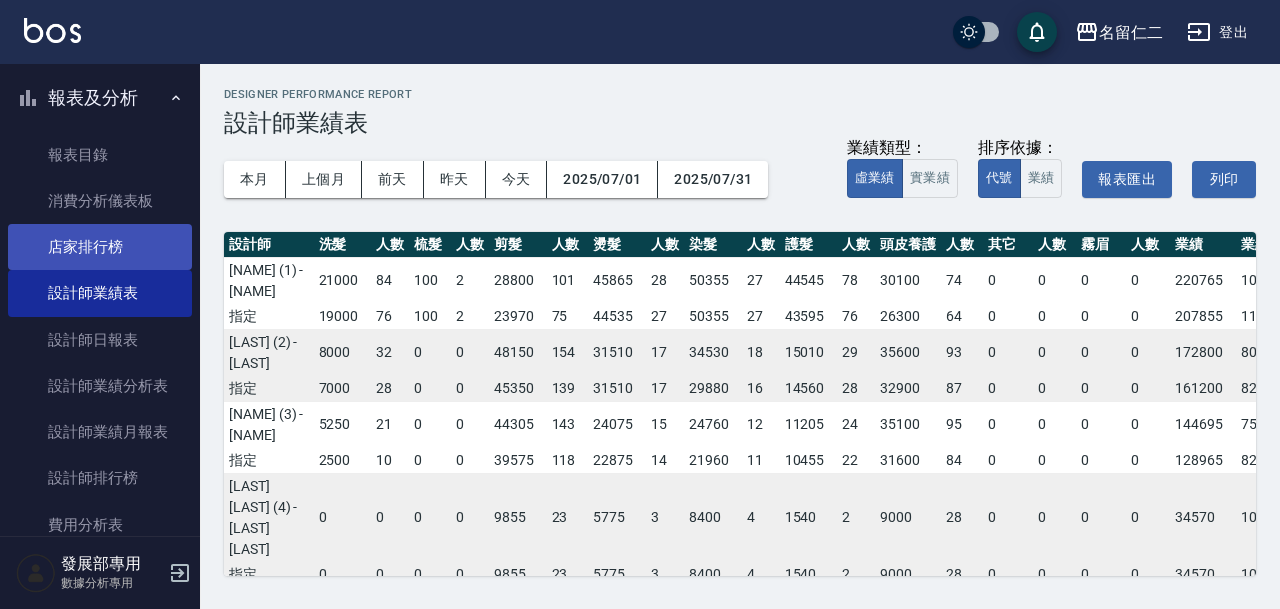 click on "店家排行榜" at bounding box center (100, 247) 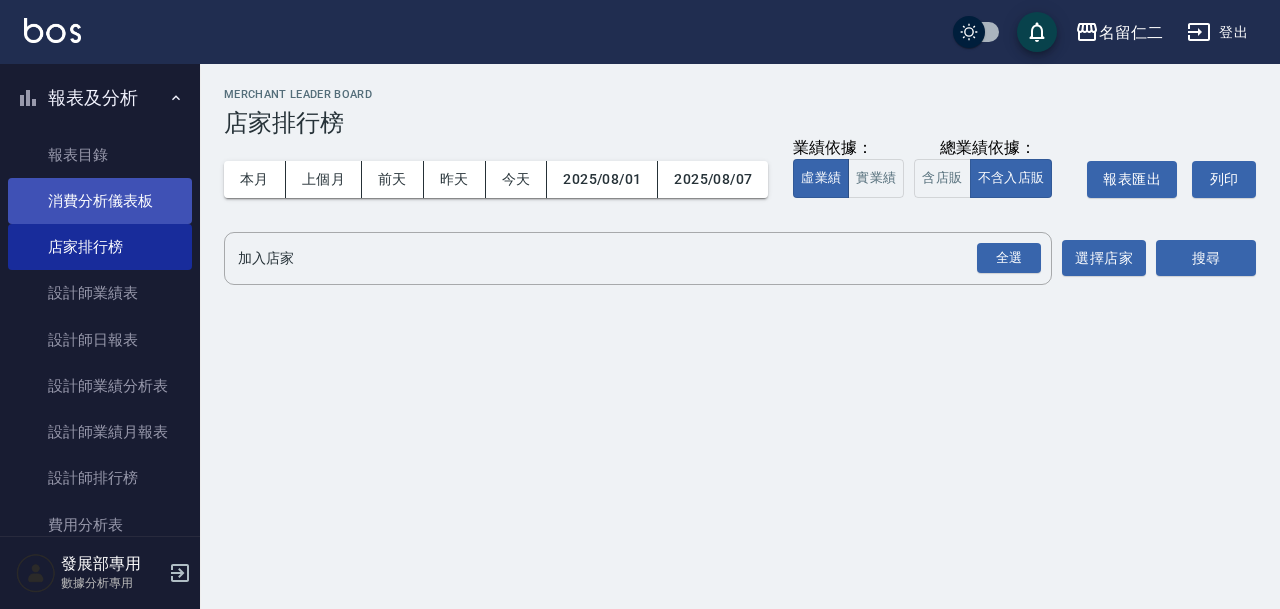 click on "消費分析儀表板" at bounding box center (100, 201) 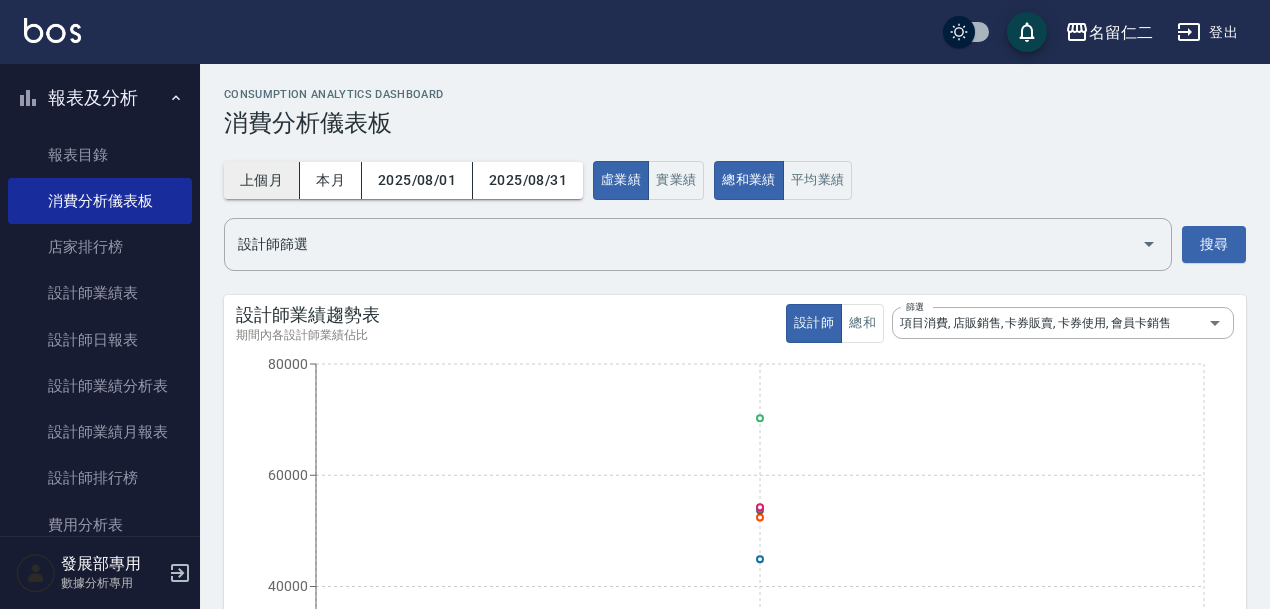 click on "上個月" at bounding box center (262, 180) 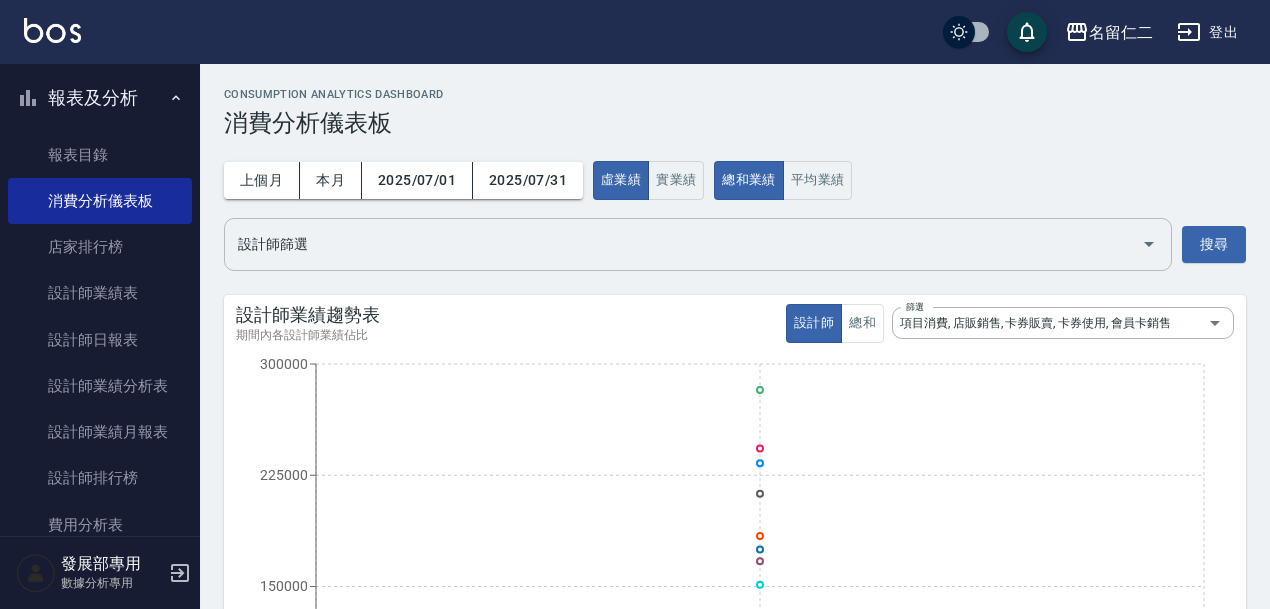 click on "設計師篩選" at bounding box center (683, 244) 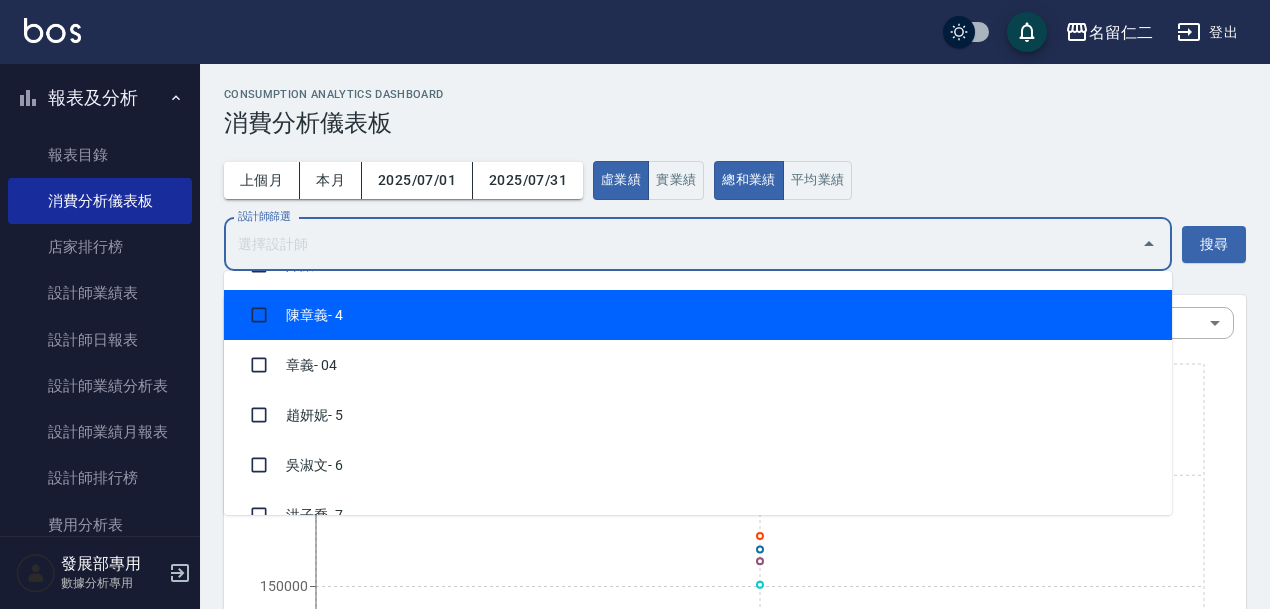 scroll, scrollTop: 141, scrollLeft: 0, axis: vertical 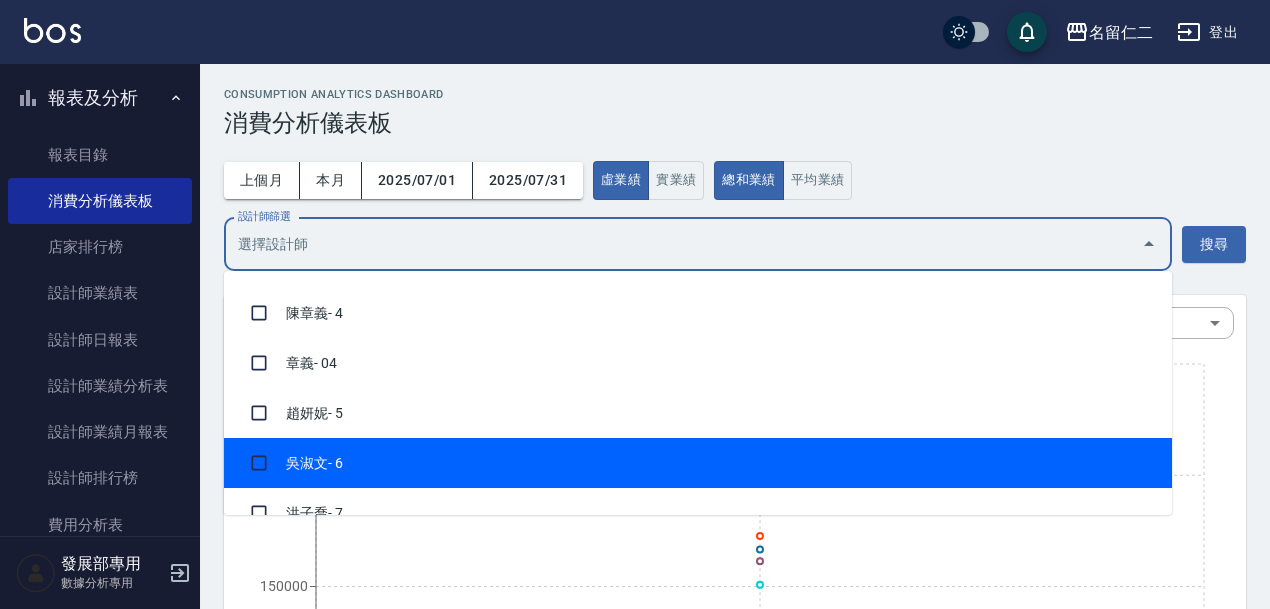 click on "[LAST]  - [NUMBER]" at bounding box center (698, 463) 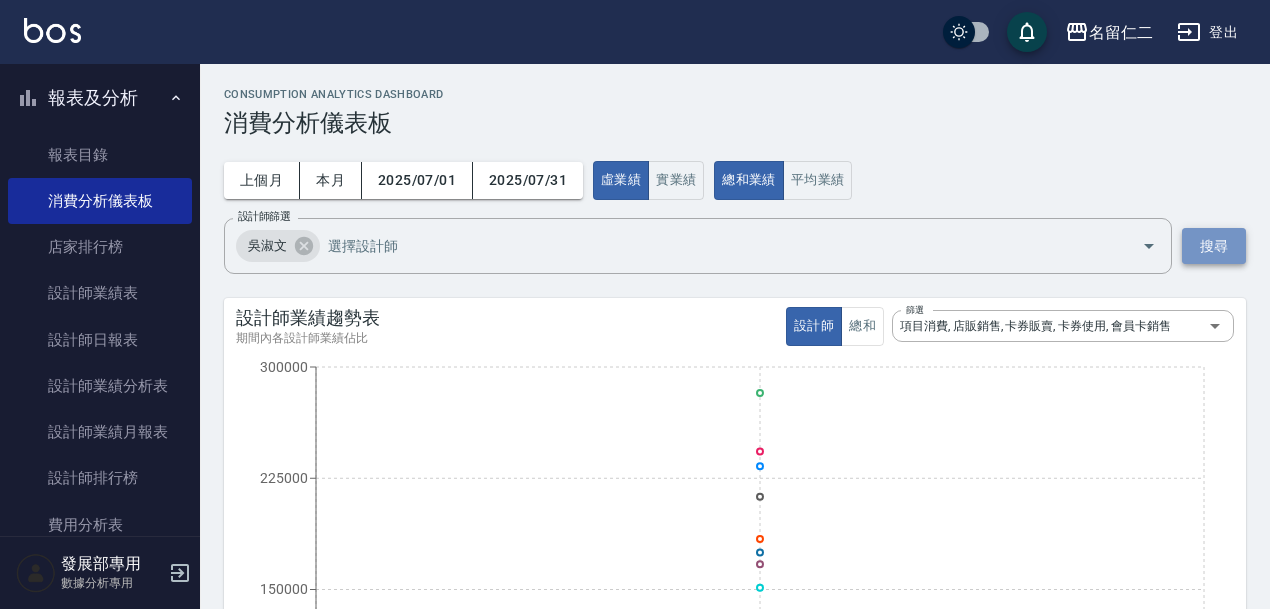 click on "搜尋" at bounding box center (1214, 246) 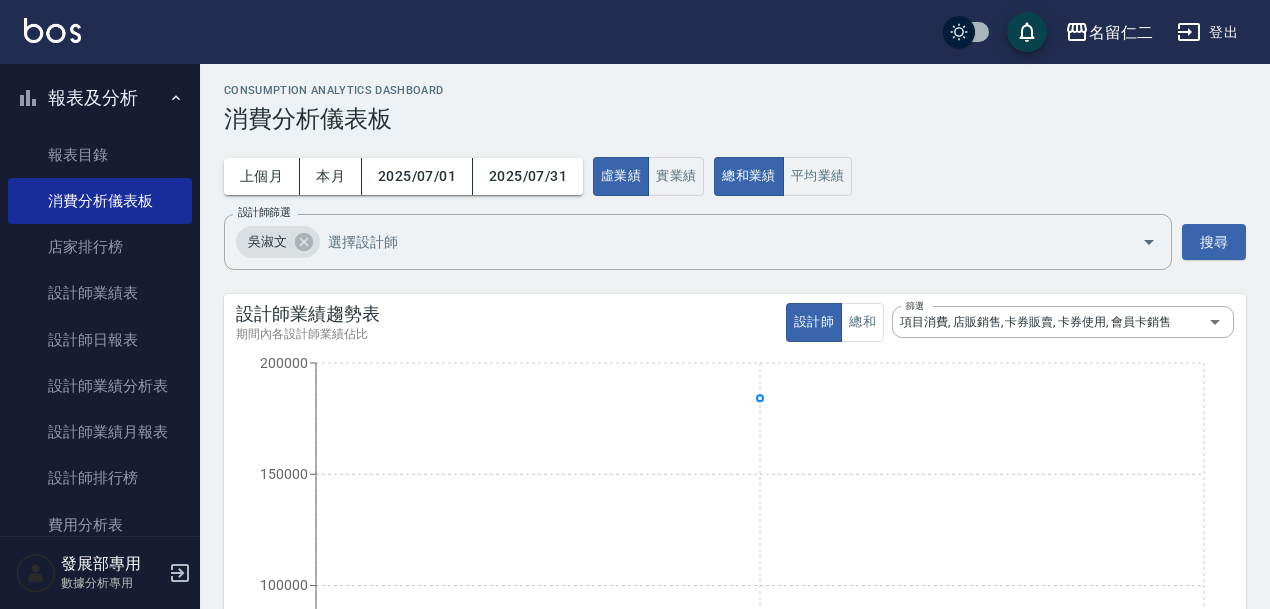 scroll, scrollTop: 0, scrollLeft: 0, axis: both 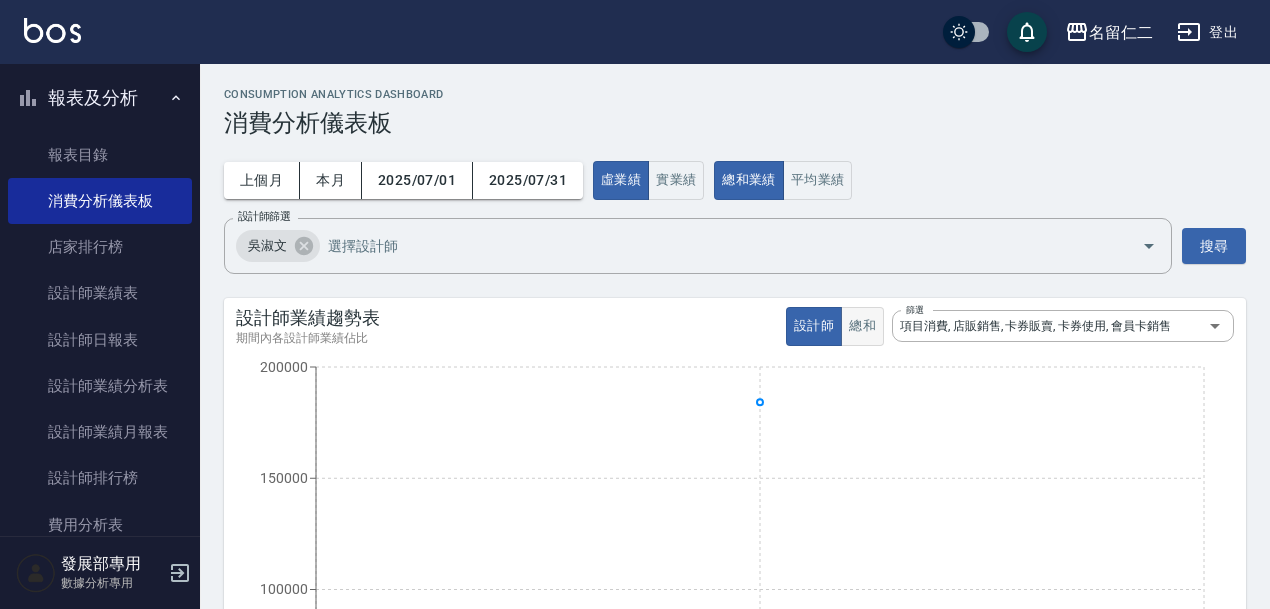 click on "總和" at bounding box center (862, 326) 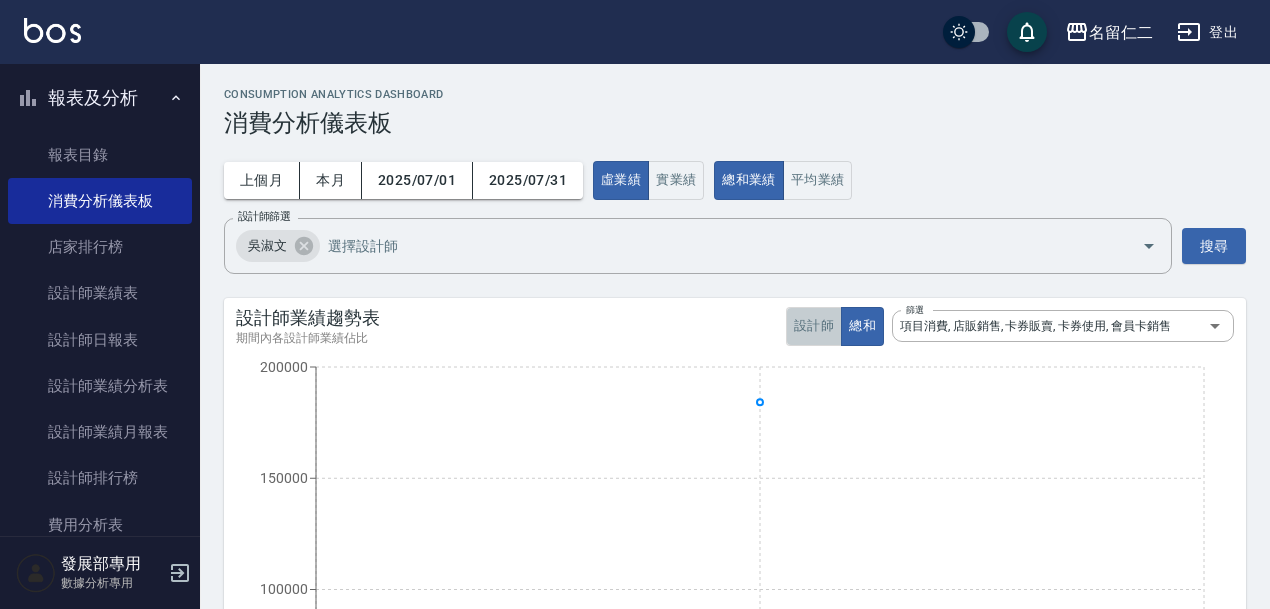 click on "設計師" at bounding box center [814, 326] 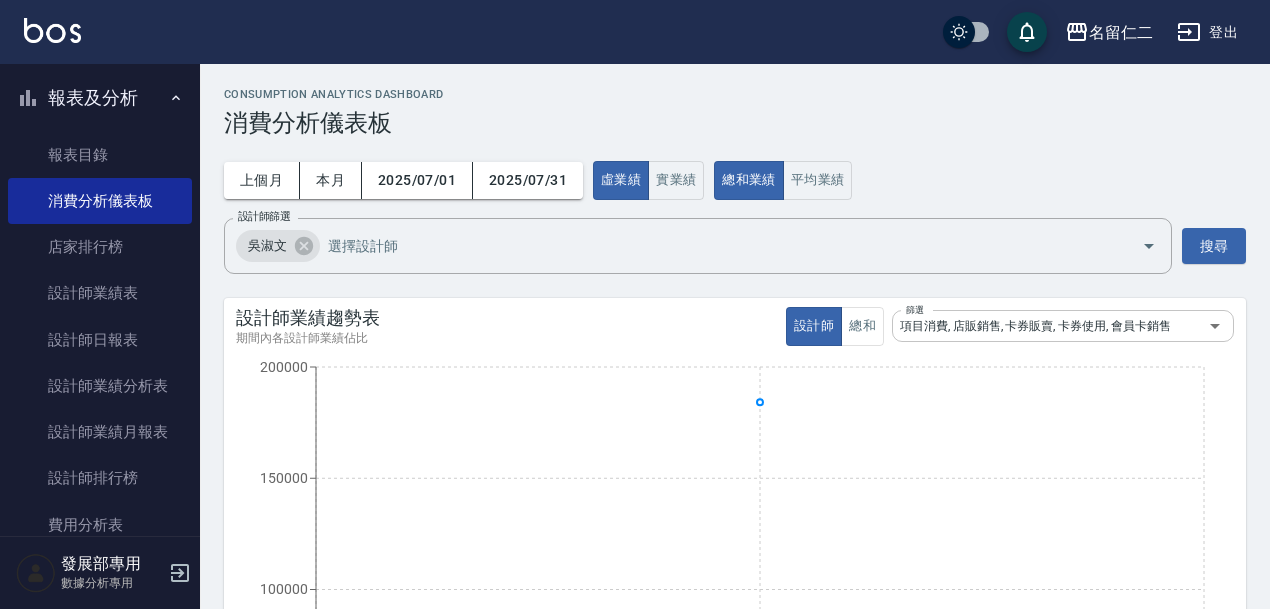 click on "名留仁二 登出 報表及分析 報表目錄 消費分析儀表板 店家排行榜 設計師業績表 設計師日報表 設計師業績分析表 設計師業績月報表 設計師排行榜 費用分析表 損益表 發展部專用 數據分析專用 consumption analytics dashboard 消費分析儀表板 上個月 本月 2025/07/01 2025/07/31 虛業績 實業績 總和業績 平均業績 設計師篩選 [NAME] 設計師篩選 搜尋 設計師業績趨勢表 期間內各設計師業績佔比 設計師 總和 篩選 項目消費, 店販銷售, 卡券販賣, 卡券使用, 會員卡銷售 service,product,ticketSell,ticketUse,membership 篩選 7月 0 50000 100000 150000 200000 消費者性別比例 期間內(訂單)來客的性別比例 0% 1.55% 98.45% 男  0單  0% 女  2單  1.55% 未知  127單  98.45% 消費者年齡分佈 期間內(訂單)來客的年齡分佈 0.78% 0% 0% 0.78% 0% 0% 0% 98.45% 0-19 (1人 0.78%) 20-29 (0人 0%) 30-39 (0人 0%) 40-49 (1人 0.78%) 50-59 (0人 0%) 60-69 (0人 0%) 姓名 1." at bounding box center [635, 1694] 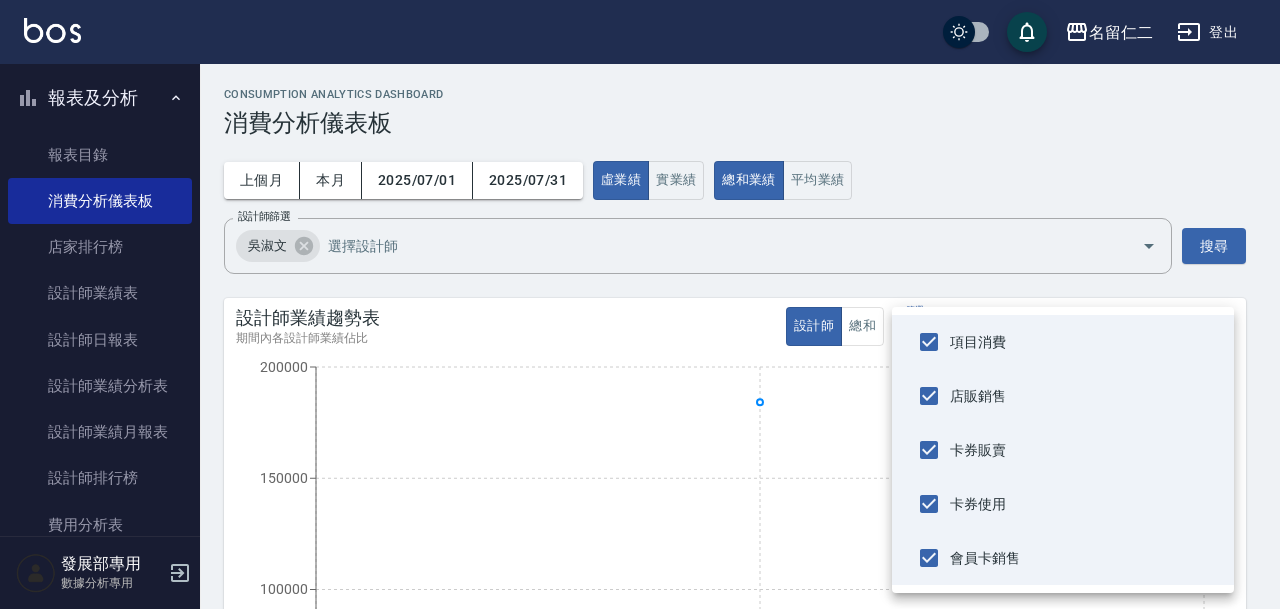 click on "店販銷售" at bounding box center (1084, 396) 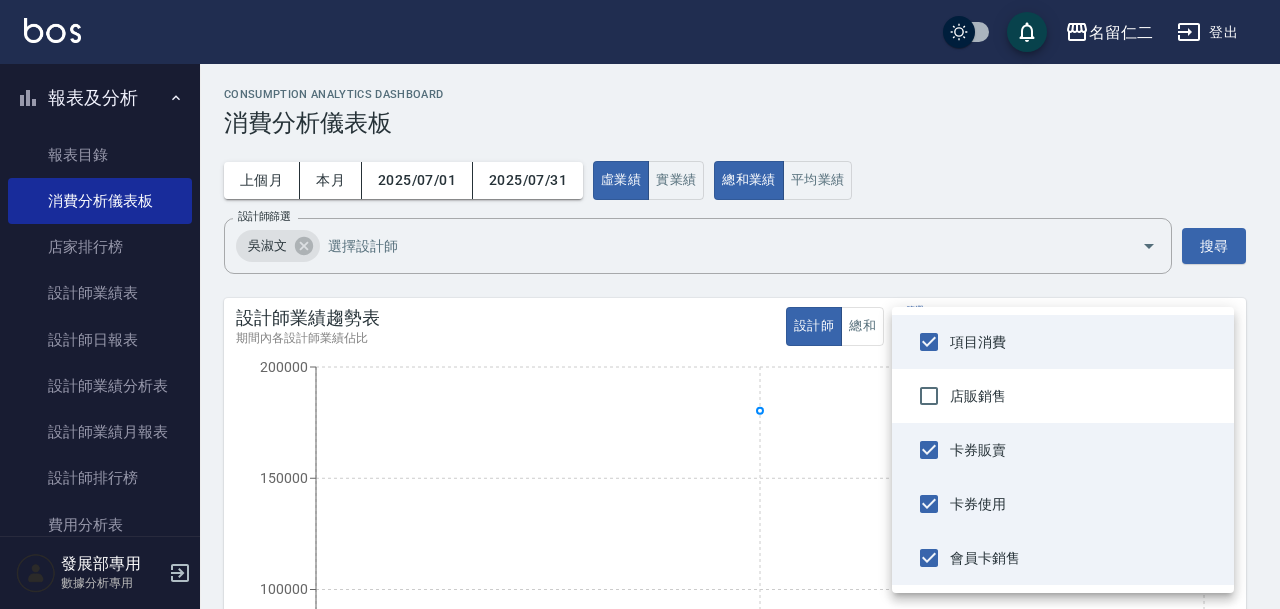 click on "卡券販賣" at bounding box center [1084, 450] 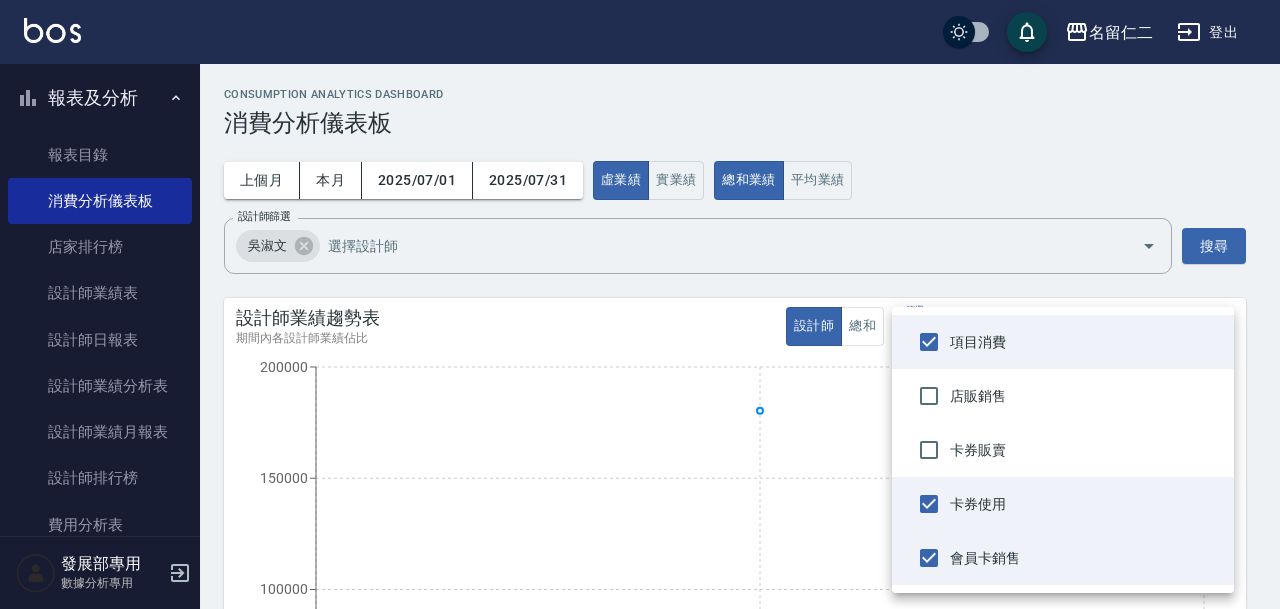 click on "卡券使用" at bounding box center (1084, 504) 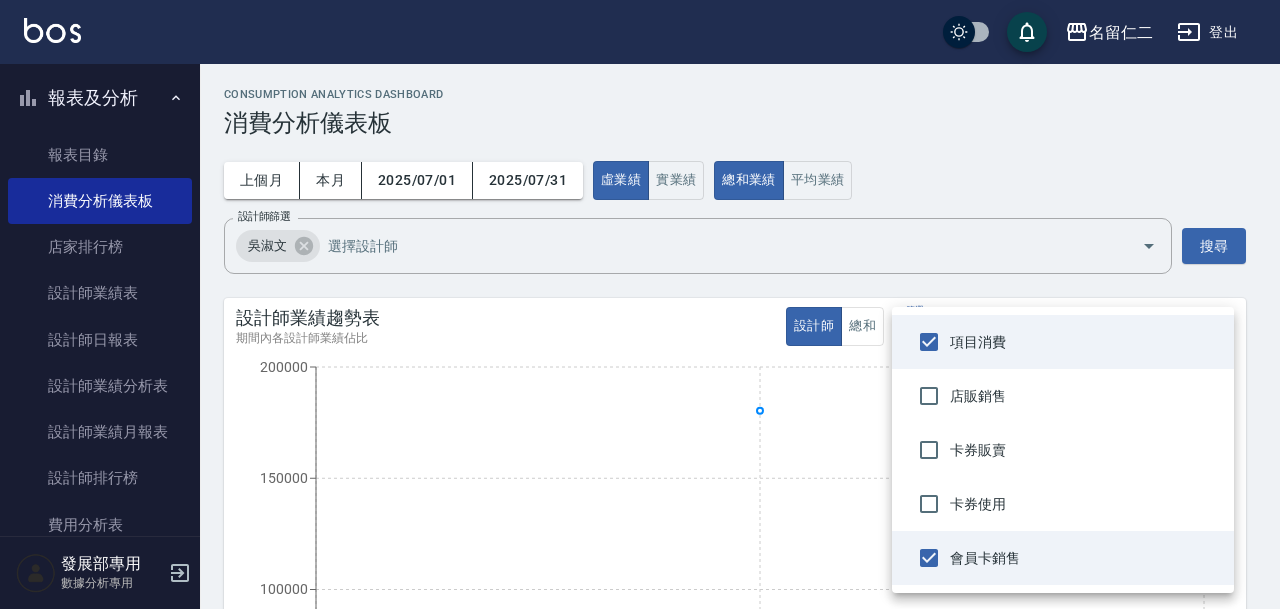 click on "會員卡銷售" at bounding box center [1084, 558] 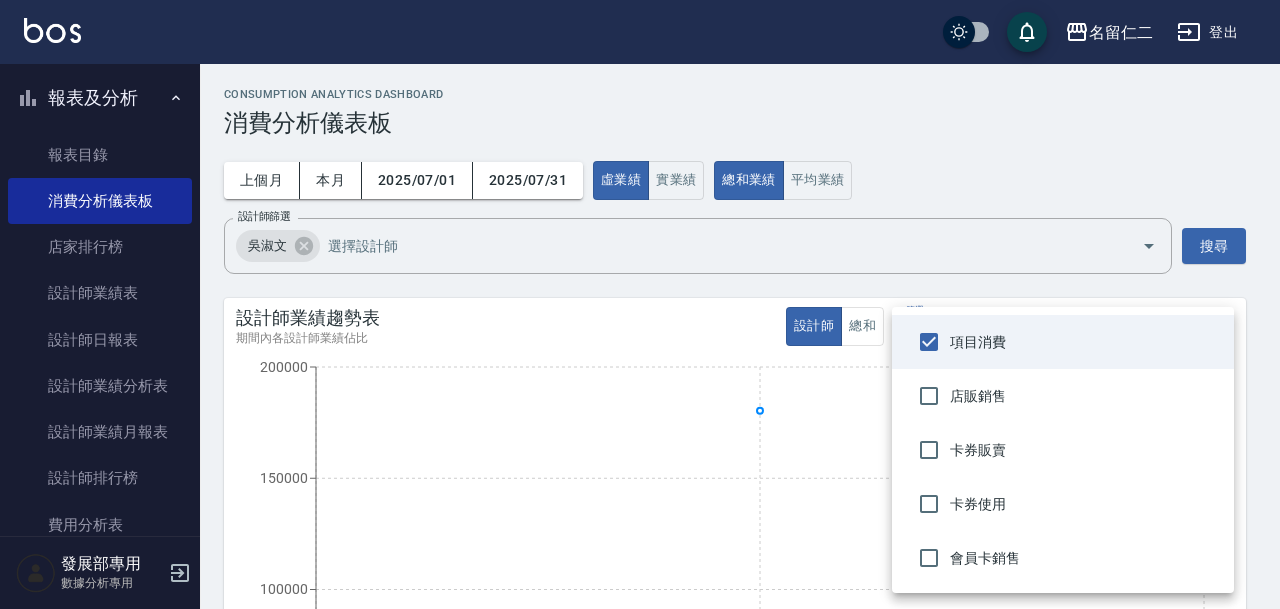 click at bounding box center (640, 304) 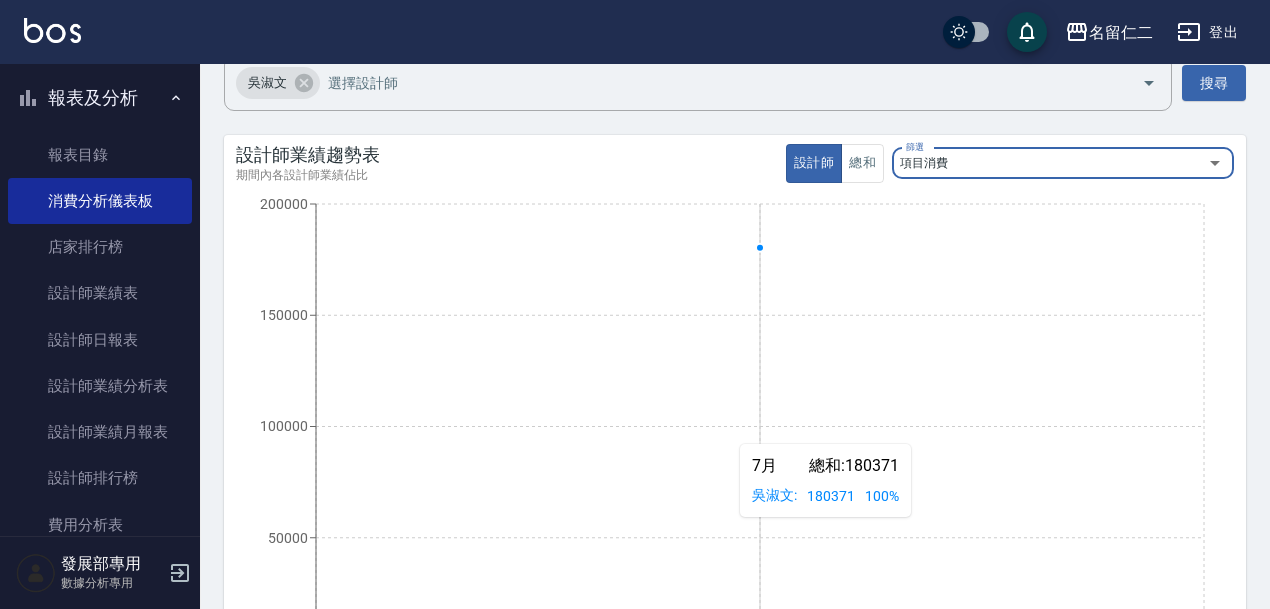 scroll, scrollTop: 24, scrollLeft: 0, axis: vertical 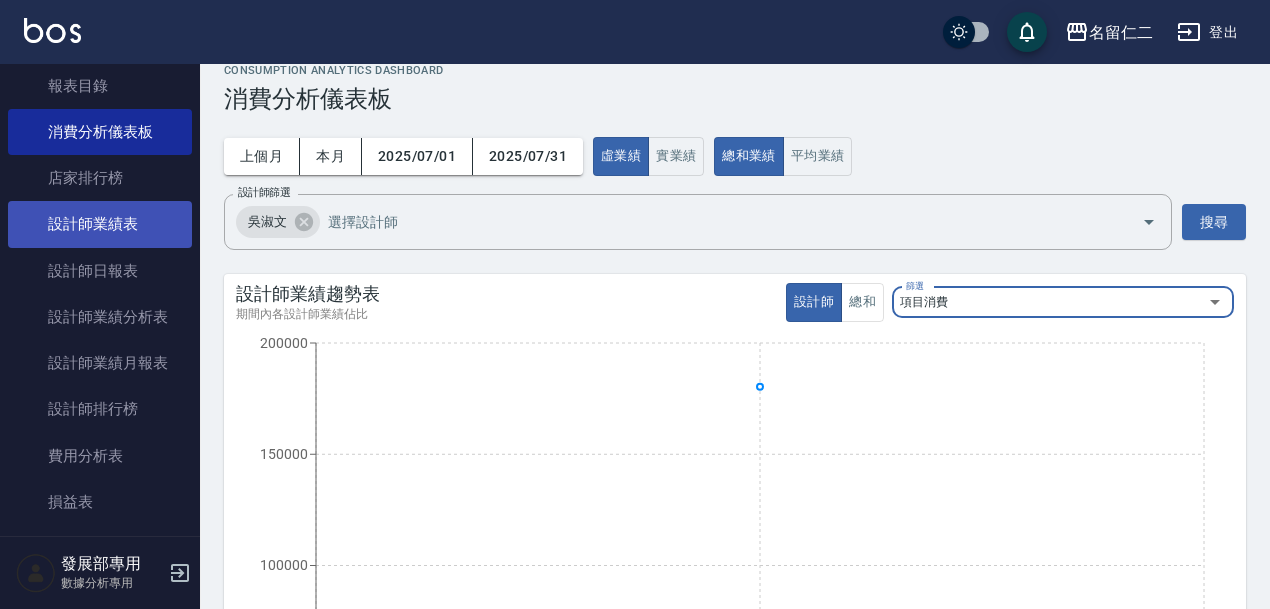 click on "設計師日報表" at bounding box center [100, 271] 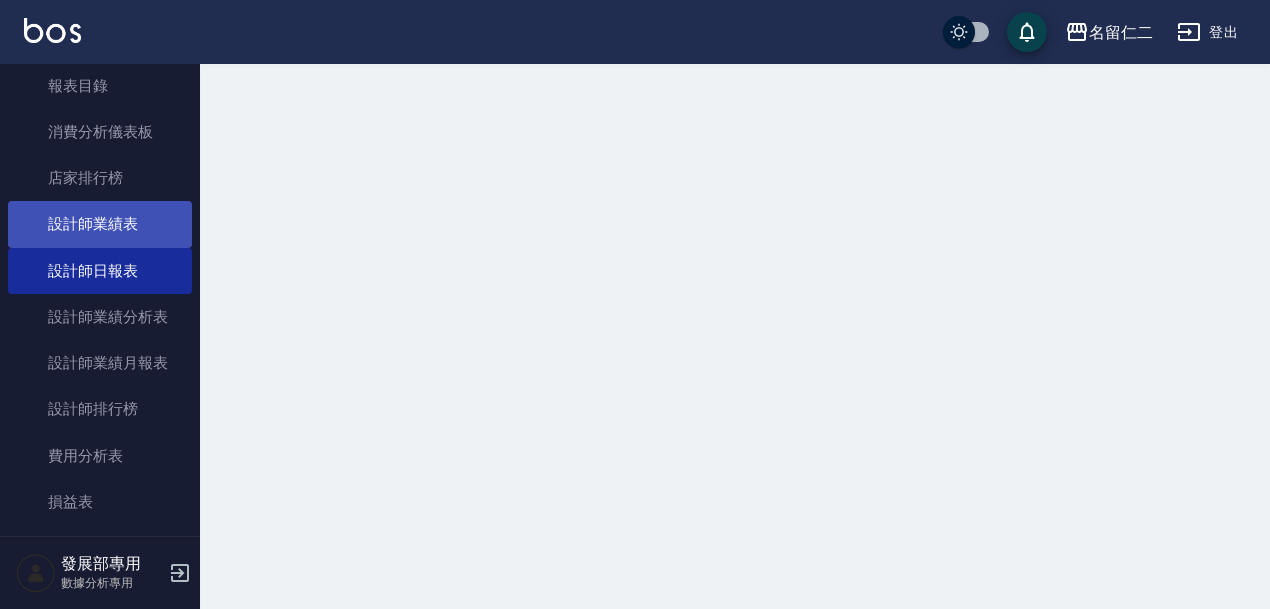 scroll, scrollTop: 0, scrollLeft: 0, axis: both 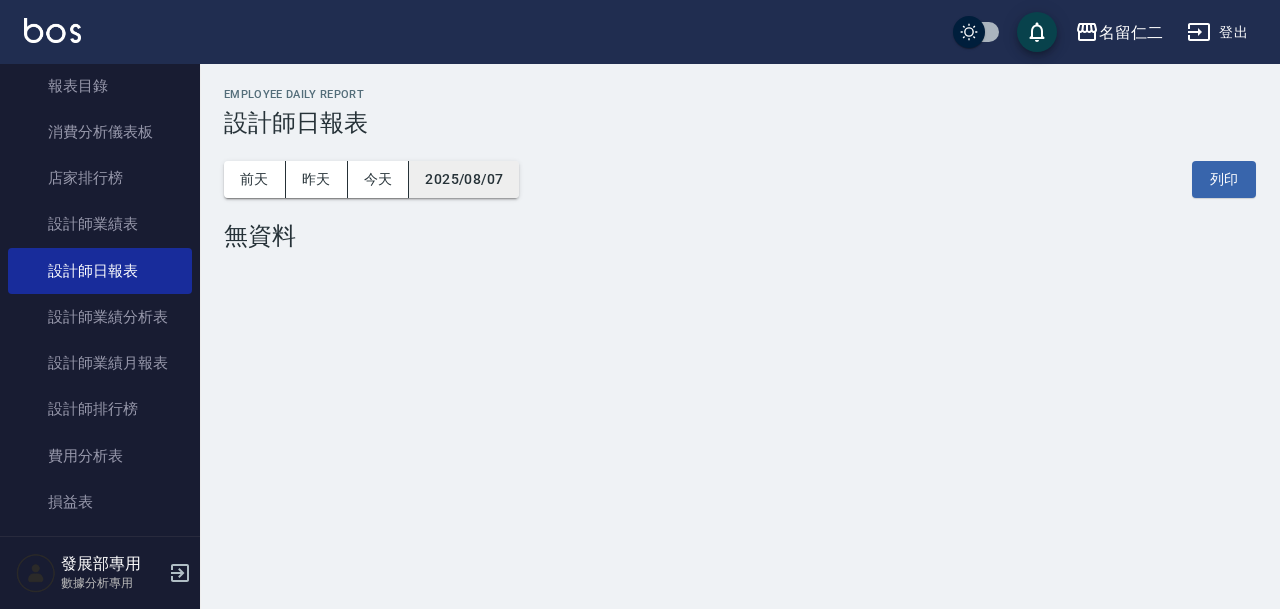 click on "2025/08/07" at bounding box center [464, 179] 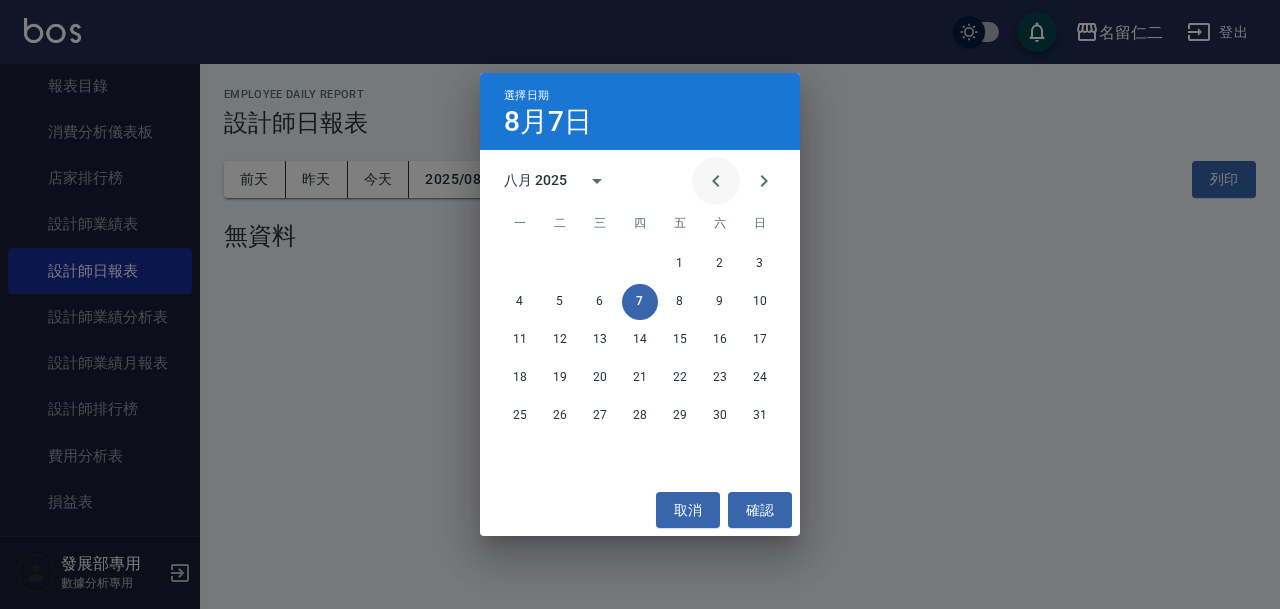 click 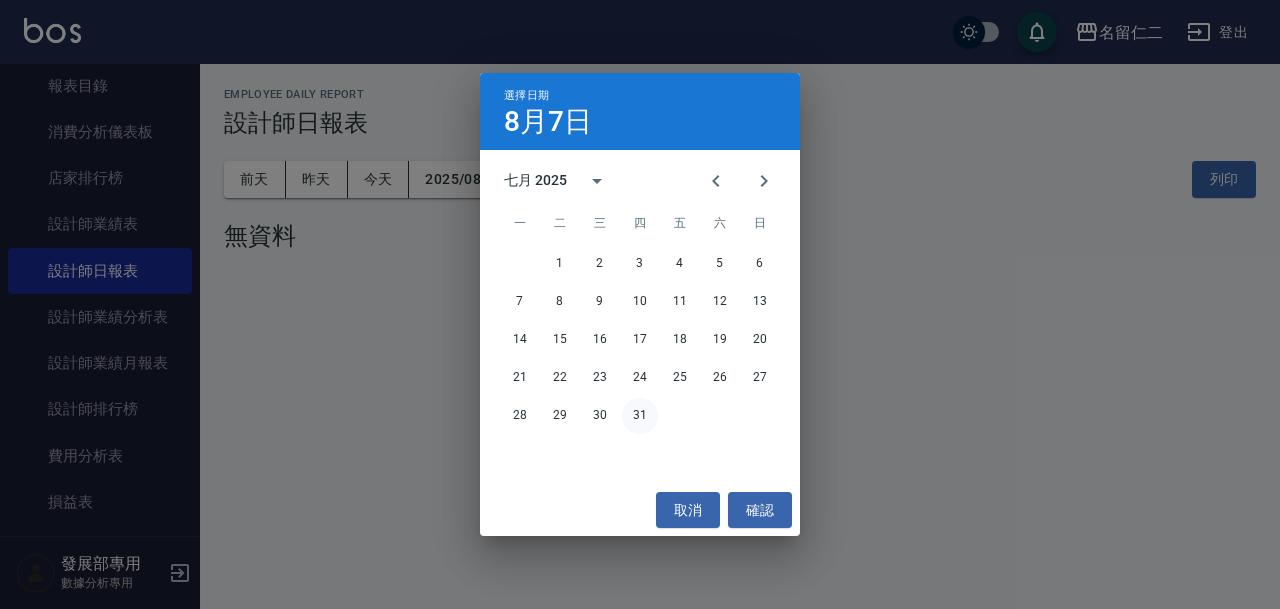 click on "31" at bounding box center [640, 416] 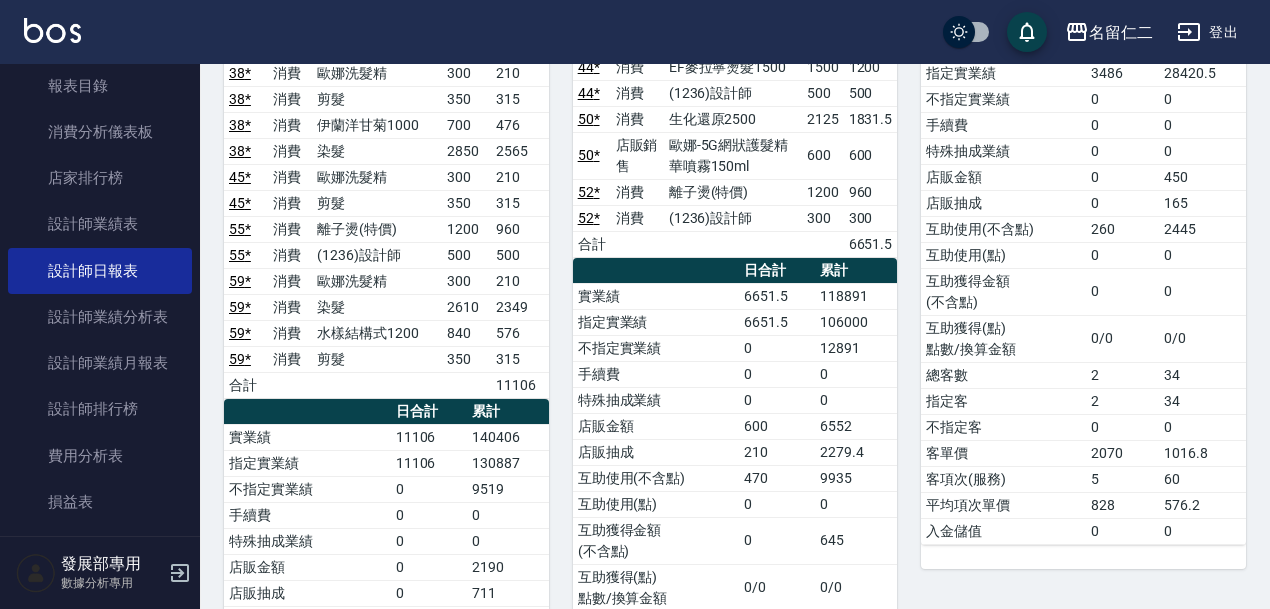 scroll, scrollTop: 0, scrollLeft: 0, axis: both 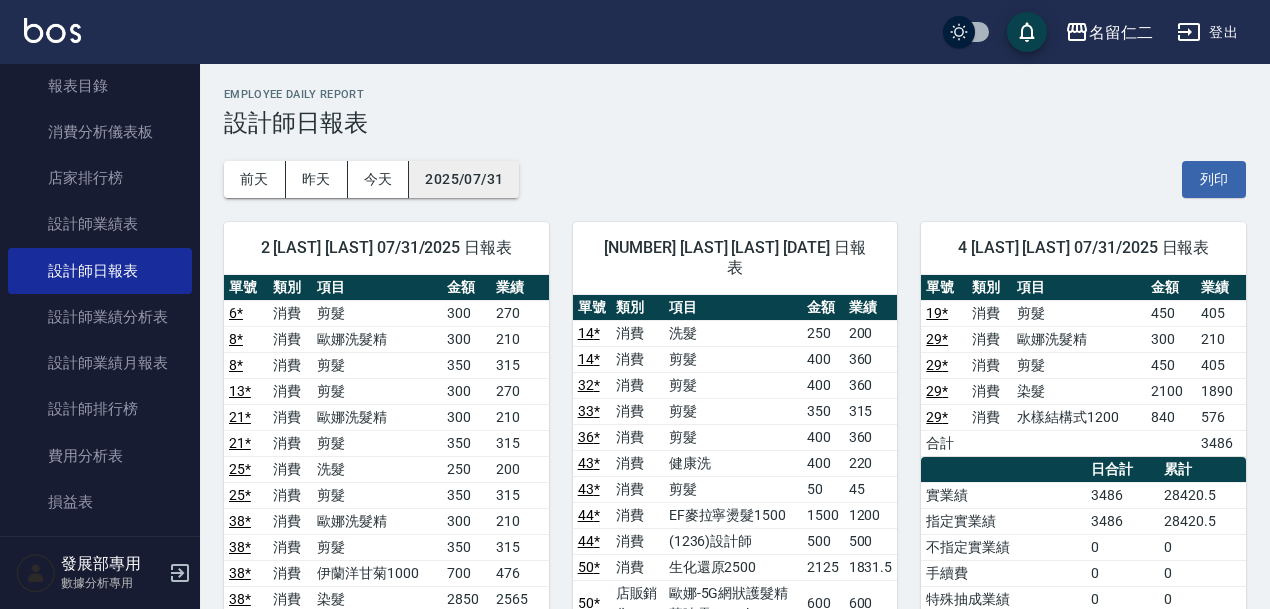 click on "2025/07/31" at bounding box center [464, 179] 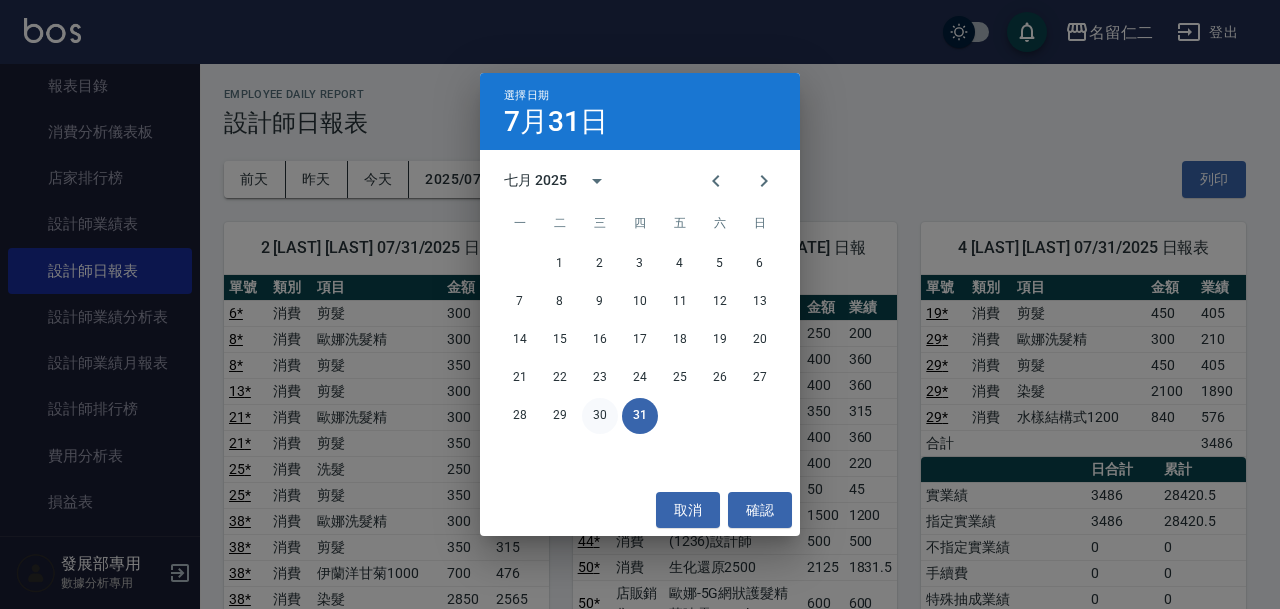 click on "30" at bounding box center (600, 416) 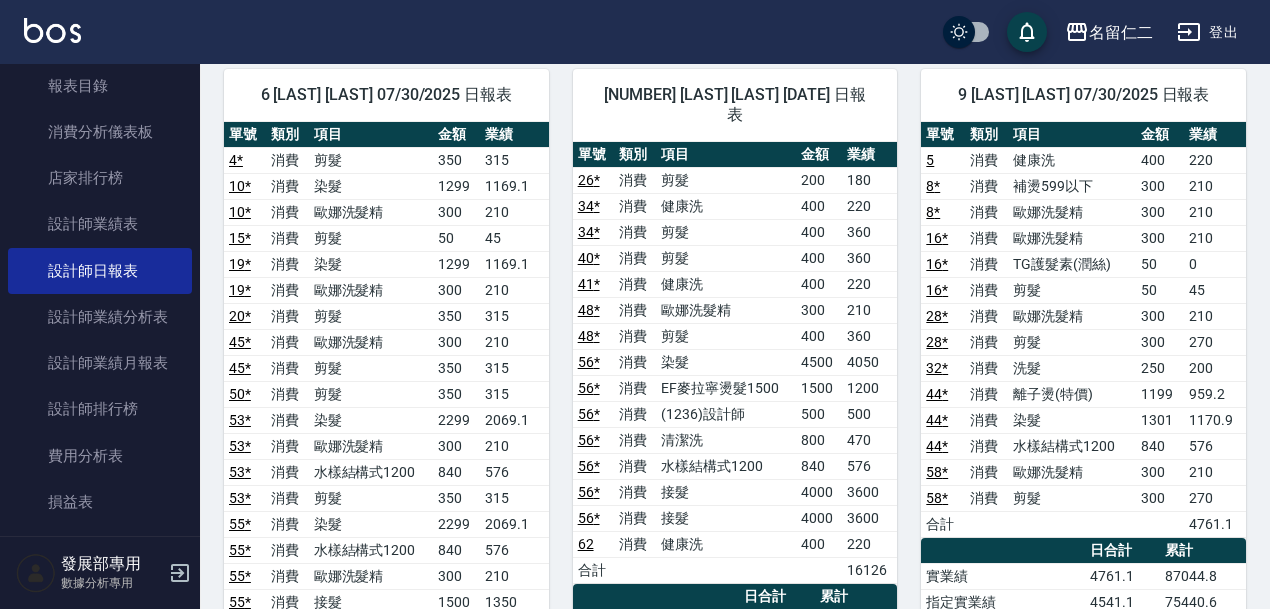 scroll, scrollTop: 1380, scrollLeft: 0, axis: vertical 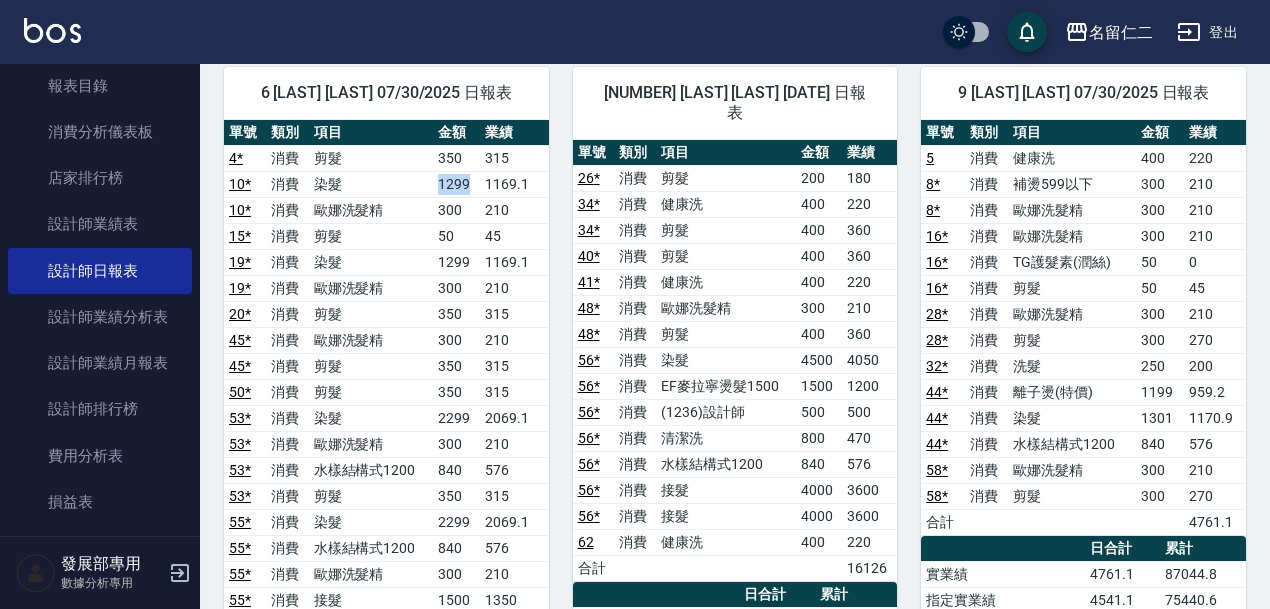 drag, startPoint x: 428, startPoint y: 183, endPoint x: 468, endPoint y: 192, distance: 41 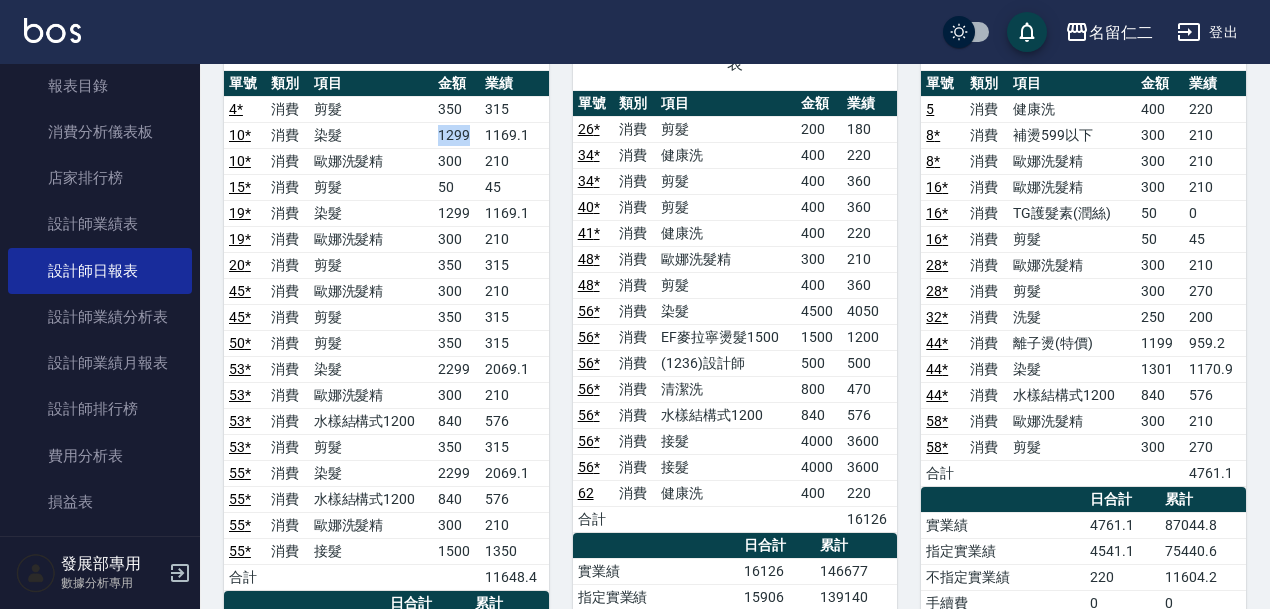 scroll, scrollTop: 1430, scrollLeft: 0, axis: vertical 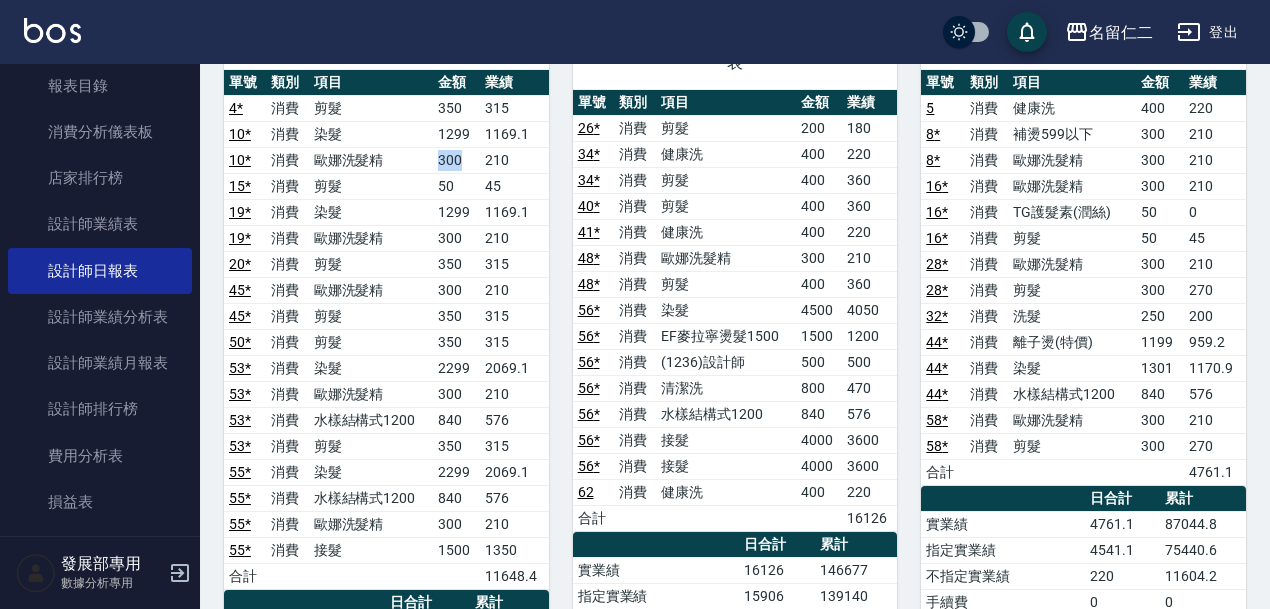 drag, startPoint x: 467, startPoint y: 161, endPoint x: 434, endPoint y: 154, distance: 33.734257 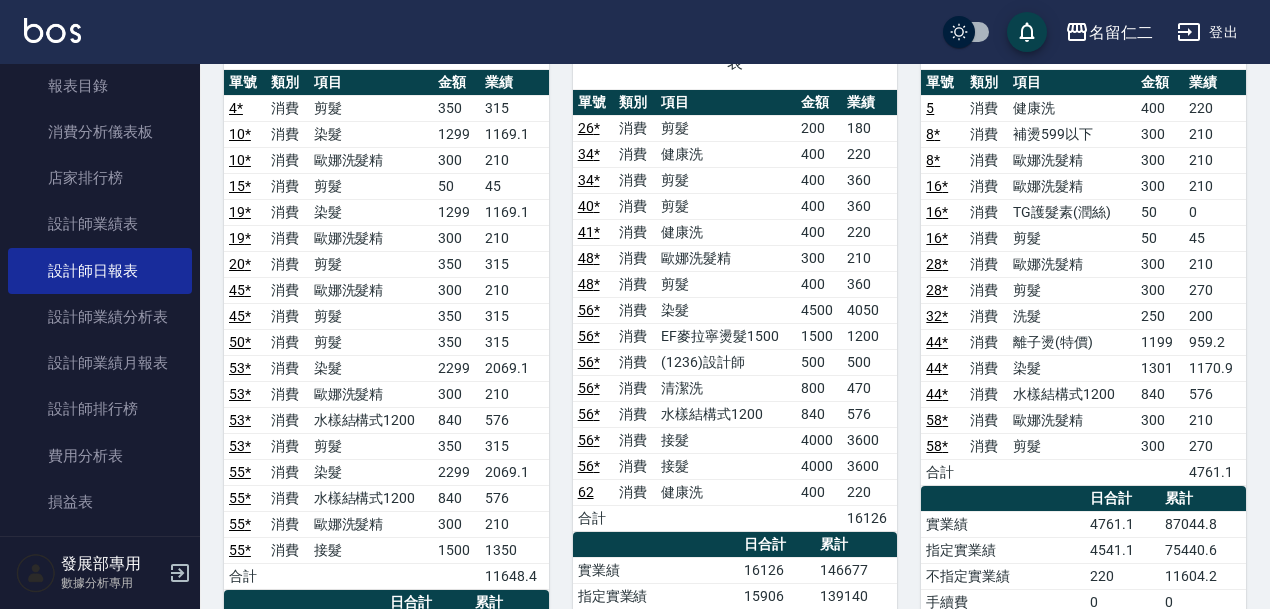 click on "染髮" at bounding box center [371, 134] 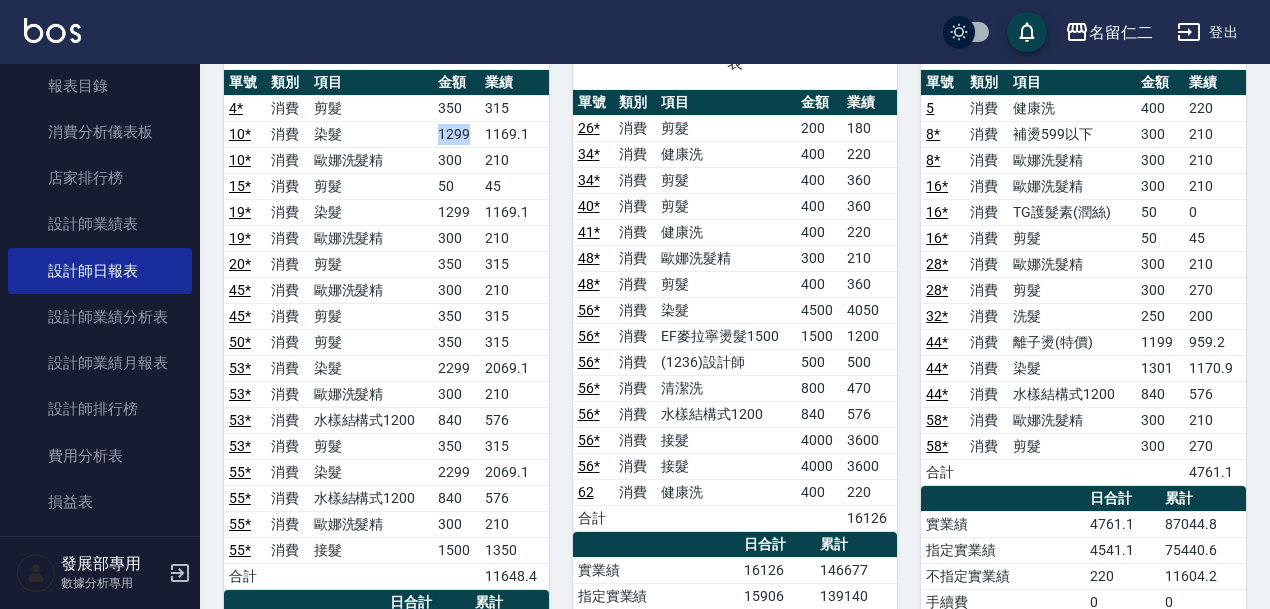 drag, startPoint x: 416, startPoint y: 139, endPoint x: 470, endPoint y: 141, distance: 54.037025 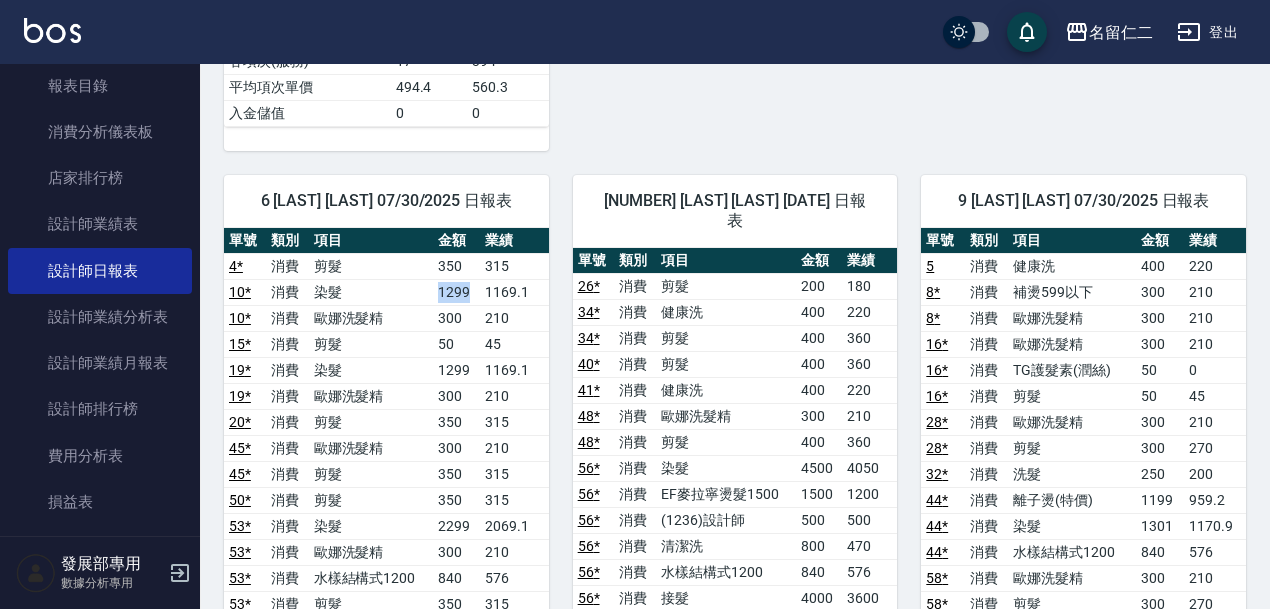 scroll, scrollTop: 1274, scrollLeft: 0, axis: vertical 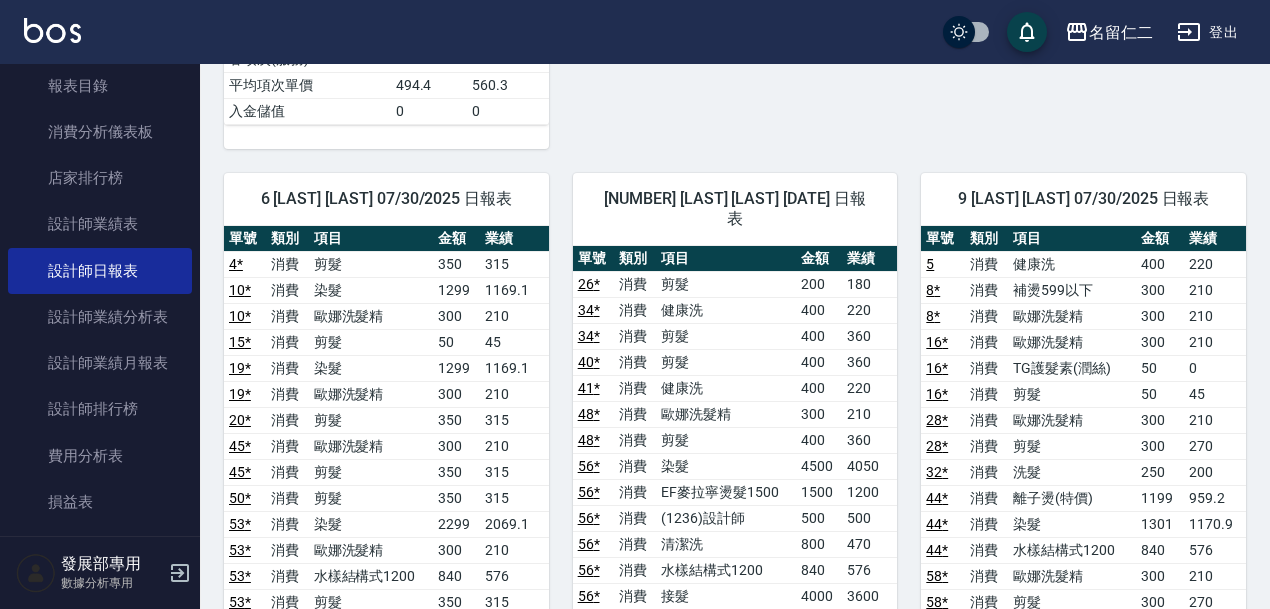 click on "10 *" at bounding box center (245, 316) 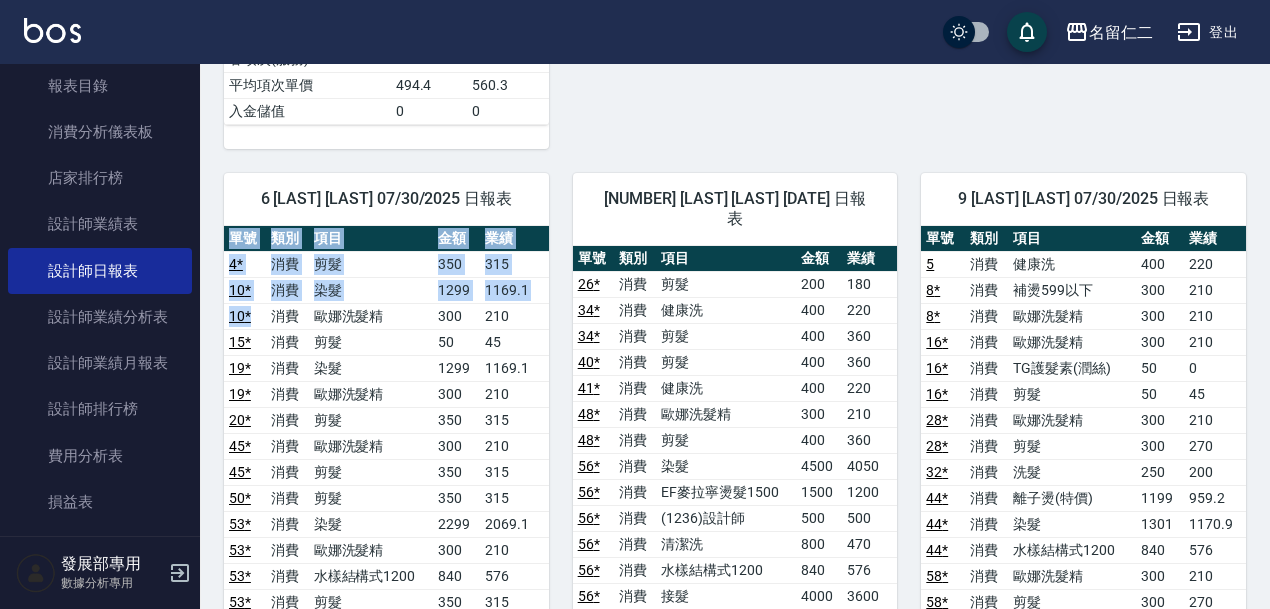drag, startPoint x: 250, startPoint y: 305, endPoint x: 222, endPoint y: 305, distance: 28 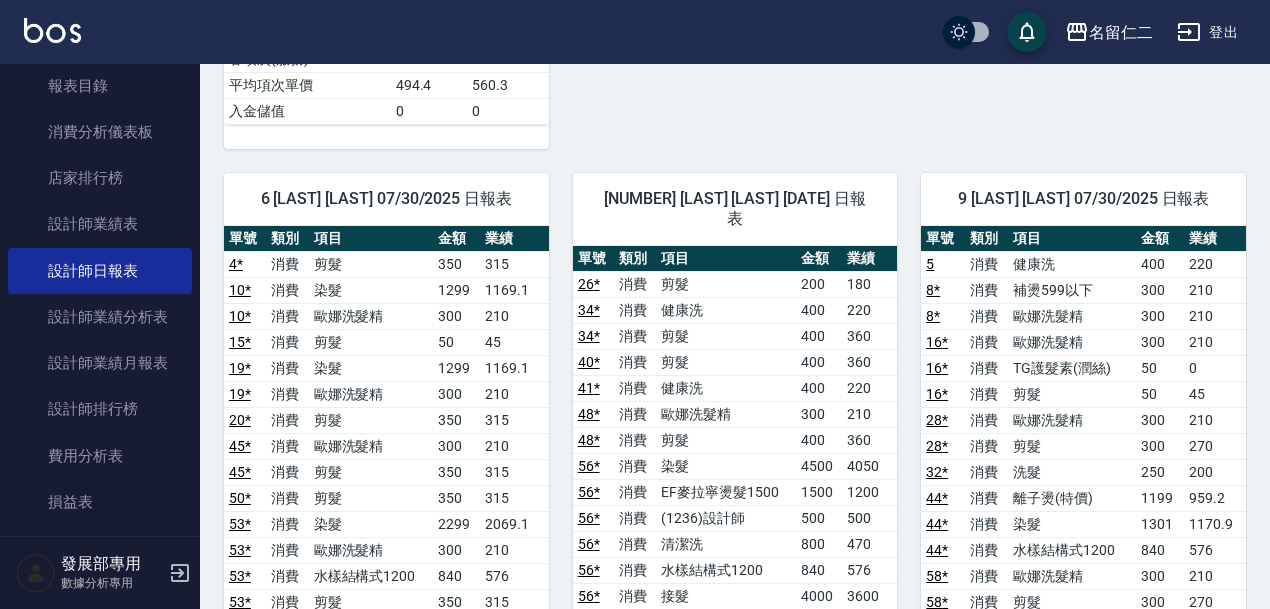 click on "8 [NAME] [NAME] 07/30/2025 日報表  單號 類別 項目 金額 業績 26 * 消費 剪髮 200 180 34 * 消費 健康洗 400 220 34 * 消費 剪髮 400 360 40 * 消費 剪髮 400 360 41 * 消費 健康洗 400 220 48 * 消費 歐娜洗髮精 300 210 48 * 消費 剪髮 400 360 56 * 消費 染髮 4500 4050 56 * 消費 EF麥拉寧燙髮1500 1500 1200 56 * 消費 (1236)設計師 500 500 56 * 消費 清潔洗 800 470 56 * 消費 水樣結構式1200 840 576 56 * 消費 接髮 4000 3600 56 * 消費 接髮 4000 3600 62 消費 健康洗 400 220 合計 16126 日合計 累計 實業績 16126 146677 指定實業績 15906 139140 不指定實業績 220 7537 手續費 0 0 特殊抽成業績 0 0 店販金額 0 19570 店販抽成 0 7540.8 互助使用(不含點) 710 15575 互助使用(點) 0 0 互助獲得金額  (不含點) 0 925 互助獲得(點) 點數/換算金額 0/0 0/0 總客數 7 175 指定客 6 146 不指定客 1 29 客單價 2720 1077.1 客項次(服務) 15 294 平均項次單價 1269.3 641.1 入金儲值 0 0" at bounding box center (723, 727) 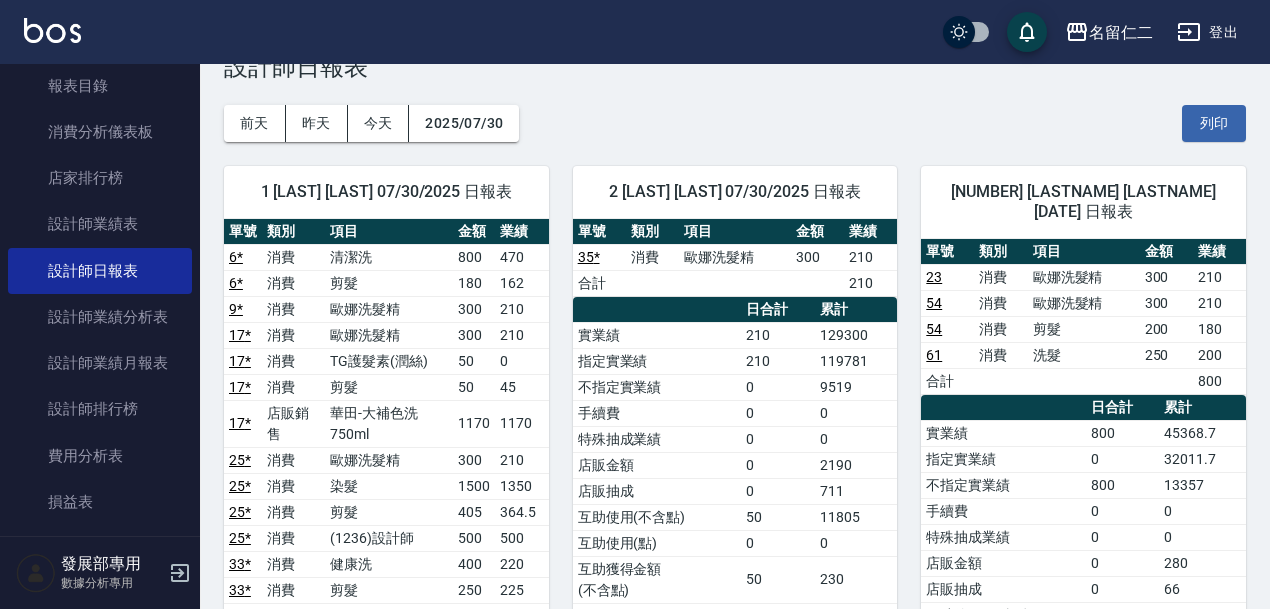 scroll, scrollTop: 0, scrollLeft: 0, axis: both 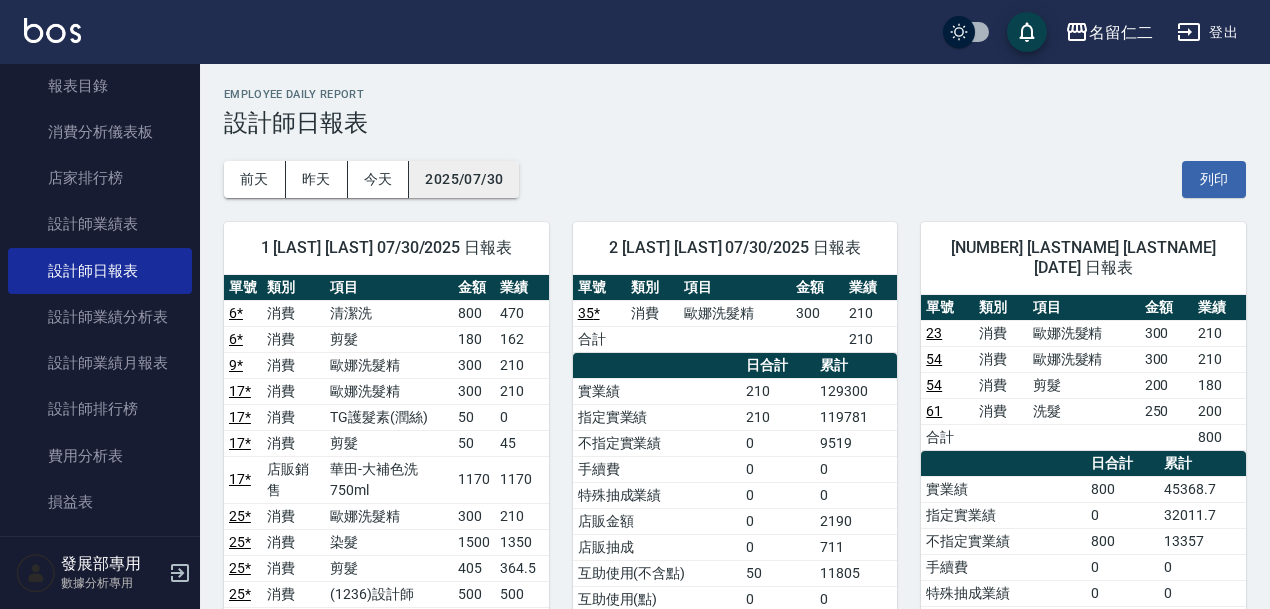 click on "2025/07/30" at bounding box center [464, 179] 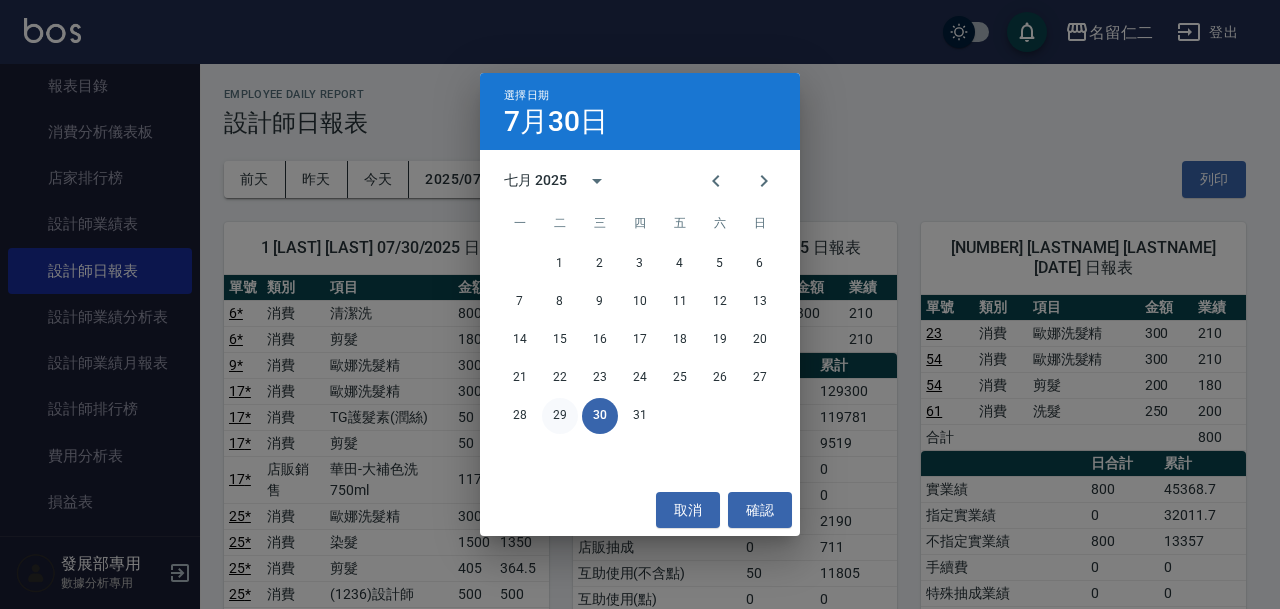 click on "29" at bounding box center (560, 416) 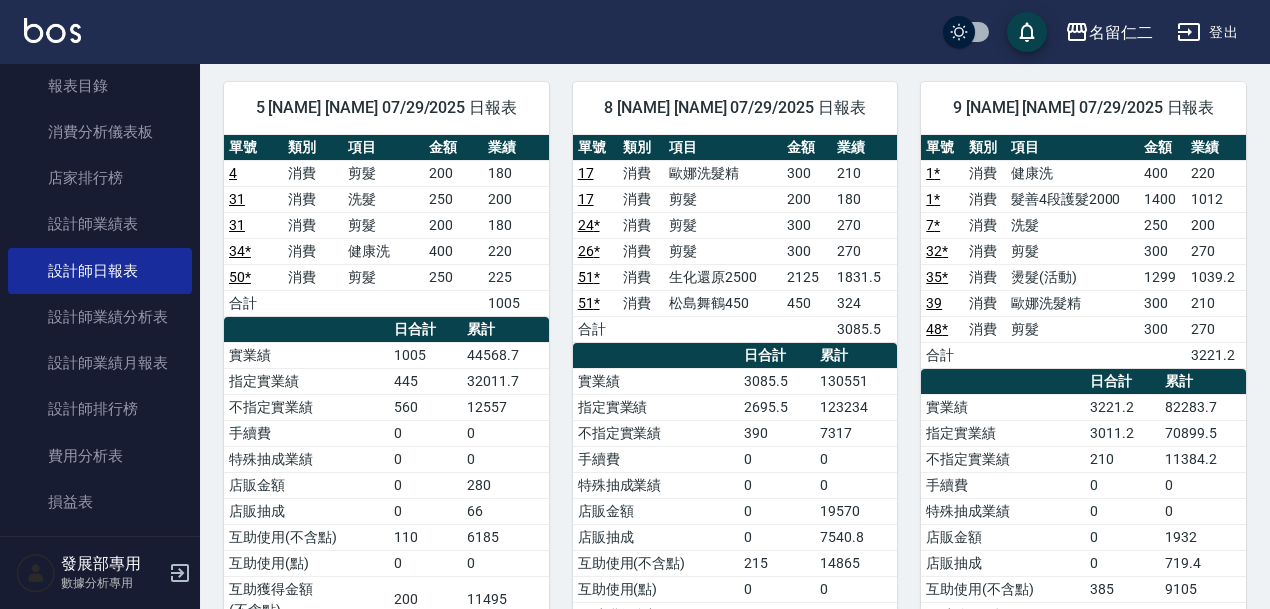 scroll, scrollTop: 0, scrollLeft: 0, axis: both 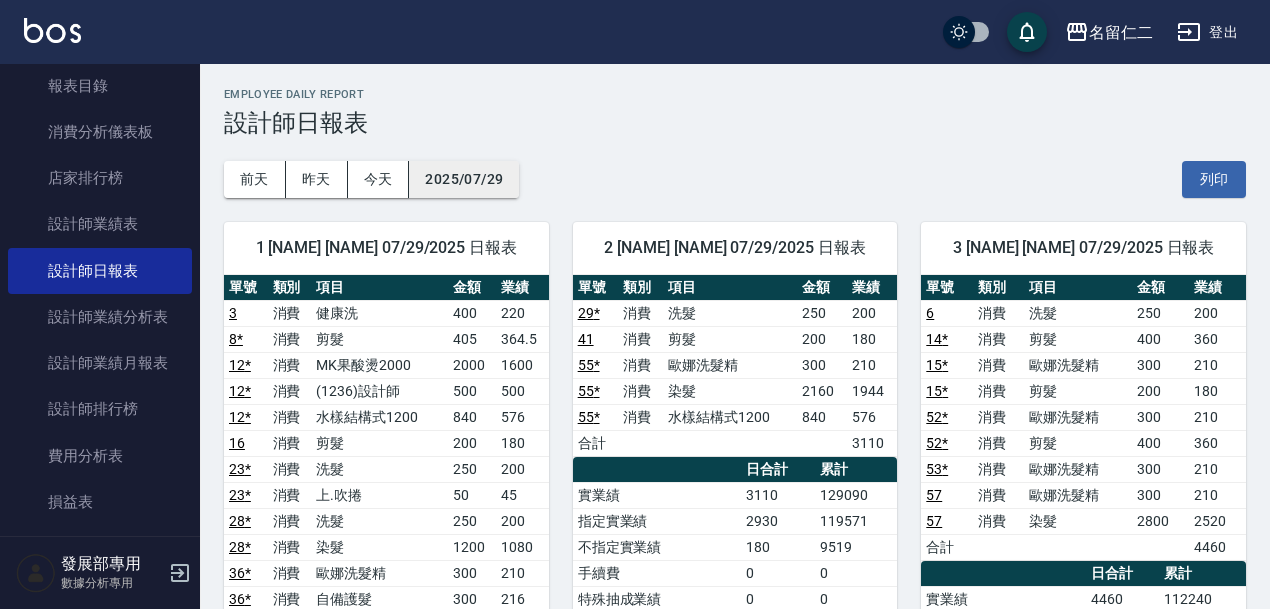 click on "2025/07/29" at bounding box center [464, 179] 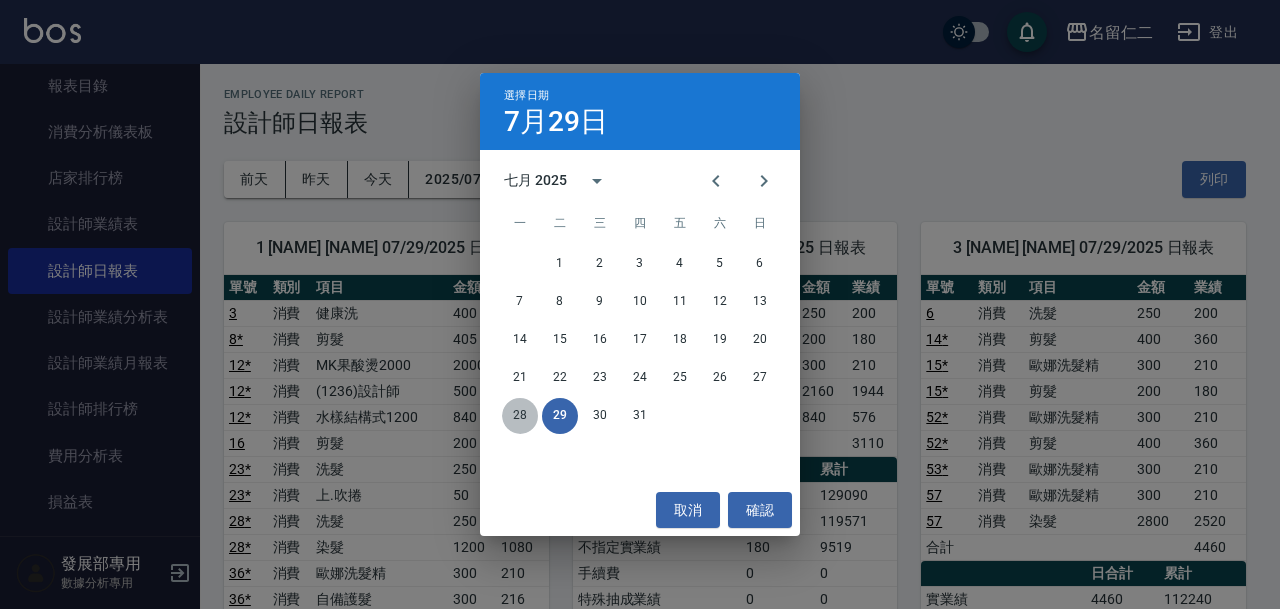 click on "28" at bounding box center [520, 416] 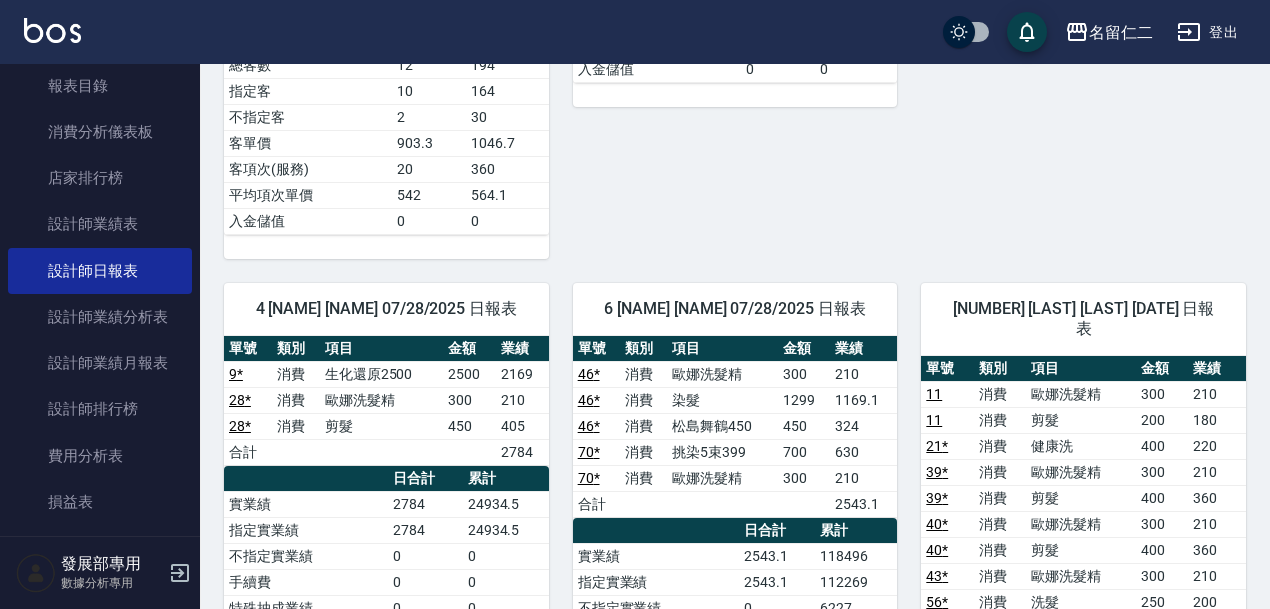 scroll, scrollTop: 1250, scrollLeft: 0, axis: vertical 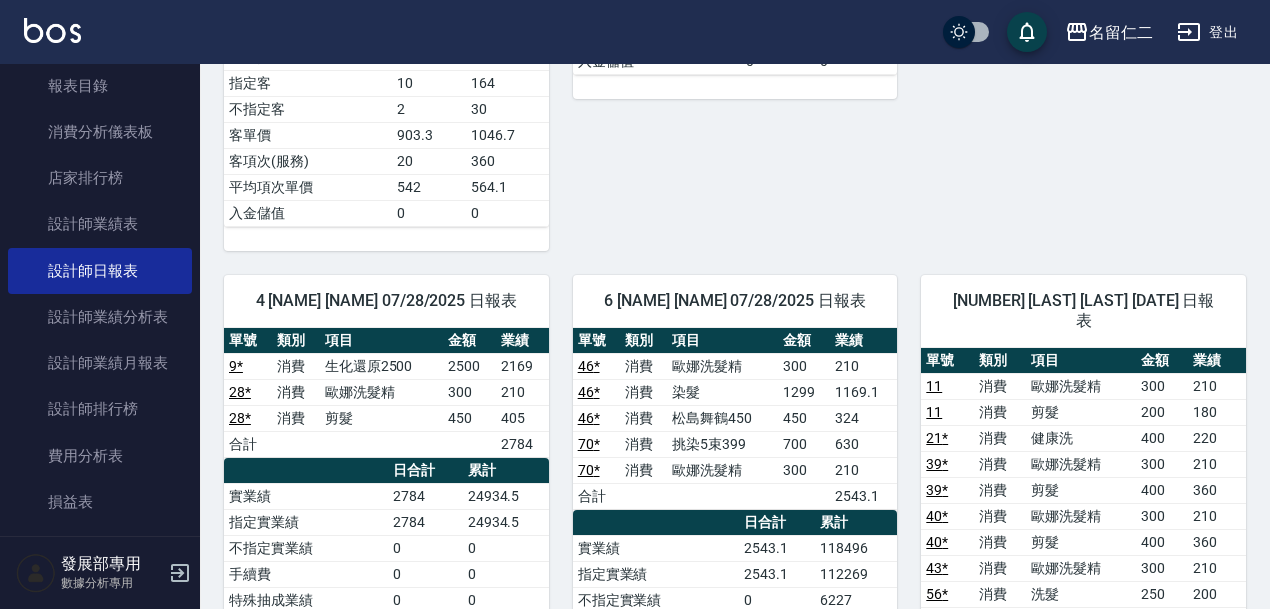click on "2 [NAME] [NAME] 07/28/2025 日報表  單號 類別 項目 金額 業績 3 * 消費 健康洗 400 220 3 * 消費 剪髮 350 315 8 * 消費 歐娜洗髮精 300 210 8 * 消費 剪髮 350 315 20 * 消費 剪髮 350 315 24 * 消費 剪髮 150 135 34 消費 剪髮 200 180 38 * 消費 生化離子燙2000 1800 1440 38 * 消費 (1236)設計師 200 200 57 * 消費 生化離子燙2000 1800 1440 57 * 消費 (1236)設計師 200 200 66 * 消費 剪髮 350 315 71 * 消費 剪髮 300 270 76 * 消費 剪髮 320 288 77 * 消費 歐娜洗髮精 300 210 77 * 消費 剪髮 350 315 84 * 消費 剪髮 300 270 合計 6638 日合計 累計 實業績 6638 125980 指定實業績 6458 116641 不指定實業績 180 9339 手續費 0 0 特殊抽成業績 0 0 店販金額 0 2190 店販抽成 0 711 互助使用(不含點) 480 11465 互助使用(點) 0 0 互助獲得金額  (不含點) 0 180 互助獲得(點) 點數/換算金額 0/0 0/0 總客數 12 201 指定客 11 183 不指定客 1 18 客單價 668.3 774.1 客項次(服務) 17 317 0" at bounding box center (723, -401) 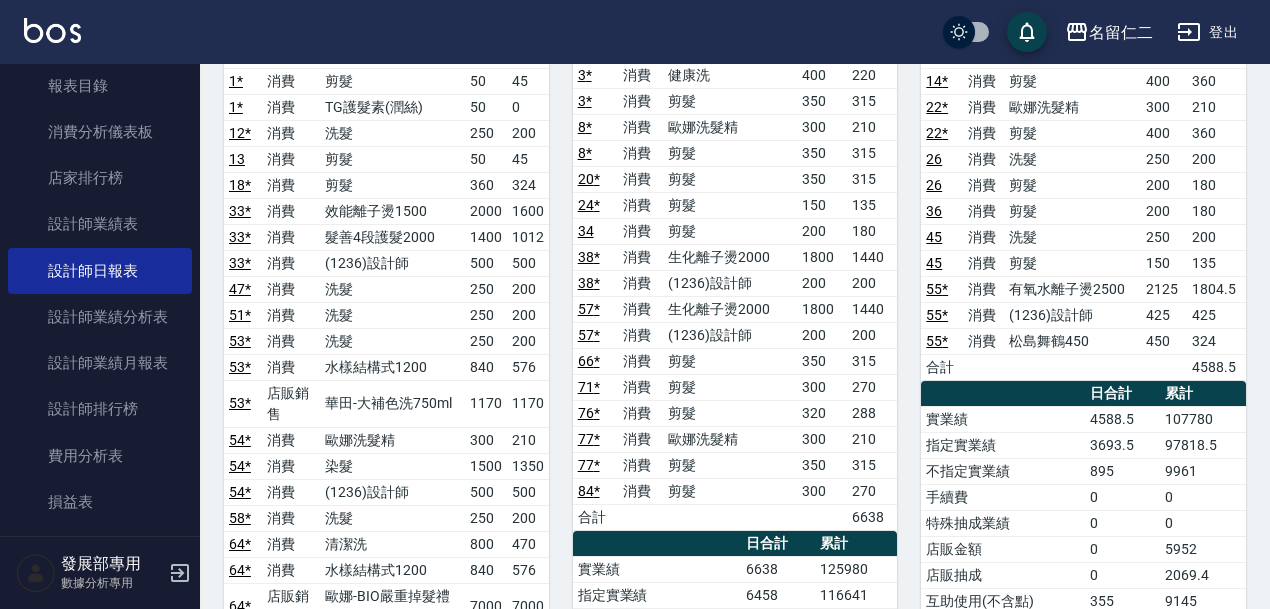 scroll, scrollTop: 0, scrollLeft: 0, axis: both 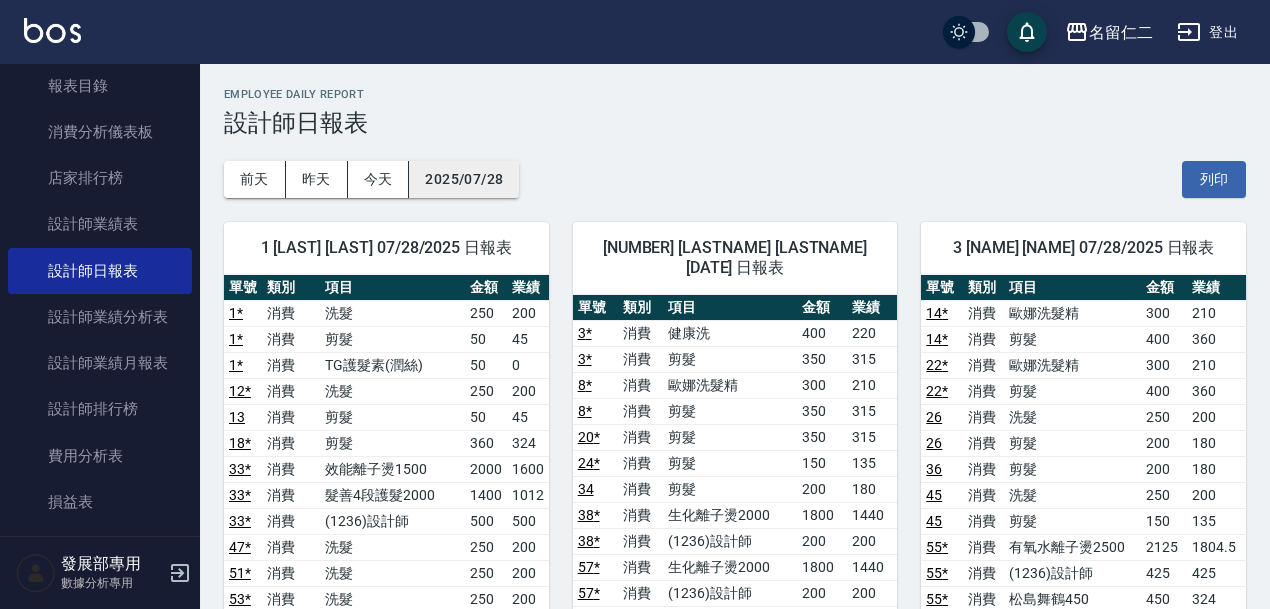 click on "2025/07/28" at bounding box center (464, 179) 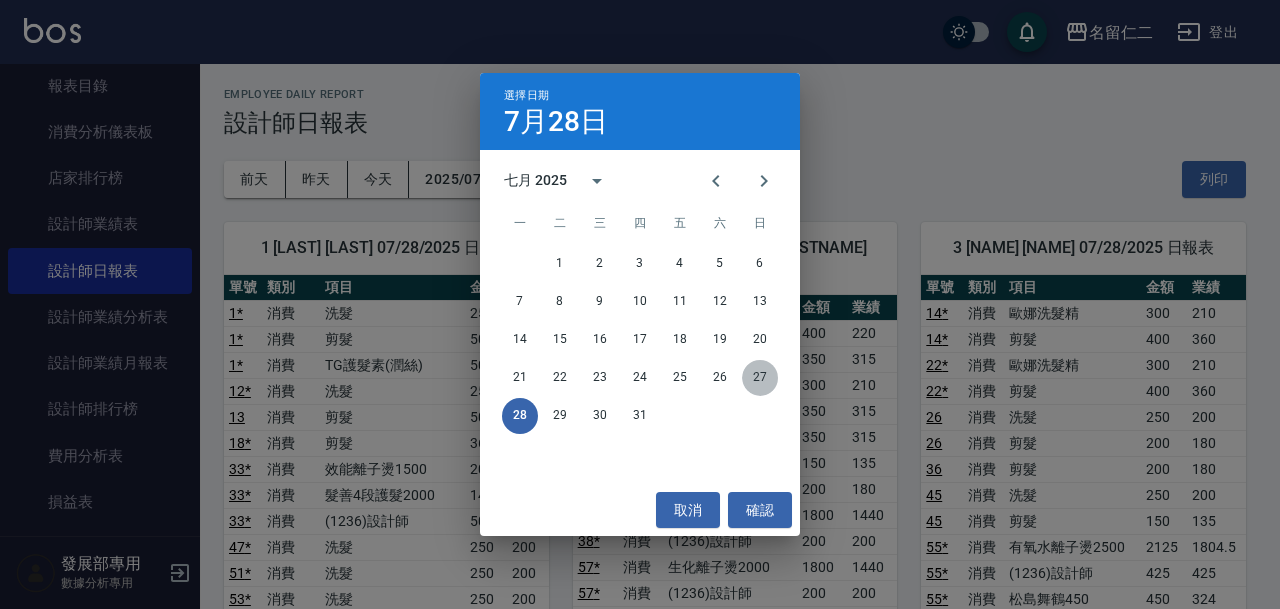 click on "27" at bounding box center [760, 378] 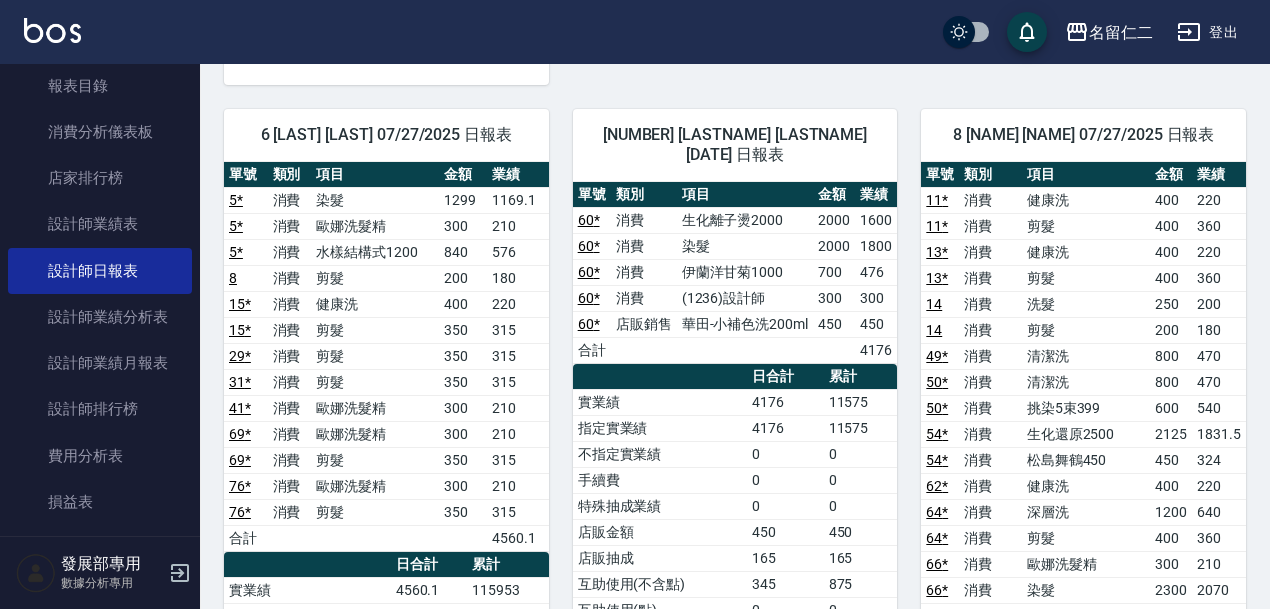 scroll, scrollTop: 1144, scrollLeft: 0, axis: vertical 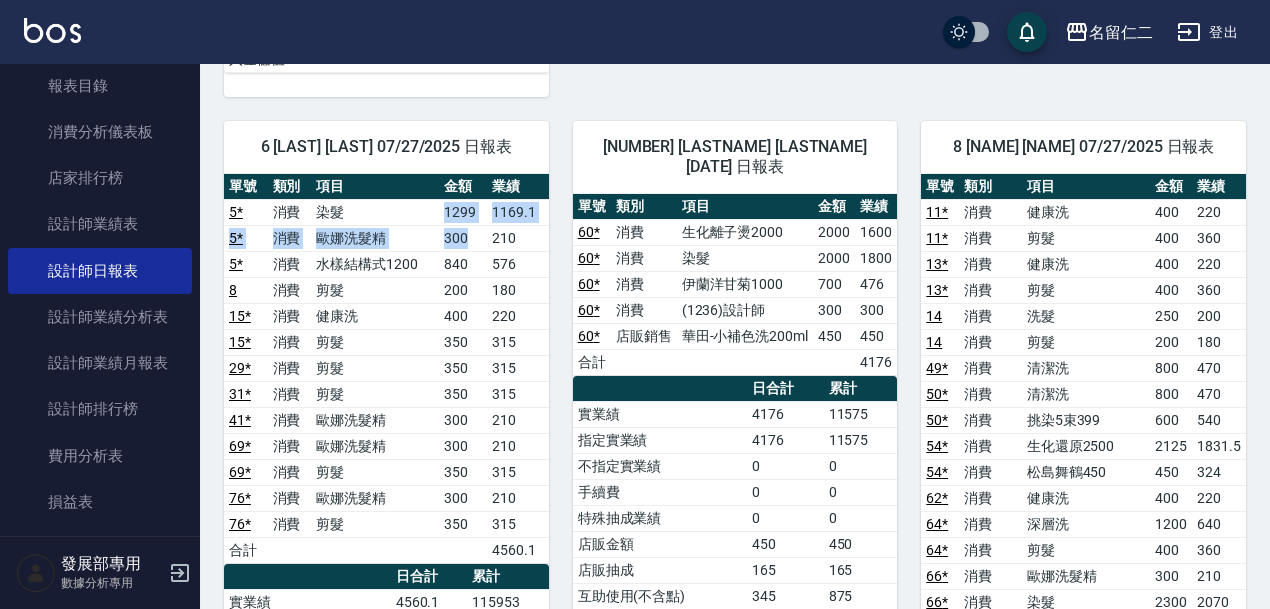 drag, startPoint x: 476, startPoint y: 229, endPoint x: 433, endPoint y: 206, distance: 48.76474 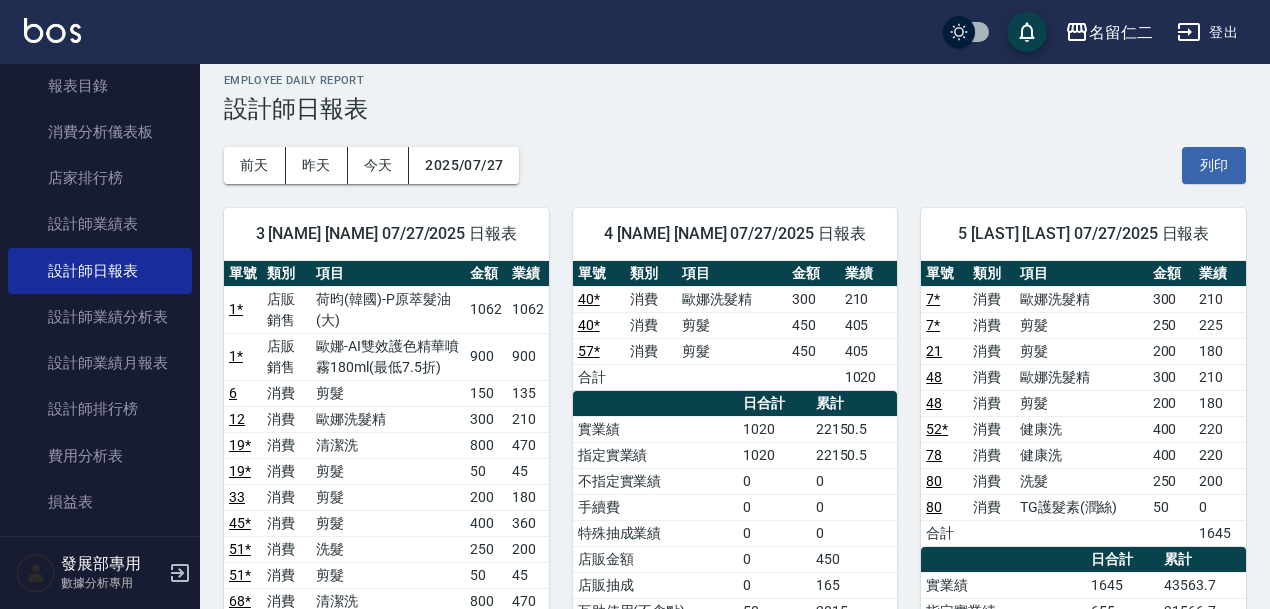 scroll, scrollTop: 0, scrollLeft: 0, axis: both 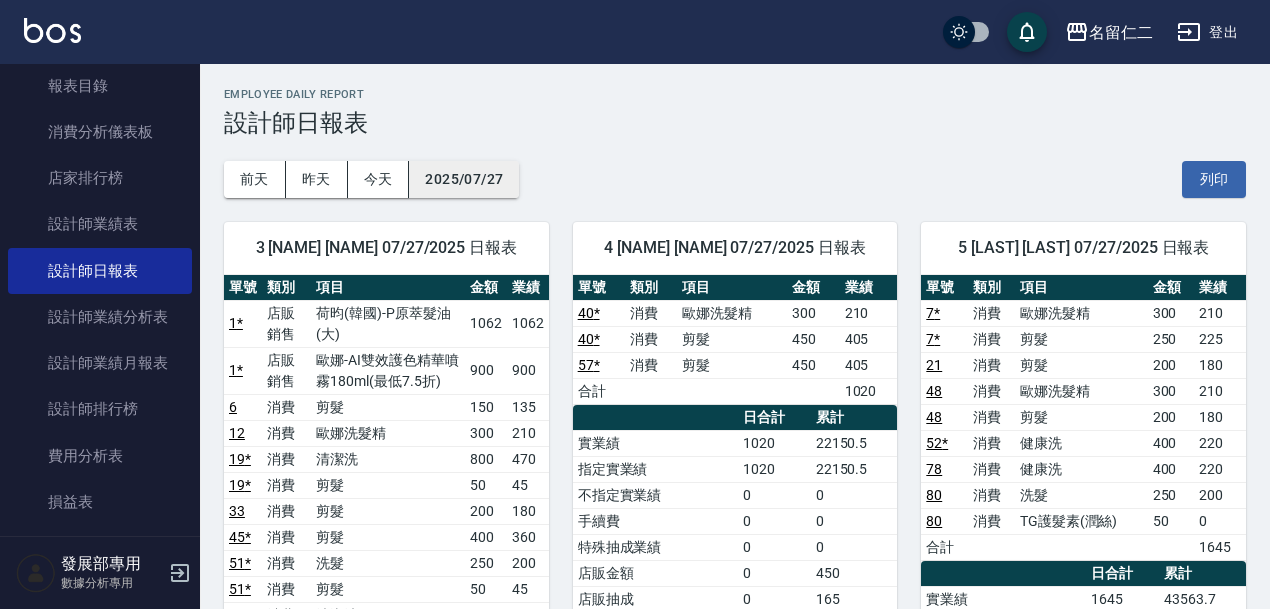 click on "2025/07/27" at bounding box center [464, 179] 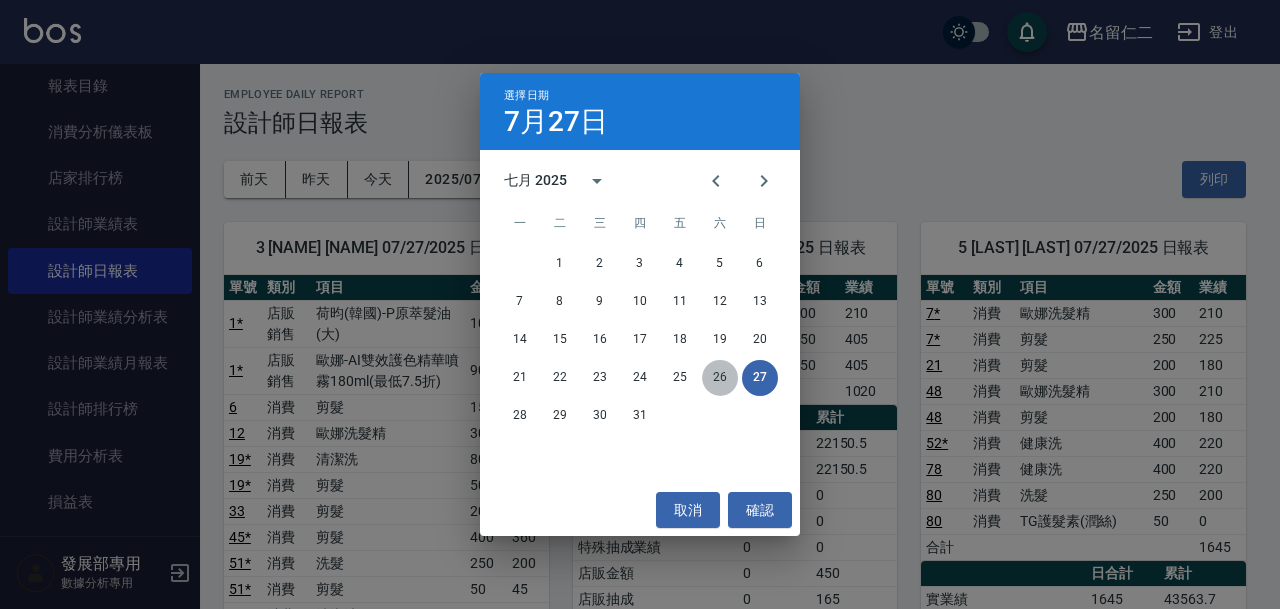 click on "26" at bounding box center [720, 378] 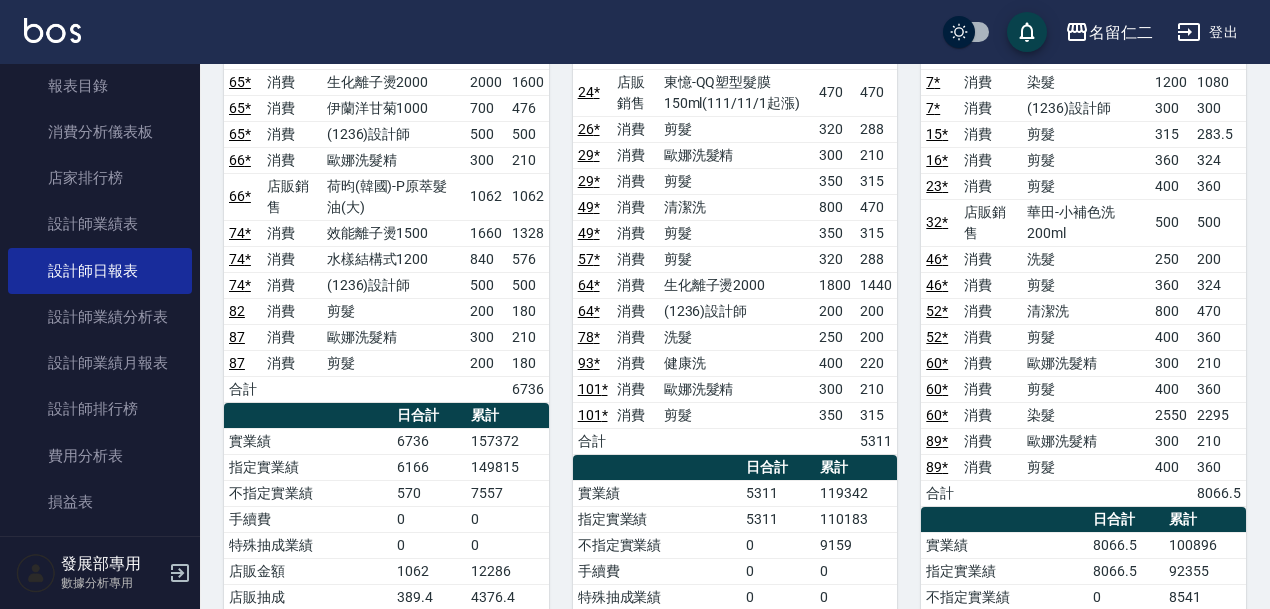 scroll, scrollTop: 0, scrollLeft: 0, axis: both 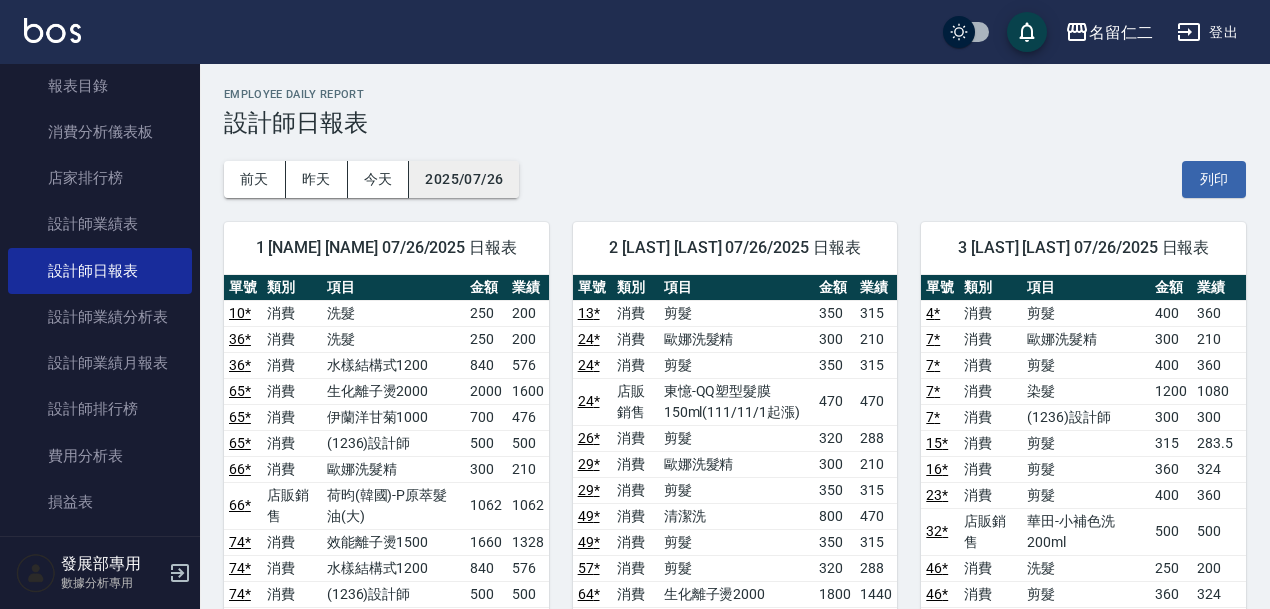 click on "2025/07/26" at bounding box center (464, 179) 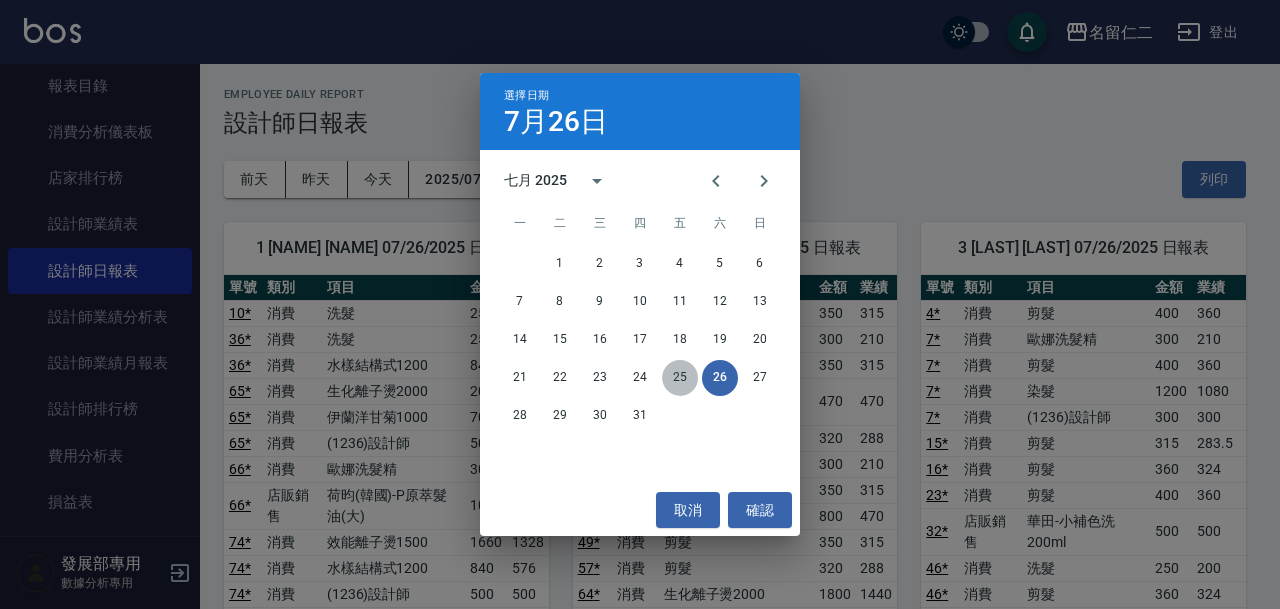 click on "25" at bounding box center (680, 378) 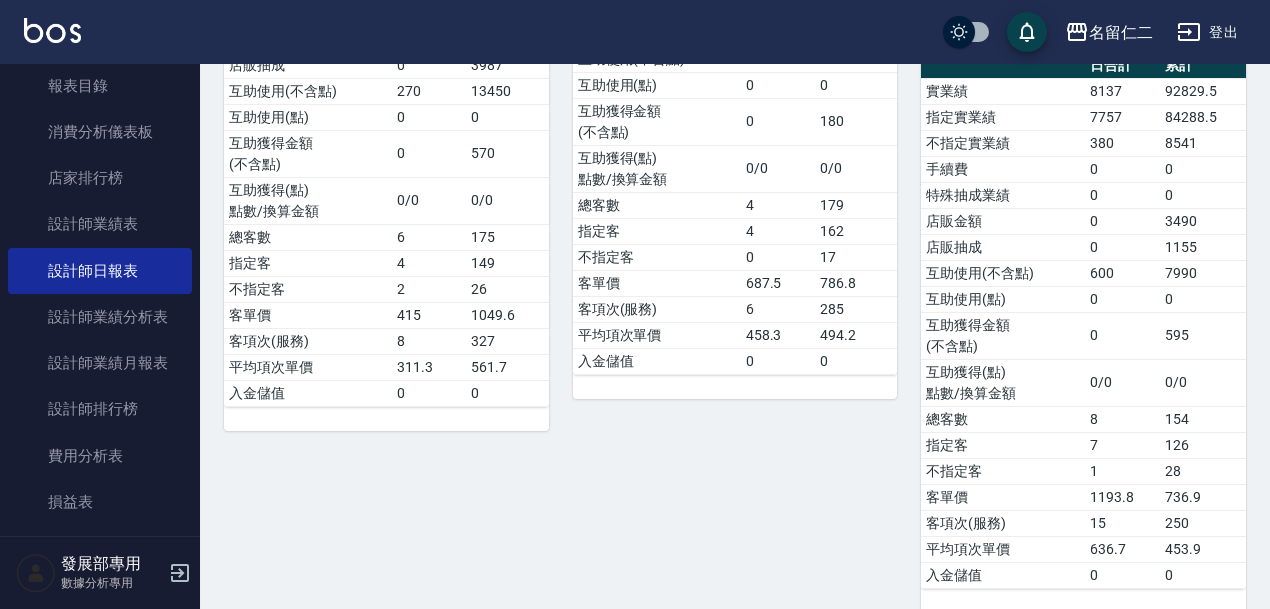 scroll, scrollTop: 0, scrollLeft: 0, axis: both 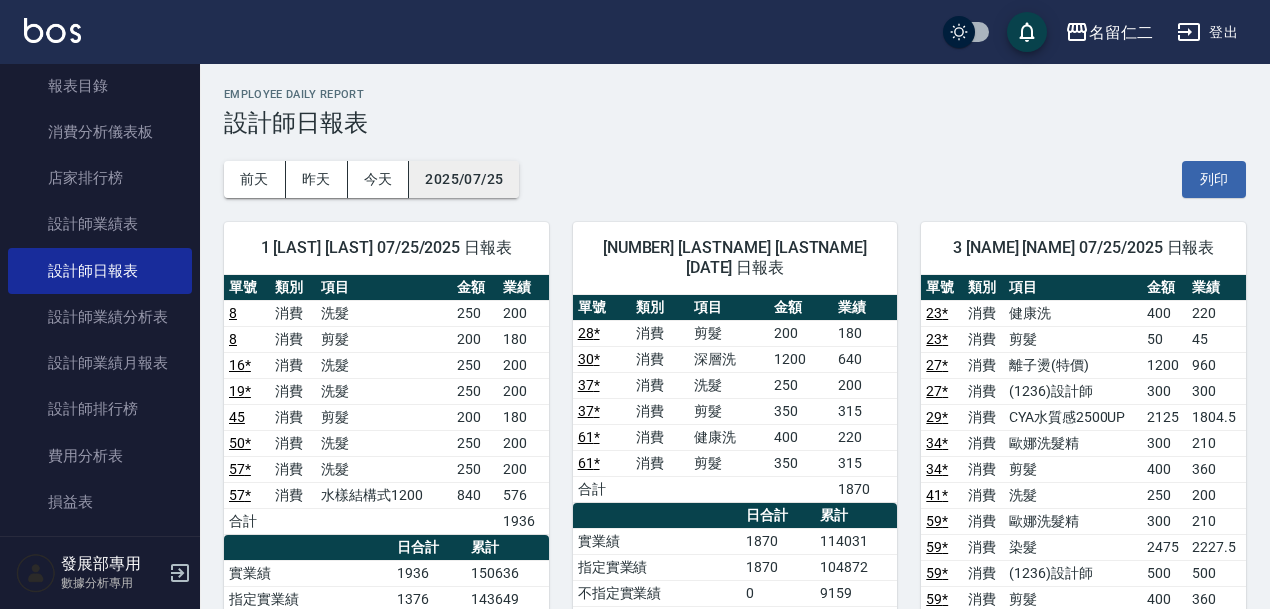 click on "2025/07/25" at bounding box center (464, 179) 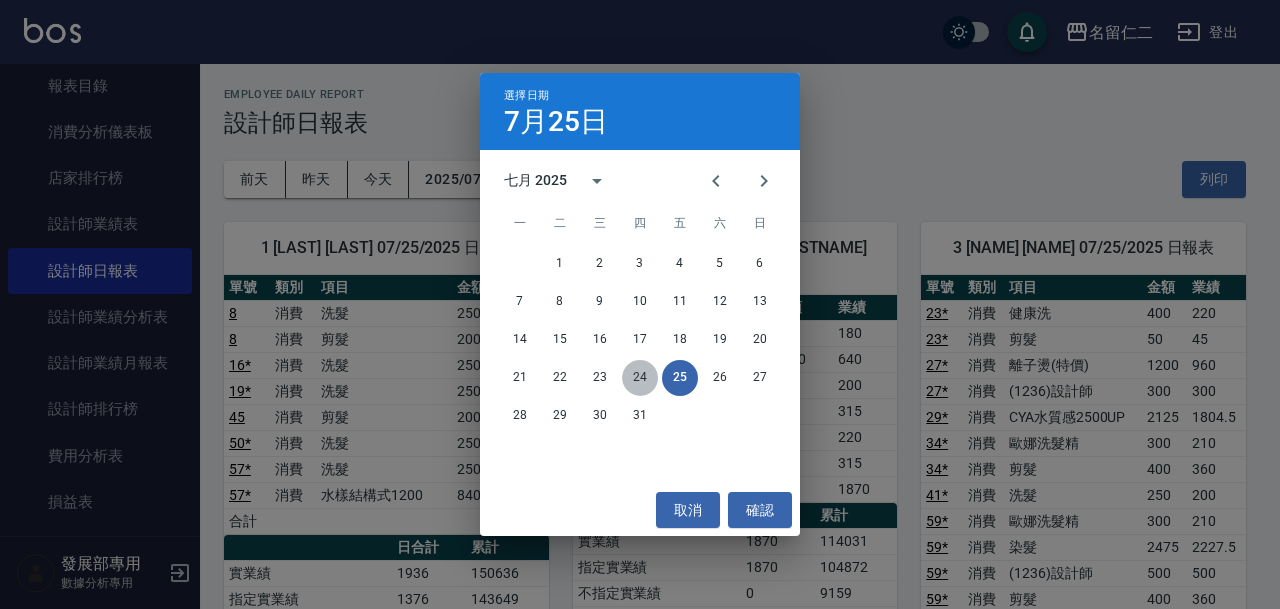 click on "24" at bounding box center (640, 378) 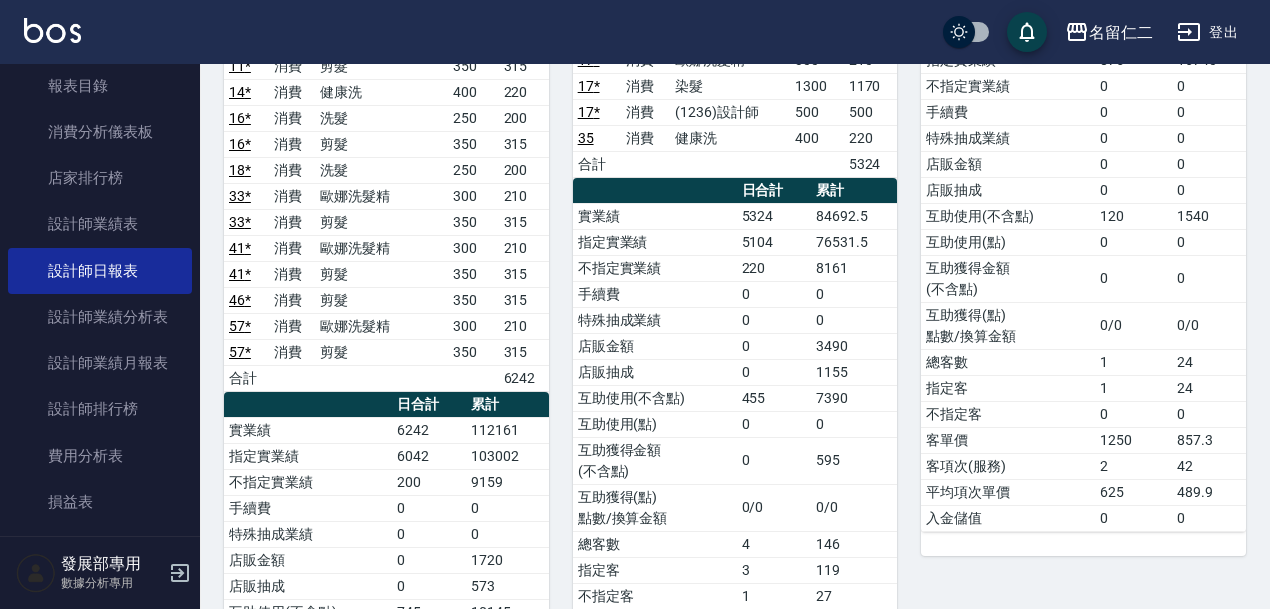 scroll, scrollTop: 0, scrollLeft: 0, axis: both 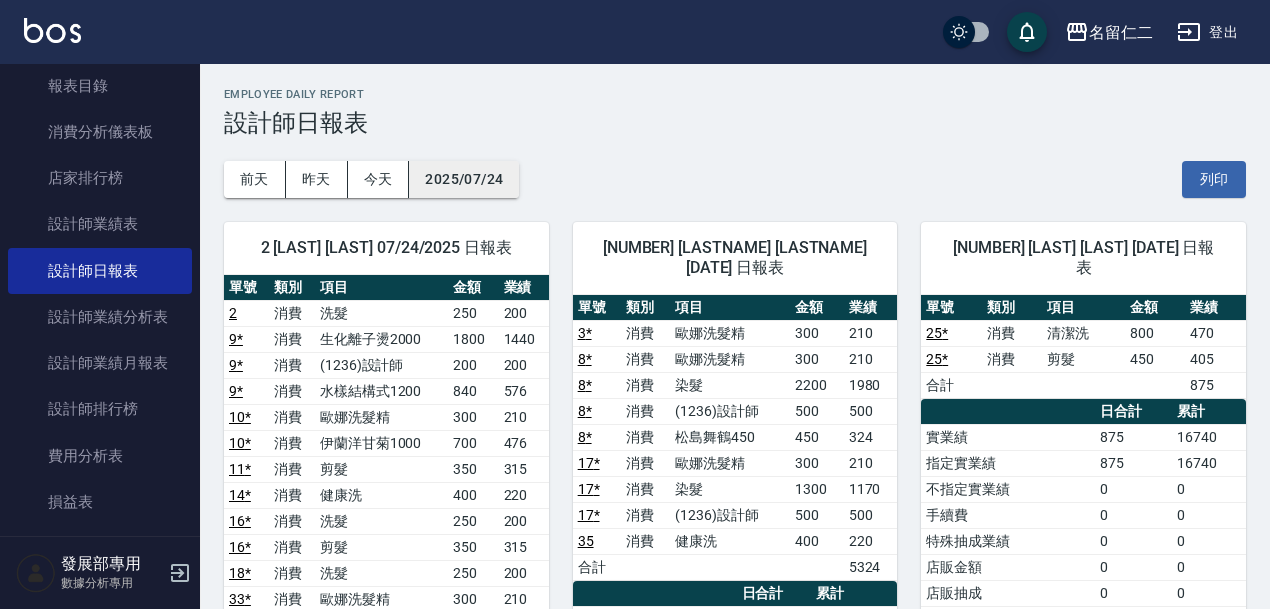 click on "2025/07/24" at bounding box center (464, 179) 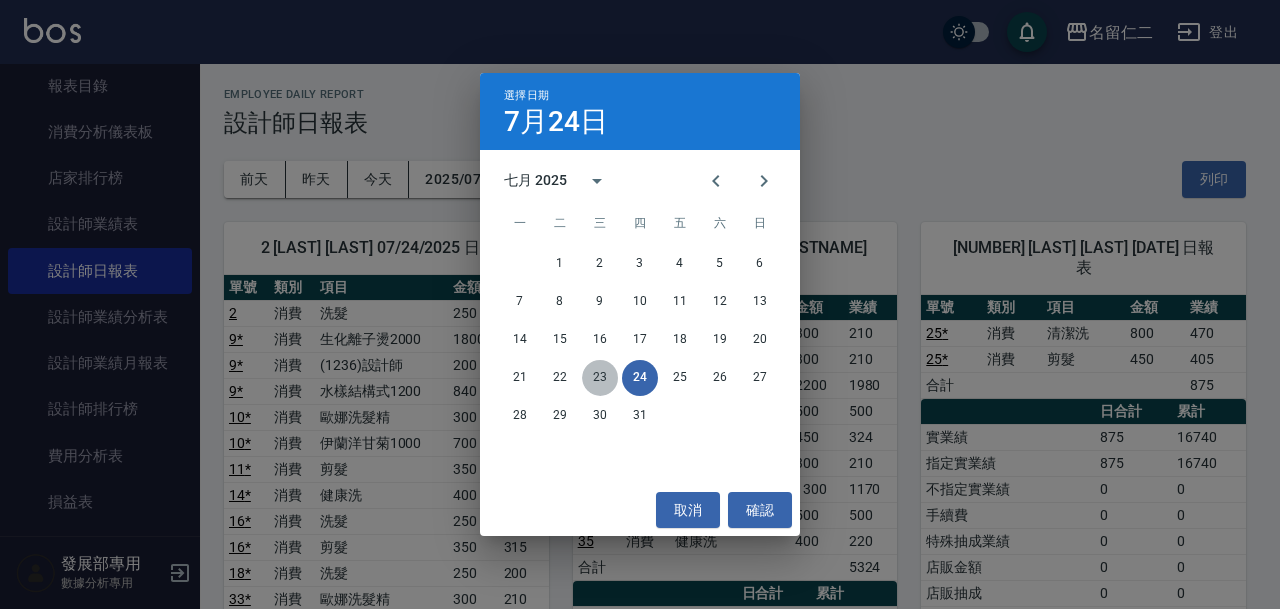 click on "23" at bounding box center (600, 378) 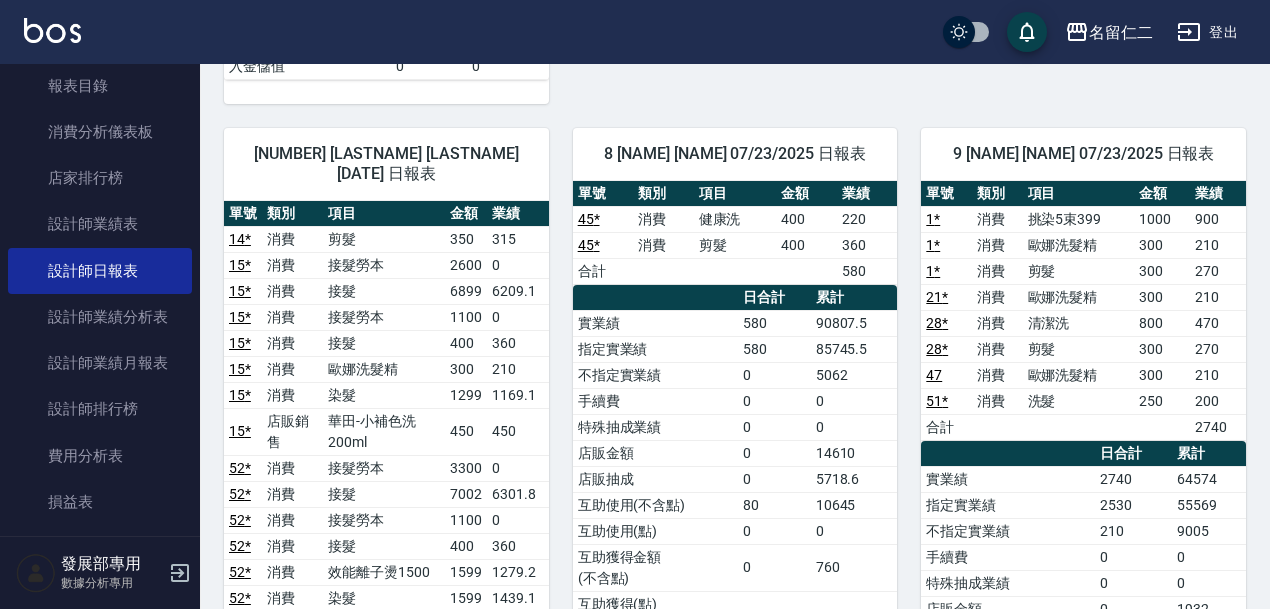 scroll, scrollTop: 1116, scrollLeft: 0, axis: vertical 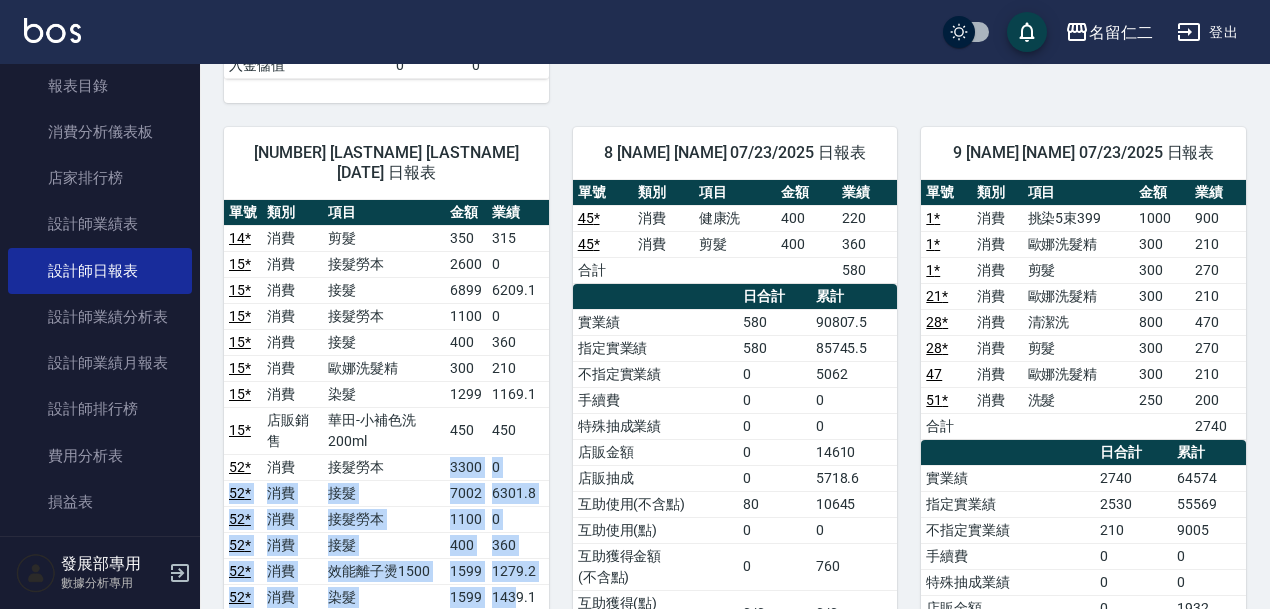 drag, startPoint x: 439, startPoint y: 432, endPoint x: 513, endPoint y: 551, distance: 140.13208 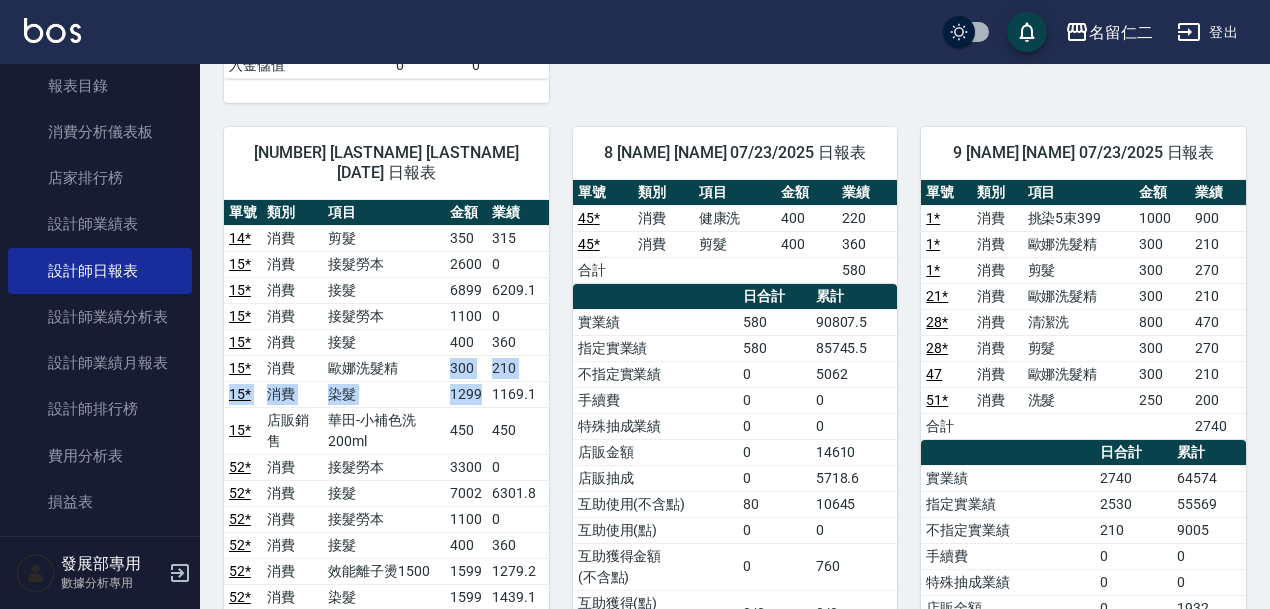 drag, startPoint x: 487, startPoint y: 352, endPoint x: 455, endPoint y: 328, distance: 40 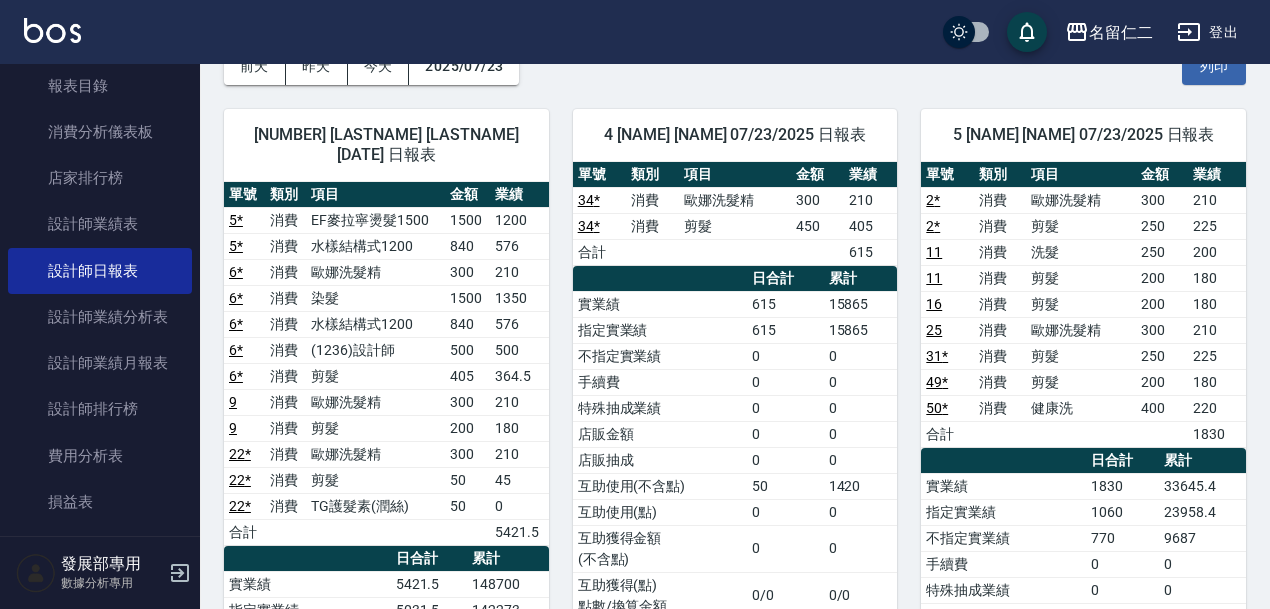 scroll, scrollTop: 0, scrollLeft: 0, axis: both 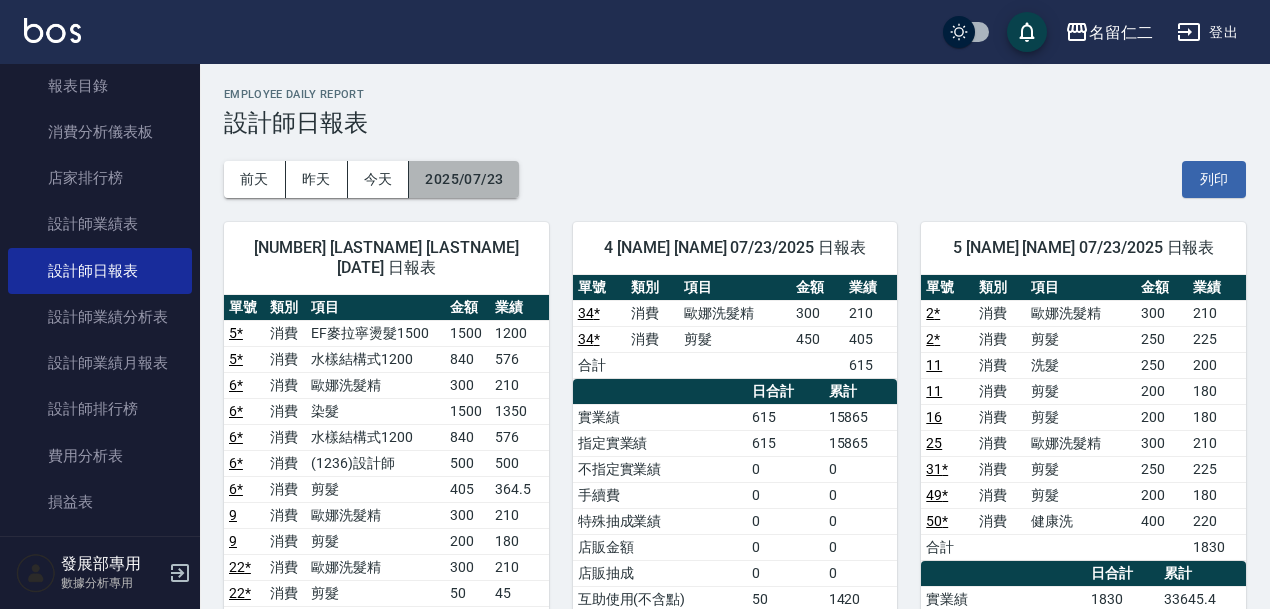 click on "2025/07/23" at bounding box center [464, 179] 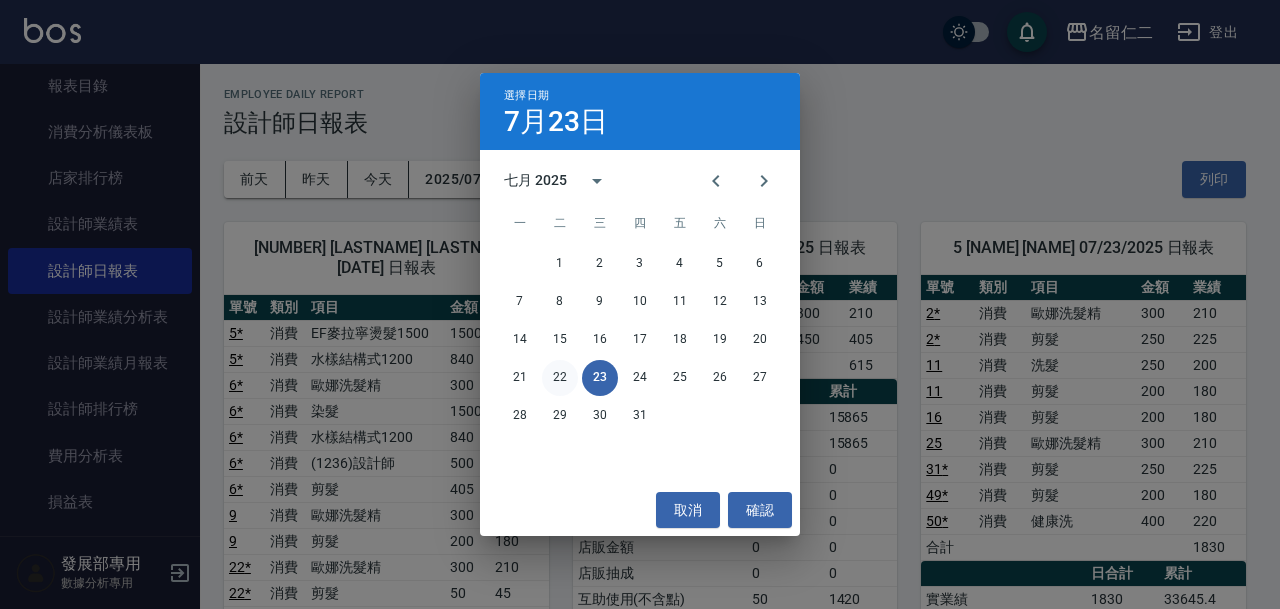 click on "22" at bounding box center (560, 378) 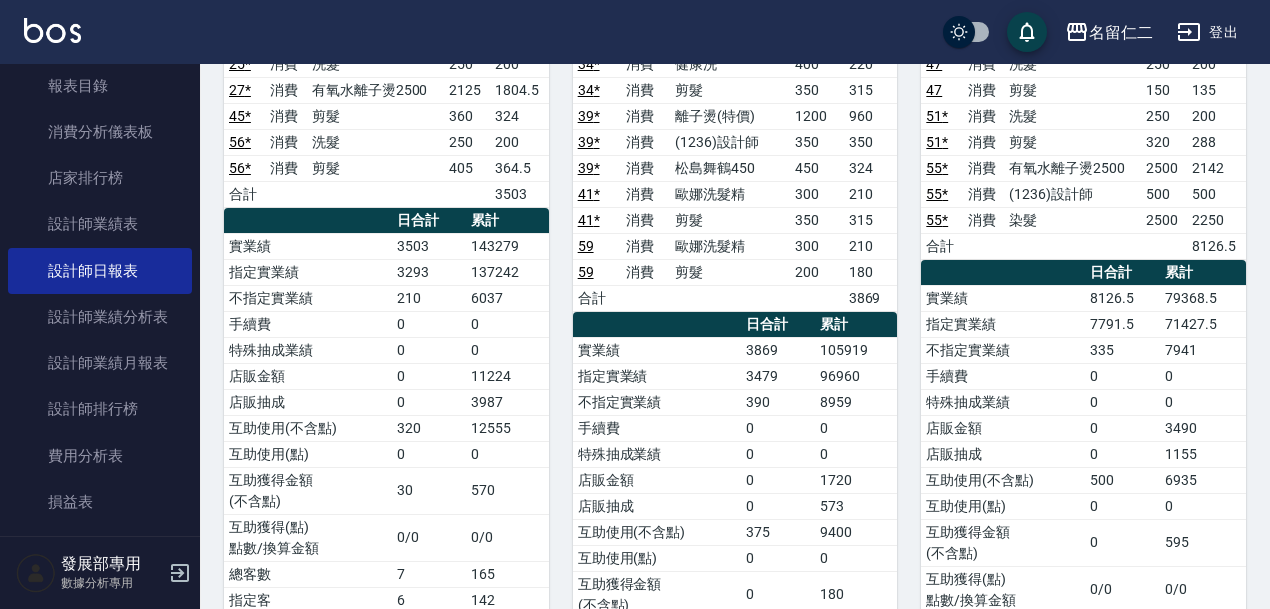 scroll, scrollTop: 366, scrollLeft: 0, axis: vertical 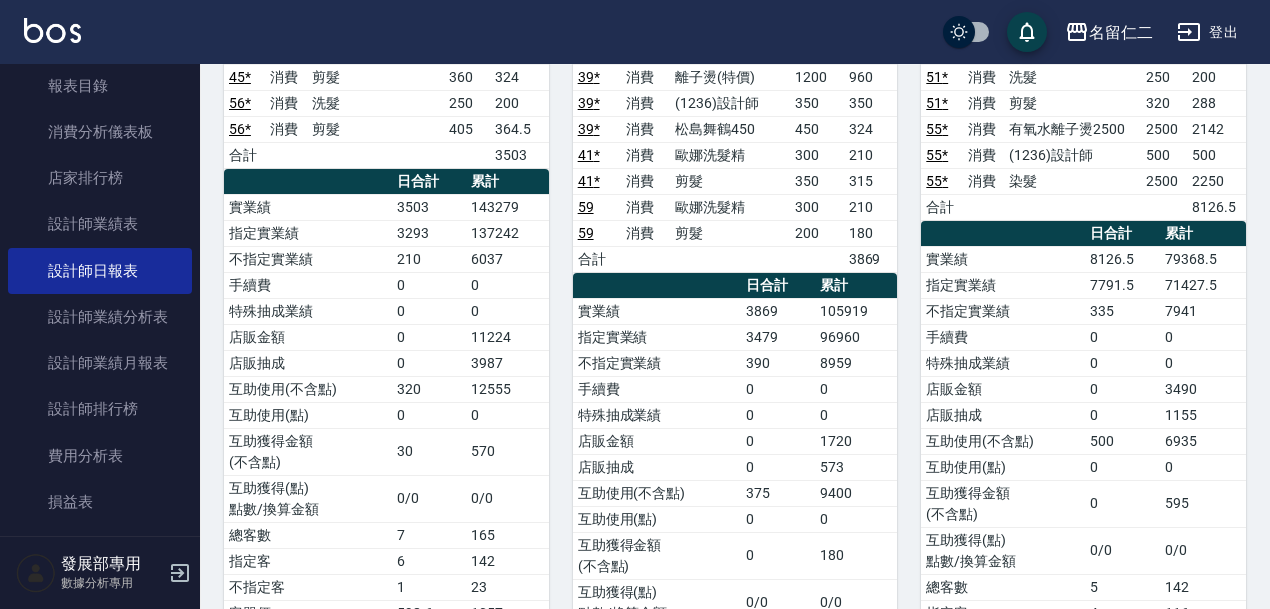 click on "設計師個人line@  0單  0%  單號 類別 項目 金額 業績 2 * 消費 洗髮 250 200 2 * 消費 剪髮 350 315 28 * 消費 剪髮 300 270 34 * 消費 健康洗 400 220 34 * 消費 剪髮 350 315 39 * 消費 離子燙(特價) 1200 960 39 * 消費 (1236)設計師 350 350 39 * 消費 松島舞鶴450 450 324 41 * 消費 歐娜洗髮精 300 210 41 * 消費 剪髮 350 315 59 消費 歐娜洗髮精 300 210 59 消費 剪髮 200 180 合計 3869 日合計 累計 實業績 3869 105919 指定實業績 3479 96960 不指定實業績 390 8959 手續費 0 0 特殊抽成業績 0 0 店販金額 0 1720 店販抽成 0 573 互助使用(不含點) 375 9400 互助使用(點) 0 0 互助獲得金額  (不含點) 0 180 互助獲得(點) 點數/換算金額 0/0 0/0 總客數 6 164 指定客 5 148 不指定客 1 16 客單價 800 793.3 客項次(服務) 12 261 平均項次單價 400 498.5 入金儲值 0 0" at bounding box center [723, 332] 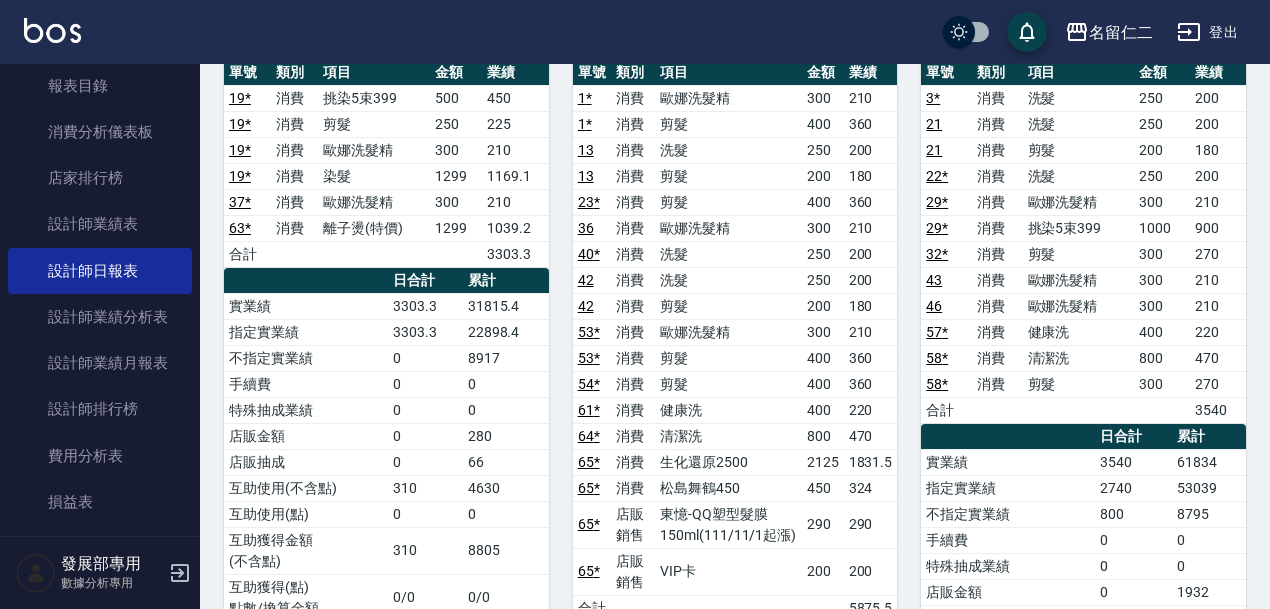 scroll, scrollTop: 0, scrollLeft: 0, axis: both 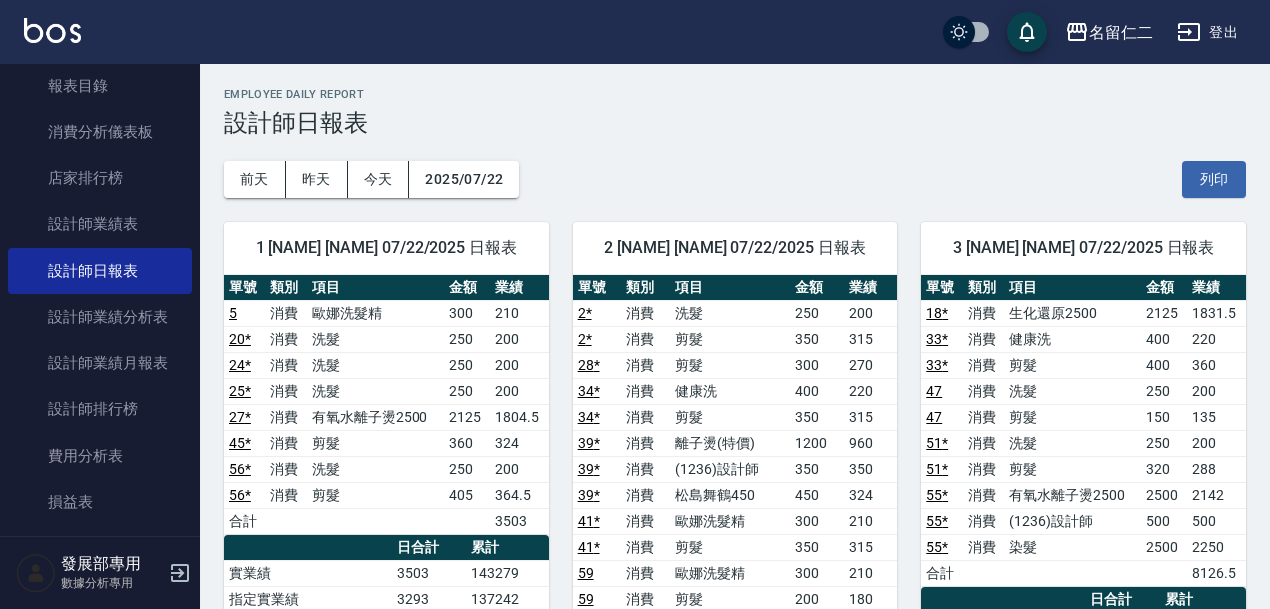 click on "1 [NAME] [NAME] 07/22/2025 日報表  單號 類別 項目 金額 業績 5 消費 歐娜洗髮精 300 210 20 * 消費 洗髮 250 200 24 * 消費 洗髮 250 200 25 * 消費 洗髮 250 200 27 * 消費 有氧水離子燙2500 2125 1804.5 45 * 消費 剪髮 360 324 56 * 消費 洗髮 250 200 56 * 消費 剪髮 405 364.5 合計 3503 日合計 累計 實業績 3503 143279 指定實業績 3293 137242 不指定實業績 210 6037 手續費 0 0 特殊抽成業績 0 0 店販金額 0 11224 店販抽成 0 3987 互助使用(不含點) 320 12555 互助使用(點) 0 0 互助獲得金額  (不含點) 30 570 互助獲得(點) 點數/換算金額 0/0 0/0 總客數 7 165 指定客 6 142 不指定客 1 23 客單價 598.6 1057 客項次(服務) 8 307 平均項次單價 523.8 568.1 入金儲值 0 0" at bounding box center [374, 698] 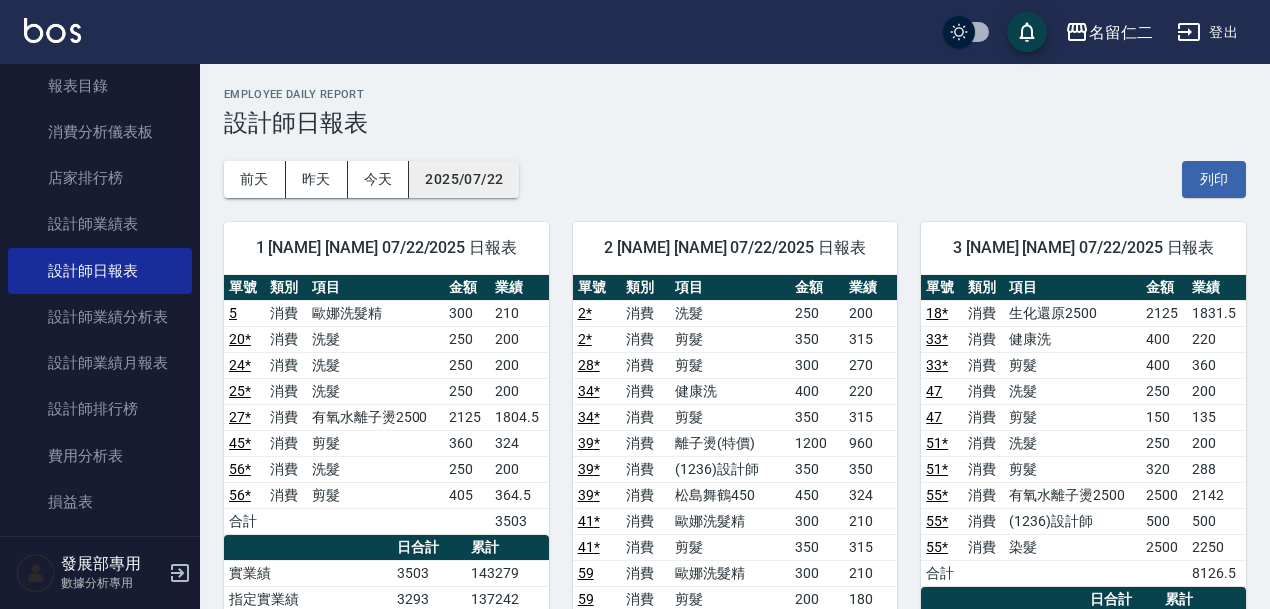 click on "2025/07/22" at bounding box center [464, 179] 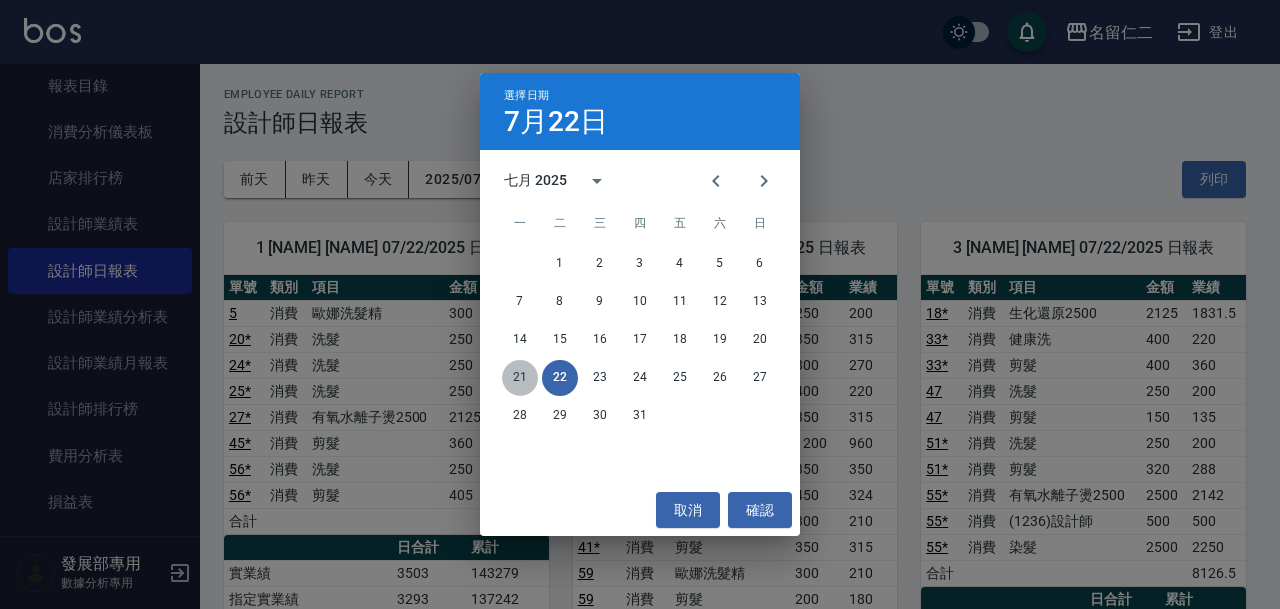 click on "21" at bounding box center (520, 378) 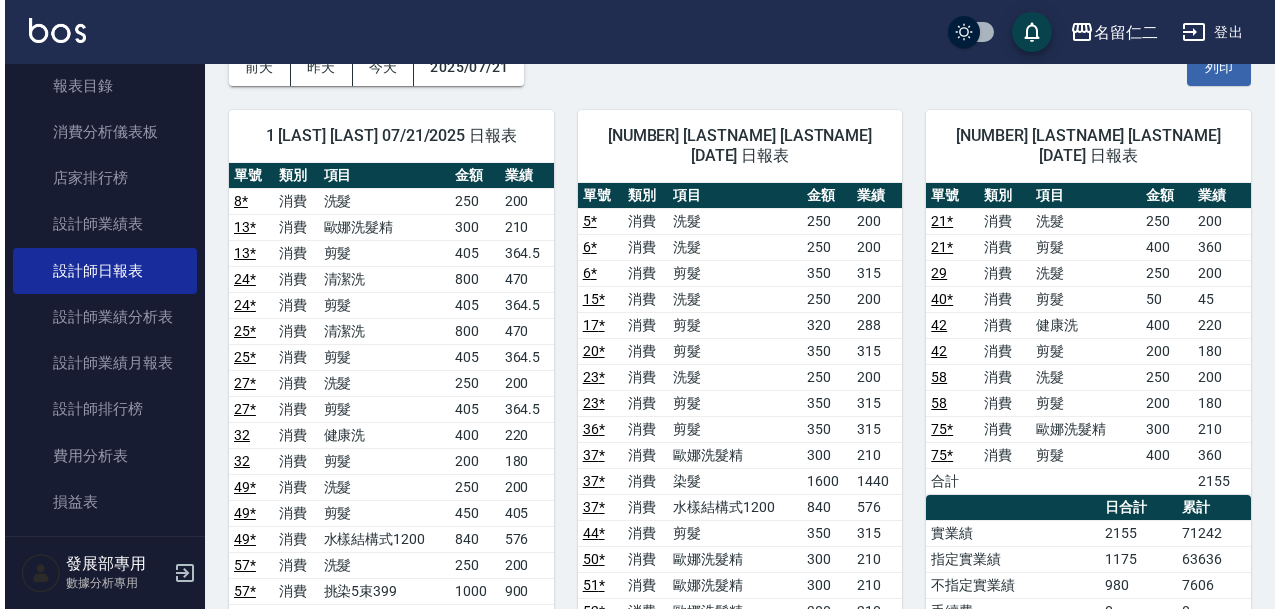 scroll, scrollTop: 54, scrollLeft: 0, axis: vertical 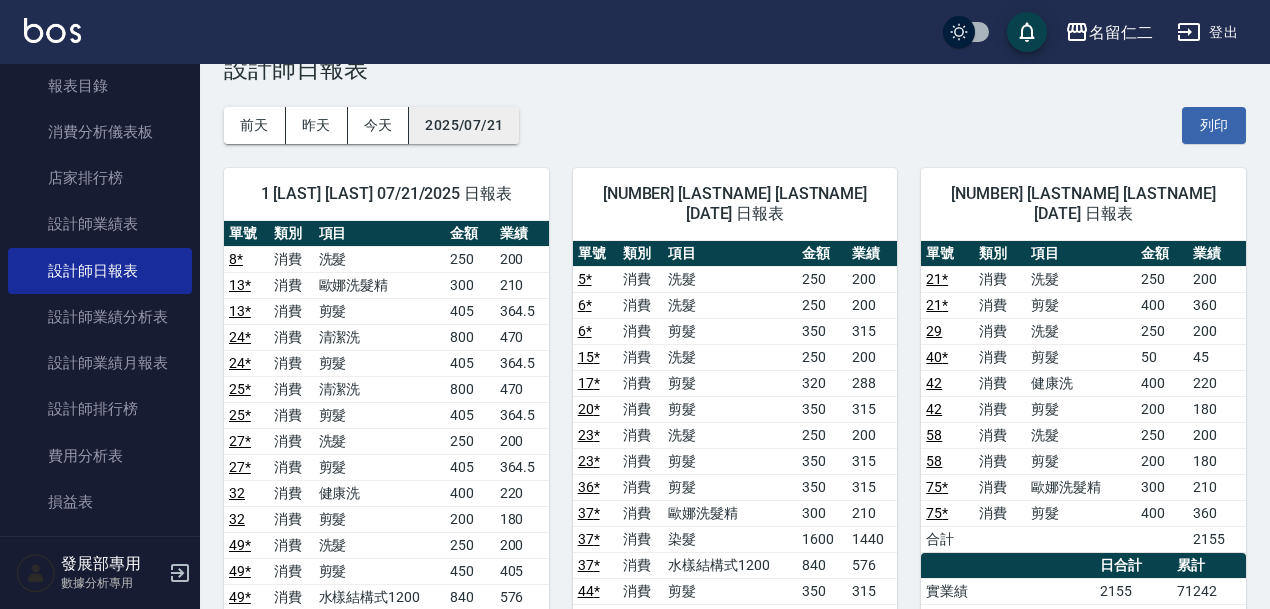 click on "2025/07/21" at bounding box center (464, 125) 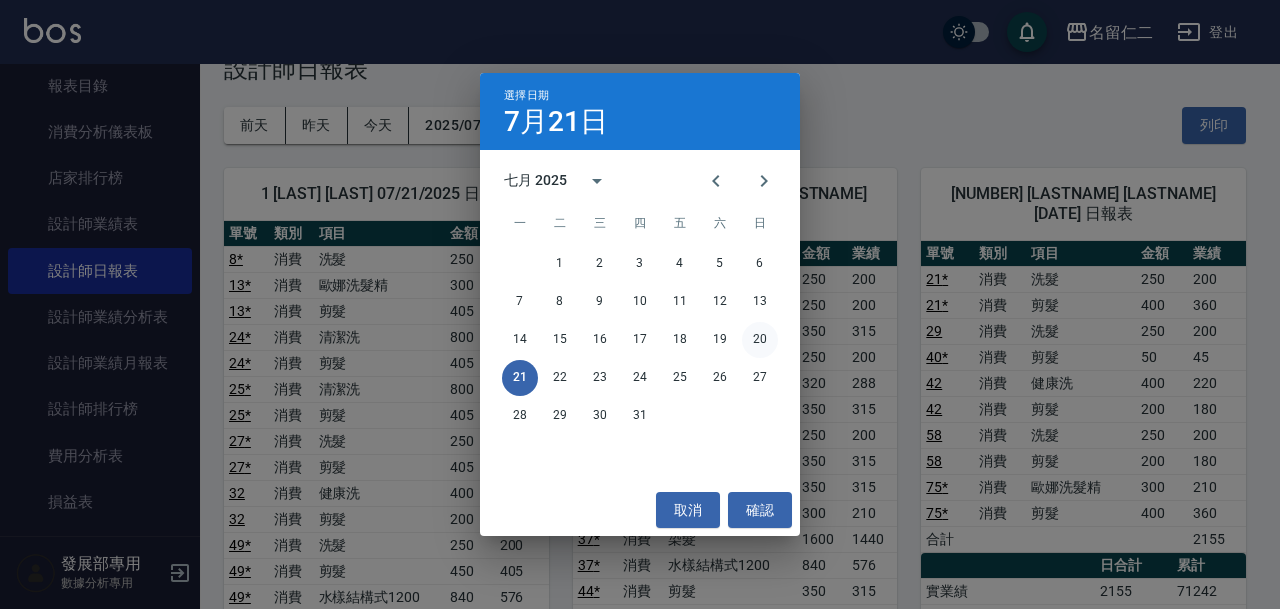 click on "20" at bounding box center [760, 340] 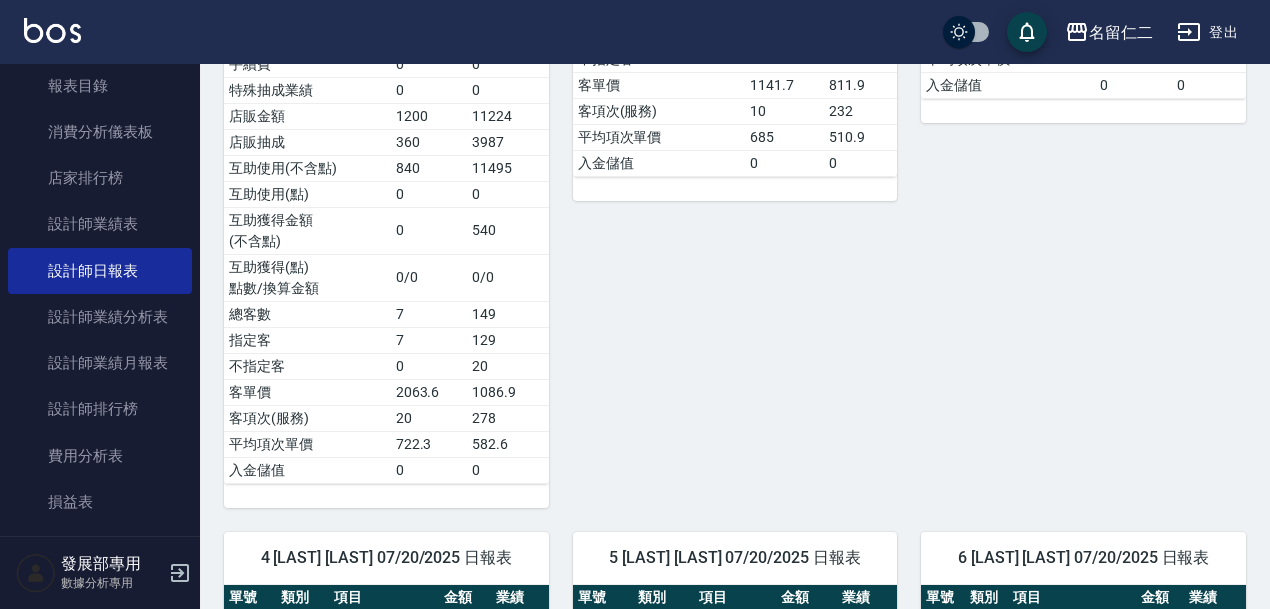 scroll, scrollTop: 0, scrollLeft: 0, axis: both 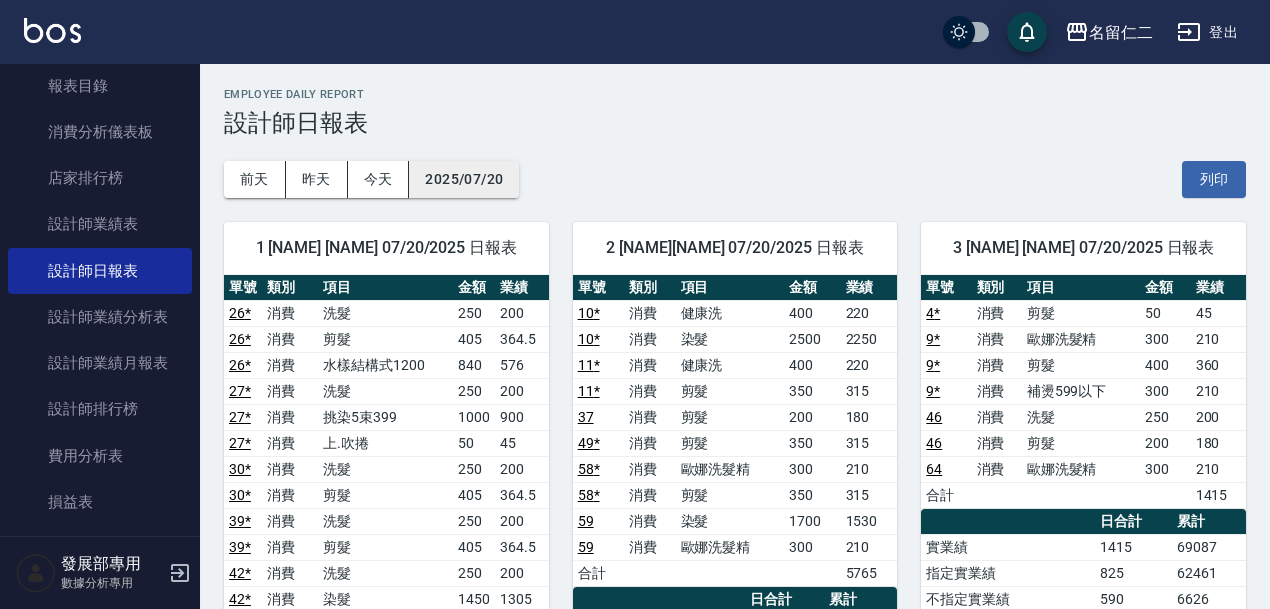 click on "2025/07/20" at bounding box center (464, 179) 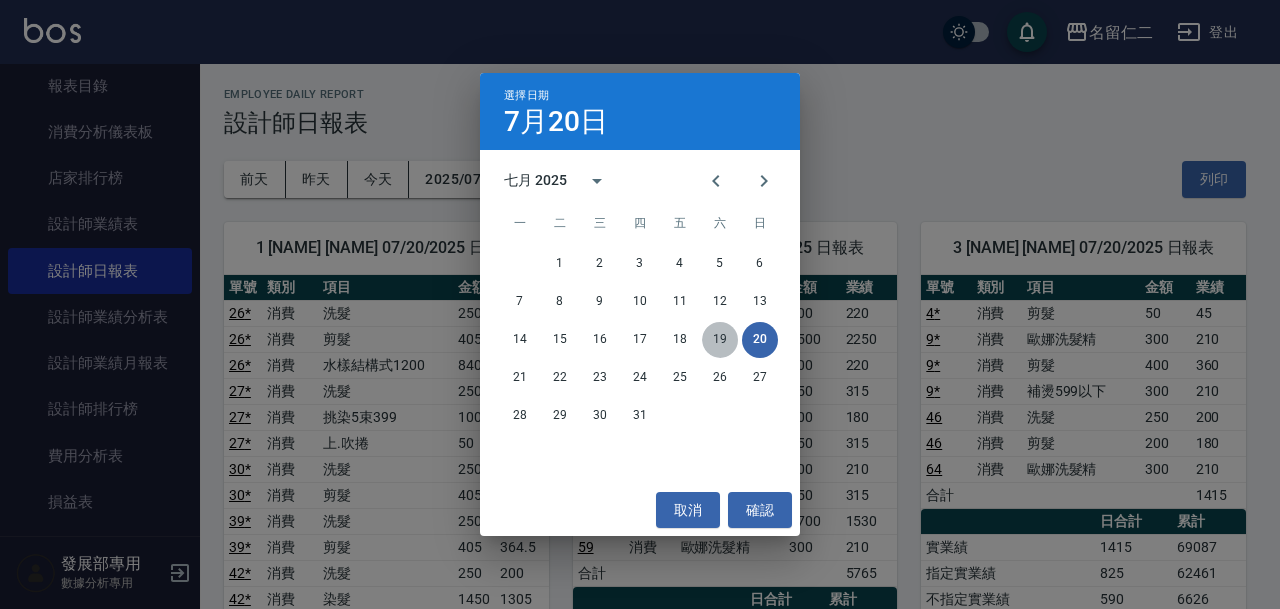 click on "19" at bounding box center (720, 340) 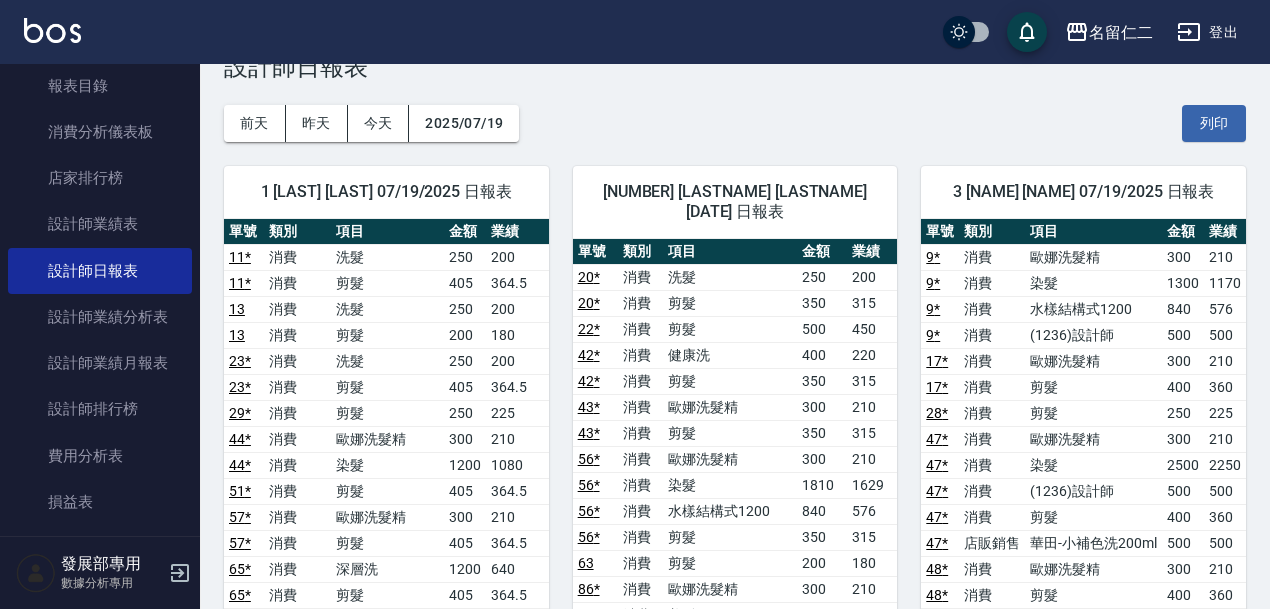 scroll, scrollTop: 0, scrollLeft: 0, axis: both 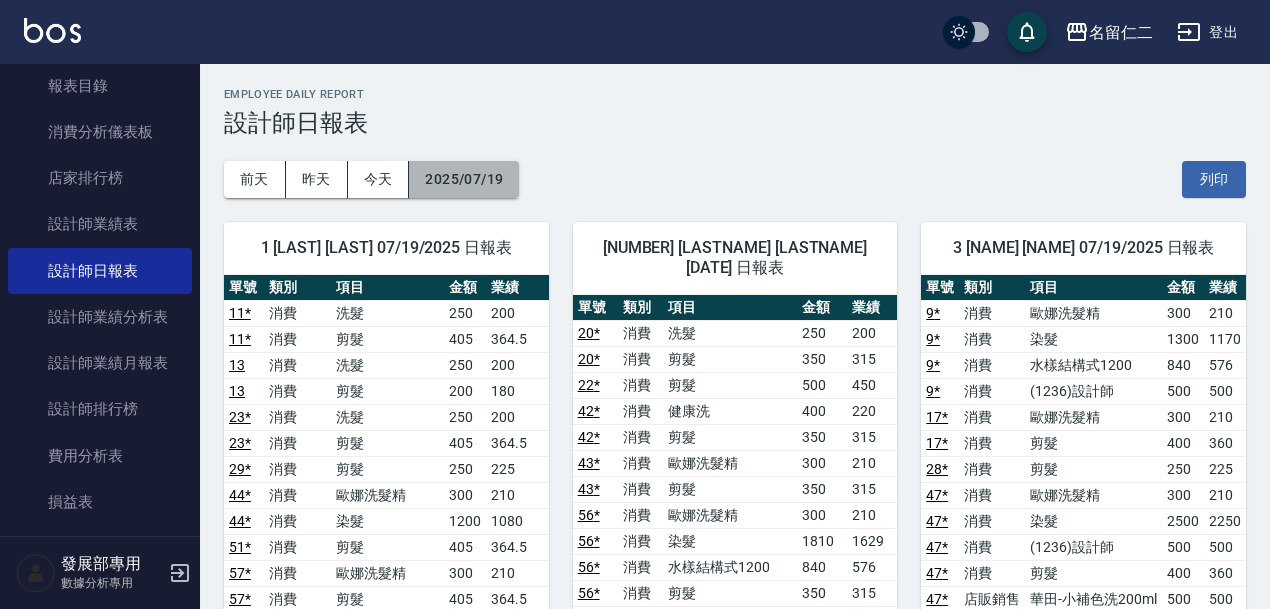 click on "2025/07/19" at bounding box center (464, 179) 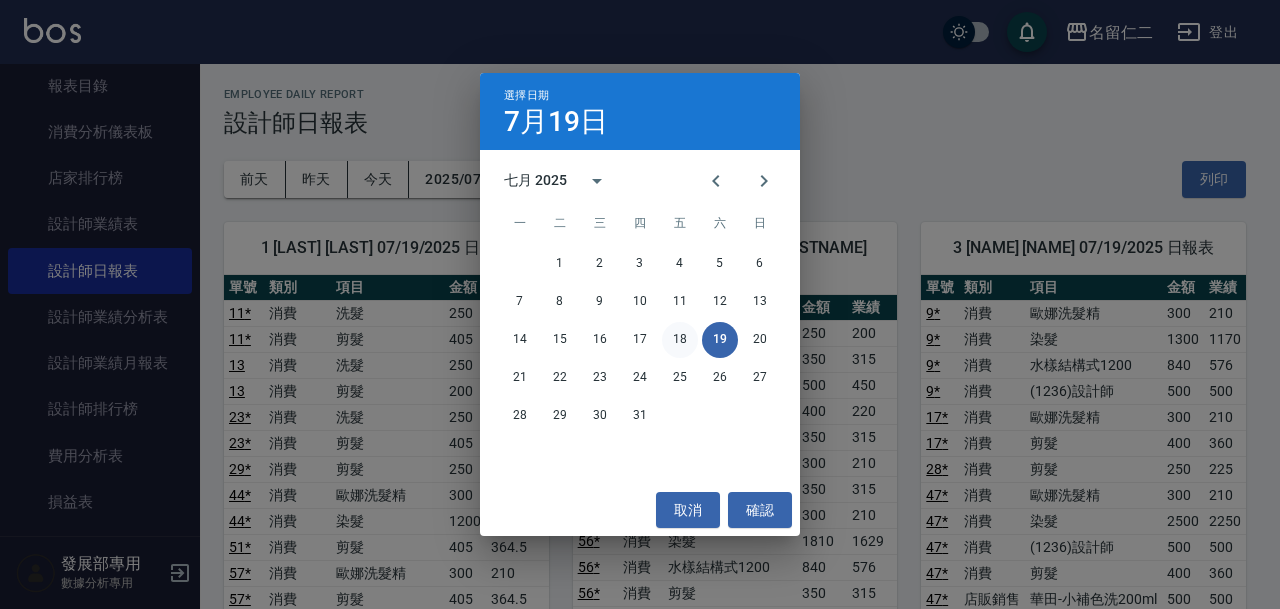 click on "18" at bounding box center (680, 340) 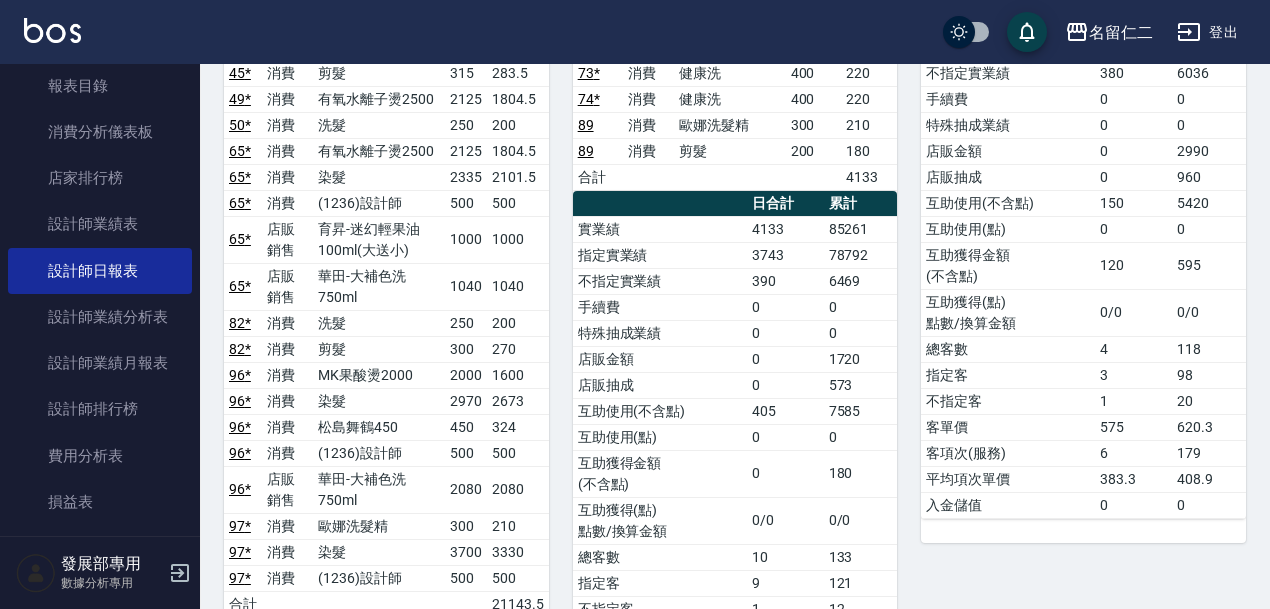 scroll, scrollTop: 0, scrollLeft: 0, axis: both 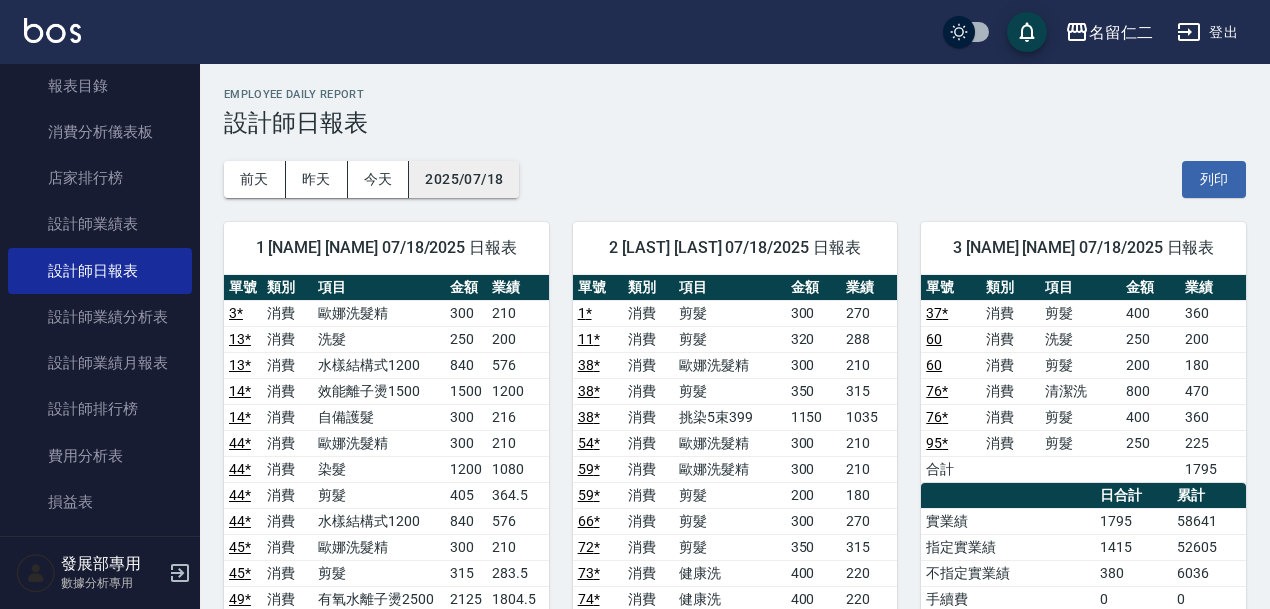 click on "2025/07/18" at bounding box center [464, 179] 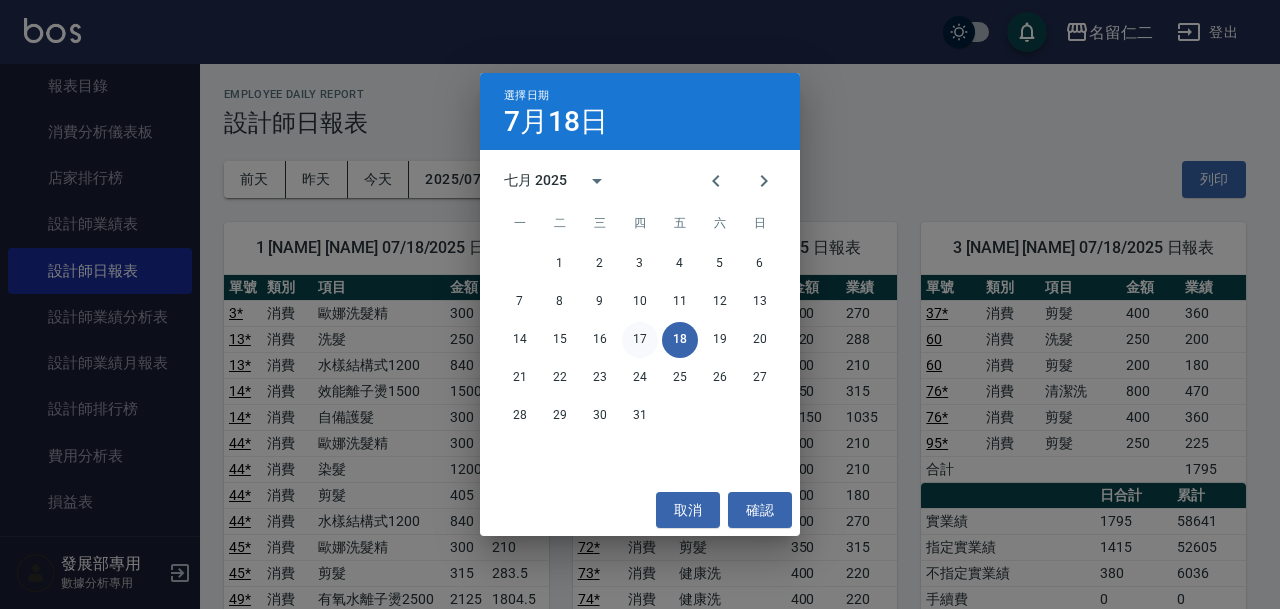 click on "17" at bounding box center [640, 340] 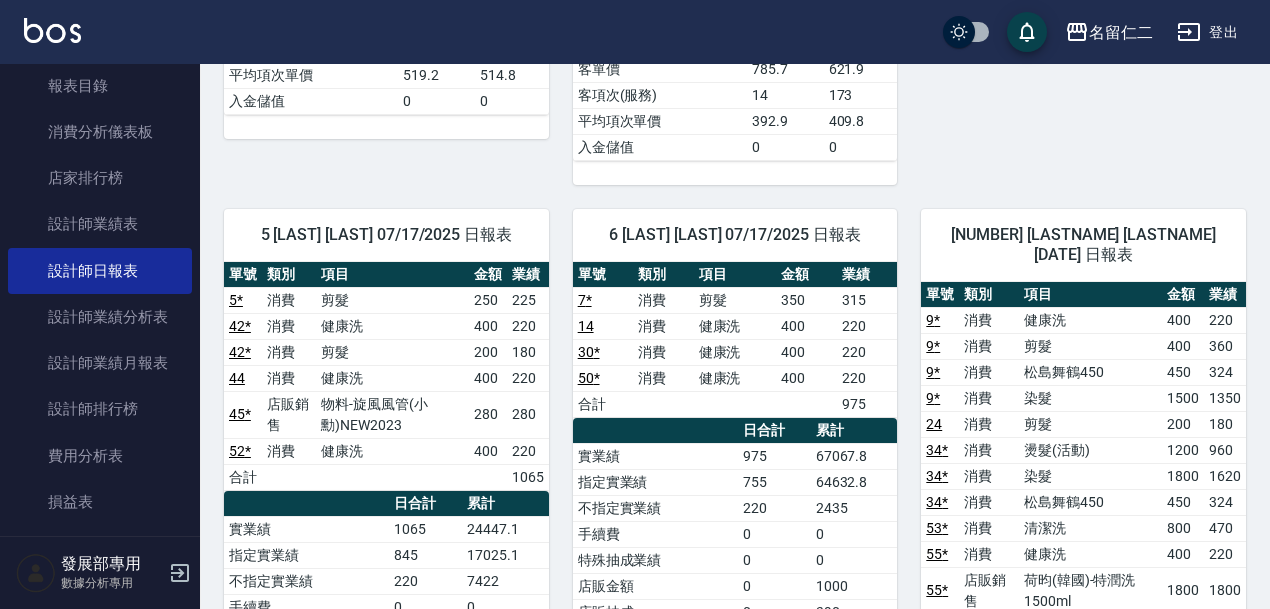 scroll, scrollTop: 0, scrollLeft: 0, axis: both 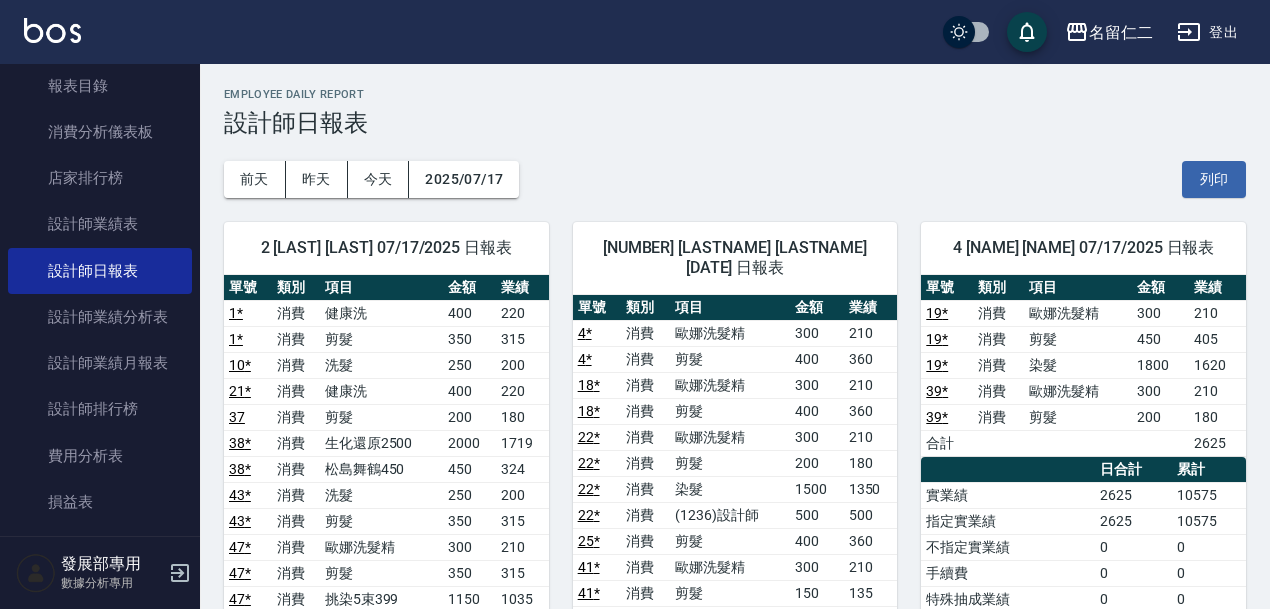 click on "2 [NAME] [NAME] 07/17/2025 日報表  單號 類別 項目 金額 業績 1 * 消費 健康洗 400 220 1 * 消費 剪髮 350 315 10 * 消費 洗髮 250 200 21 * 消費 健康洗 400 220 37 消費 剪髮 200 180 38 * 消費 生化還原2500 2000 1719 38 * 消費 松島舞鶴450 450 324 43 * 消費 洗髮 250 200 43 * 消費 剪髮 350 315 47 * 消費 歐娜洗髮精 300 210 47 * 消費 剪髮 350 315 47 * 消費 挑染5束399 1150 1035 57 * 消費 剪髮 300 270 合計 5523 日合計 累計 實業績 5523 81128 指定實業績 5343 75049 不指定實業績 180 6079 手續費 0 0 特殊抽成業績 0 0 店販金額 0 1720 店販抽成 0 573 互助使用(不含點) 480 7180 互助使用(點) 0 0 互助獲得金額  (不含點) 0 180 互助獲得(點) 點數/換算金額 0/0 0/0 總客數 8 123 指定客 7 112 不指定客 1 11 客單價 843.8 812 客項次(服務) 13 194 平均項次單價 519.2 514.8 入金儲值 0 0" at bounding box center (374, 734) 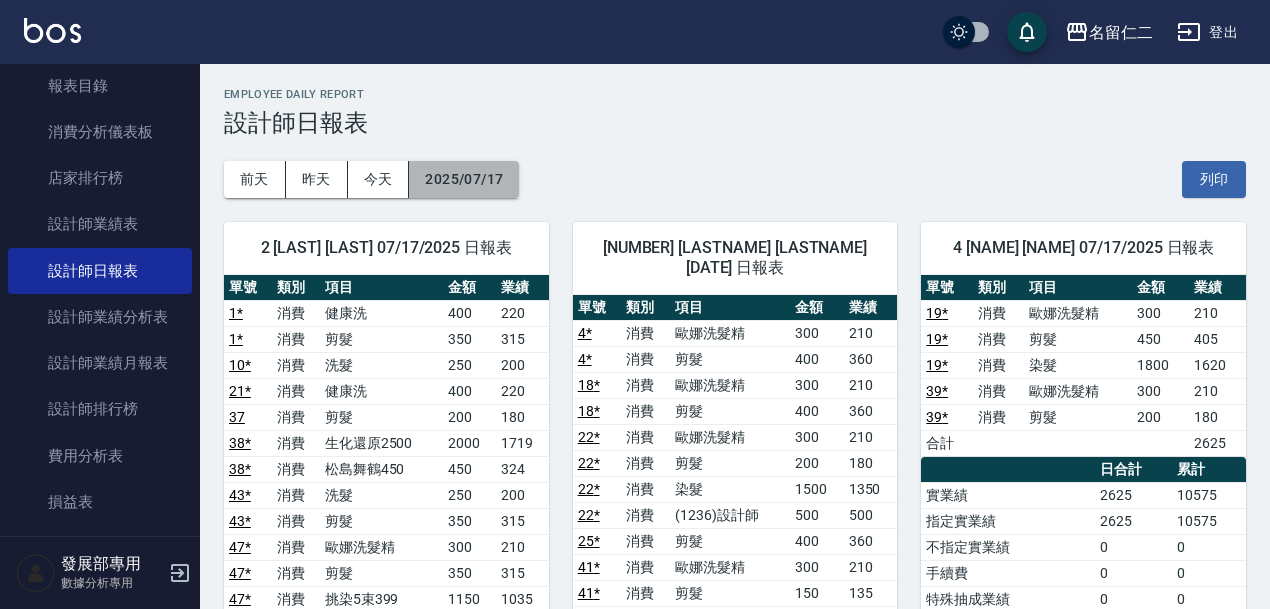 click on "2025/07/17" at bounding box center (464, 179) 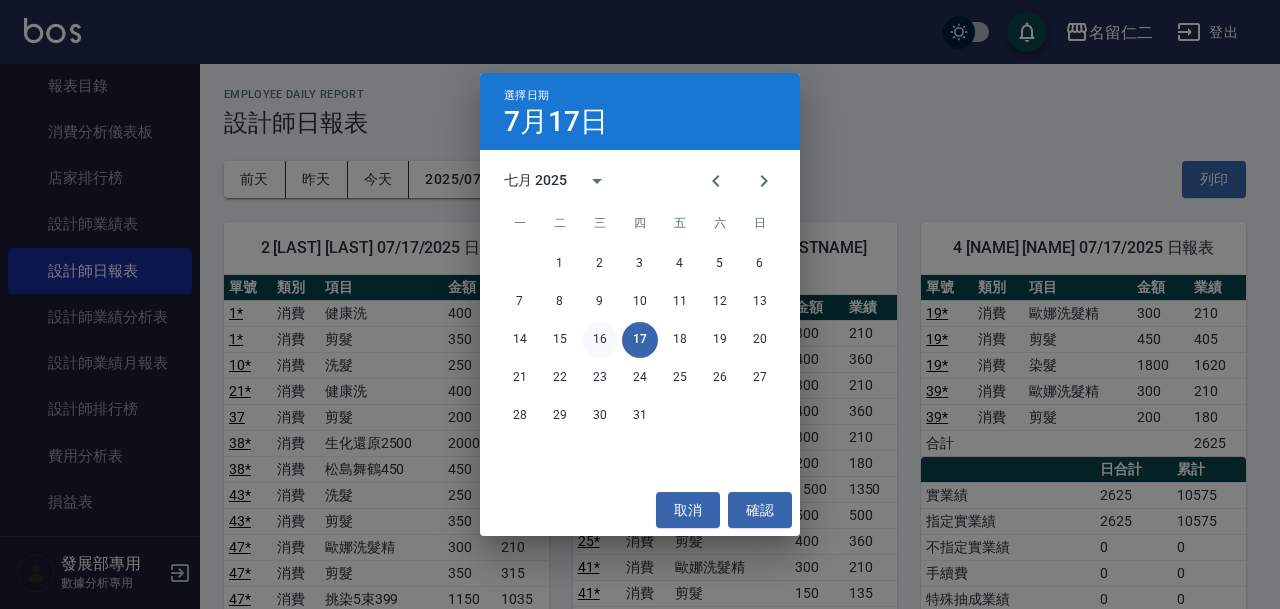 click on "16" at bounding box center (600, 340) 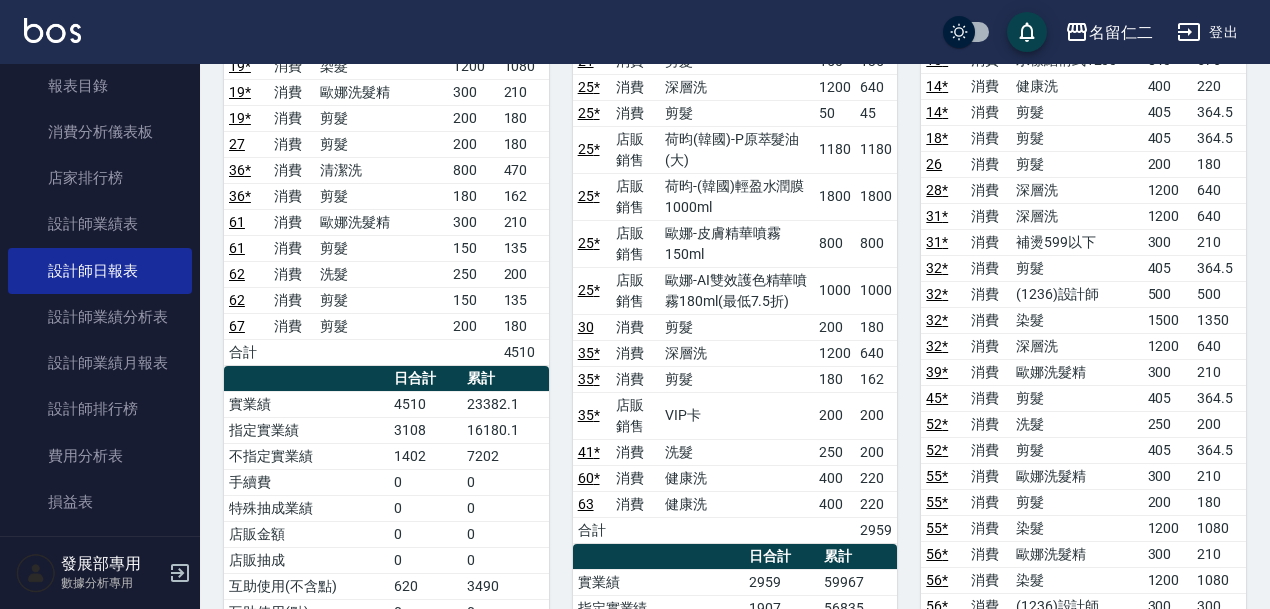 scroll, scrollTop: 0, scrollLeft: 0, axis: both 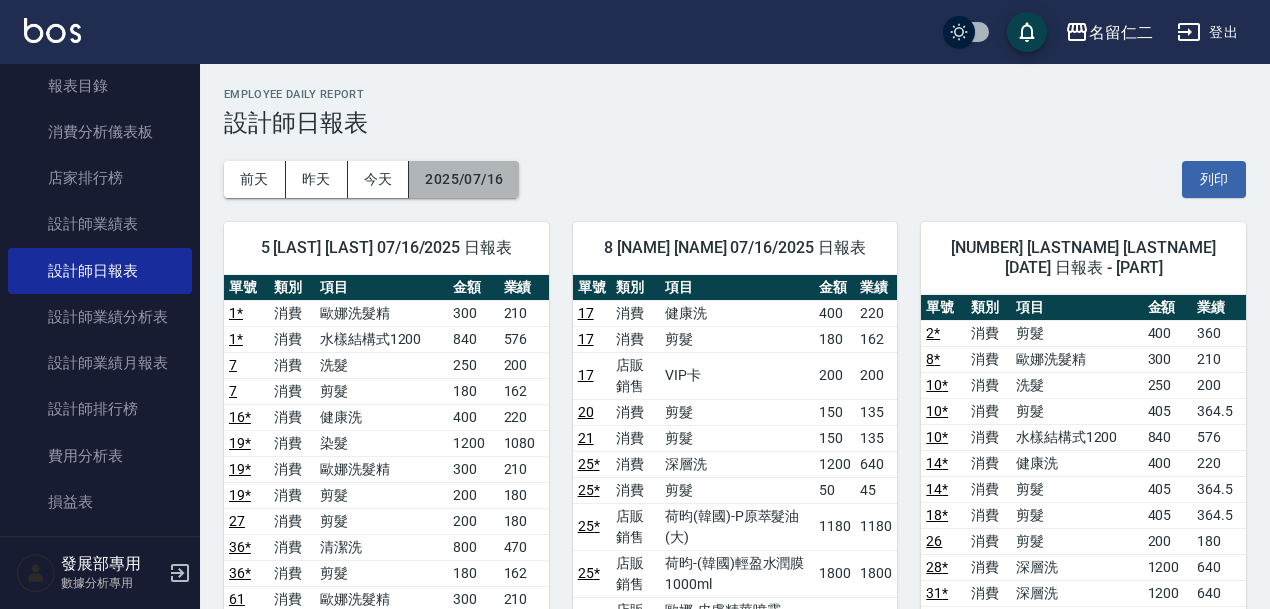click on "2025/07/16" at bounding box center (464, 179) 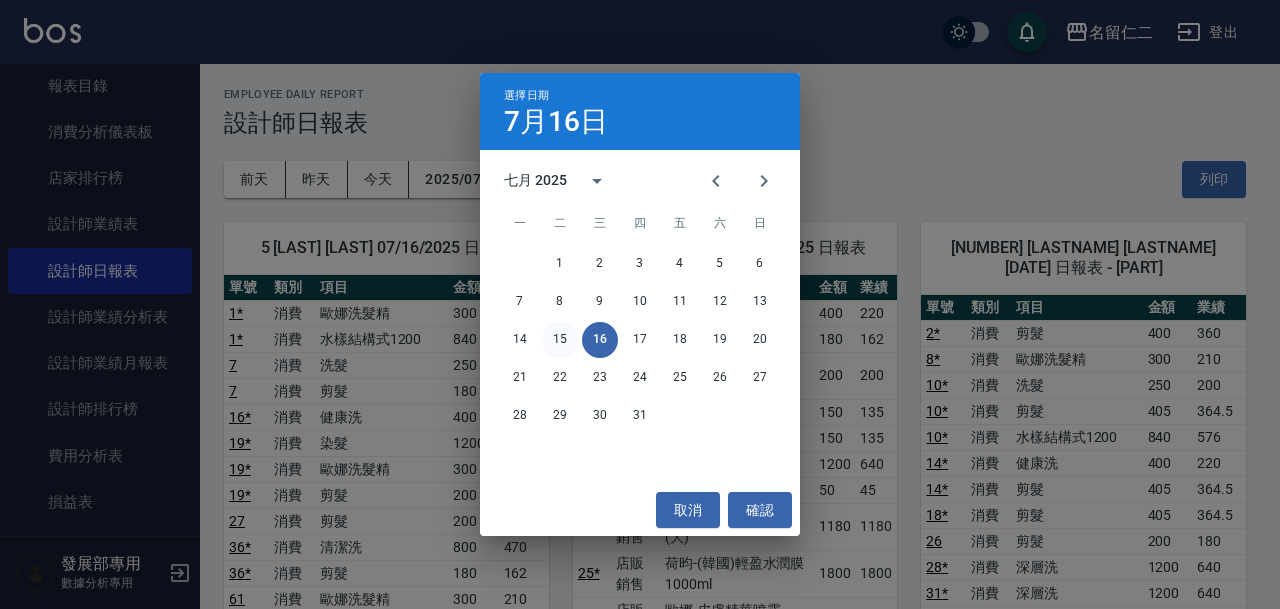 click on "15" at bounding box center (560, 340) 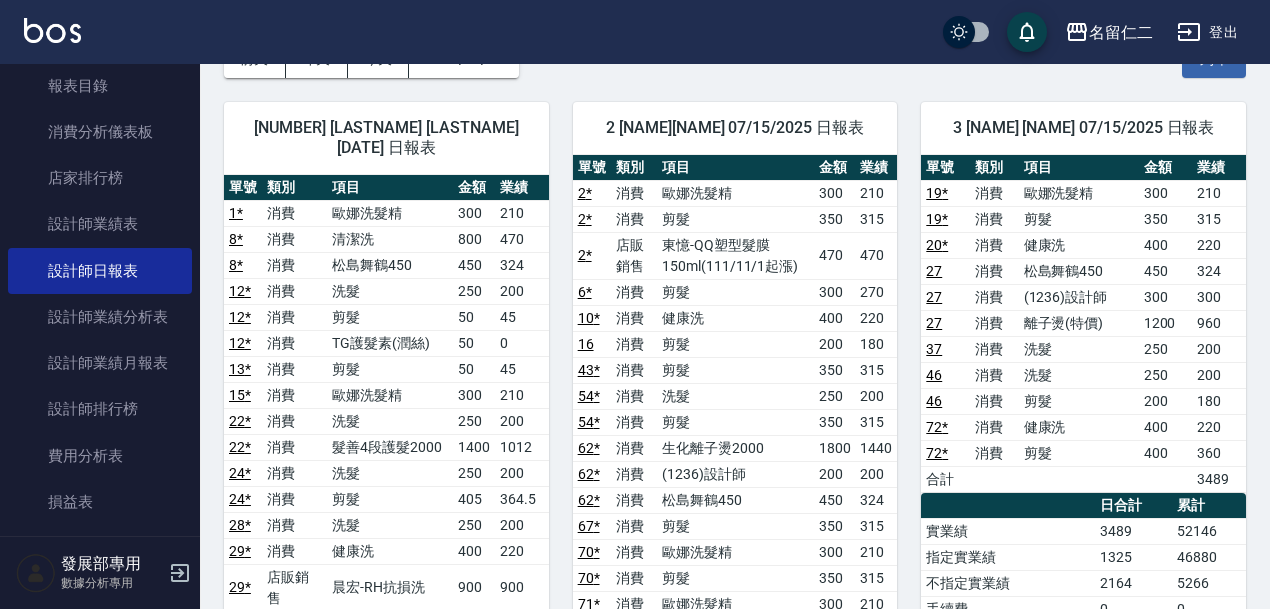 scroll, scrollTop: 0, scrollLeft: 0, axis: both 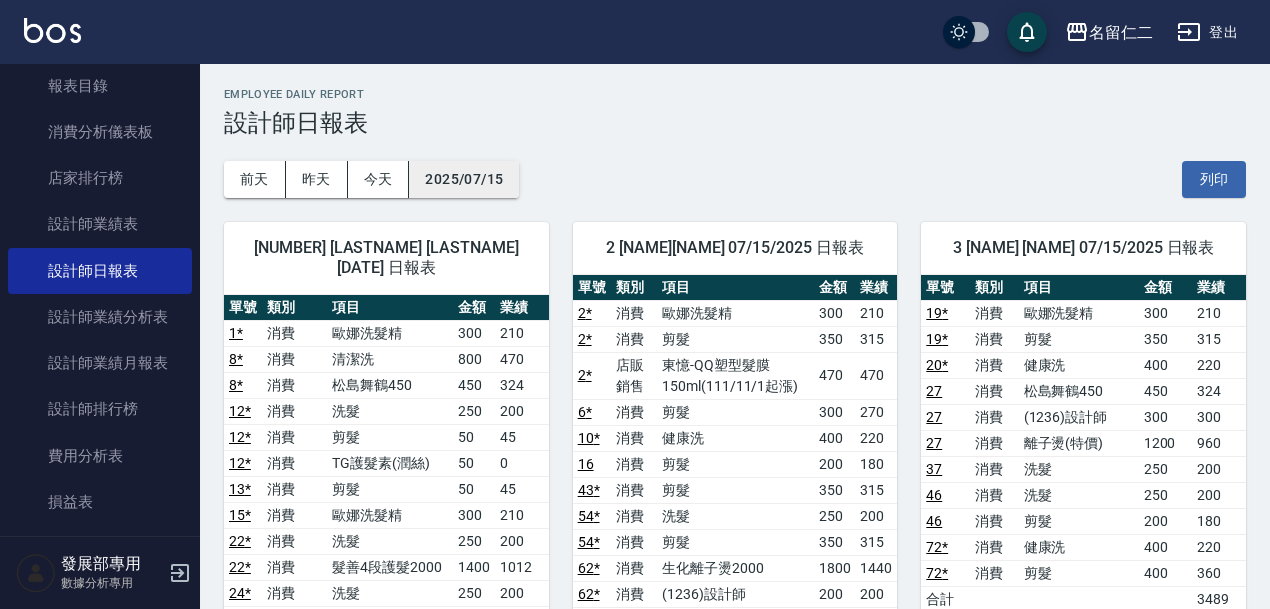 click on "2025/07/15" at bounding box center [464, 179] 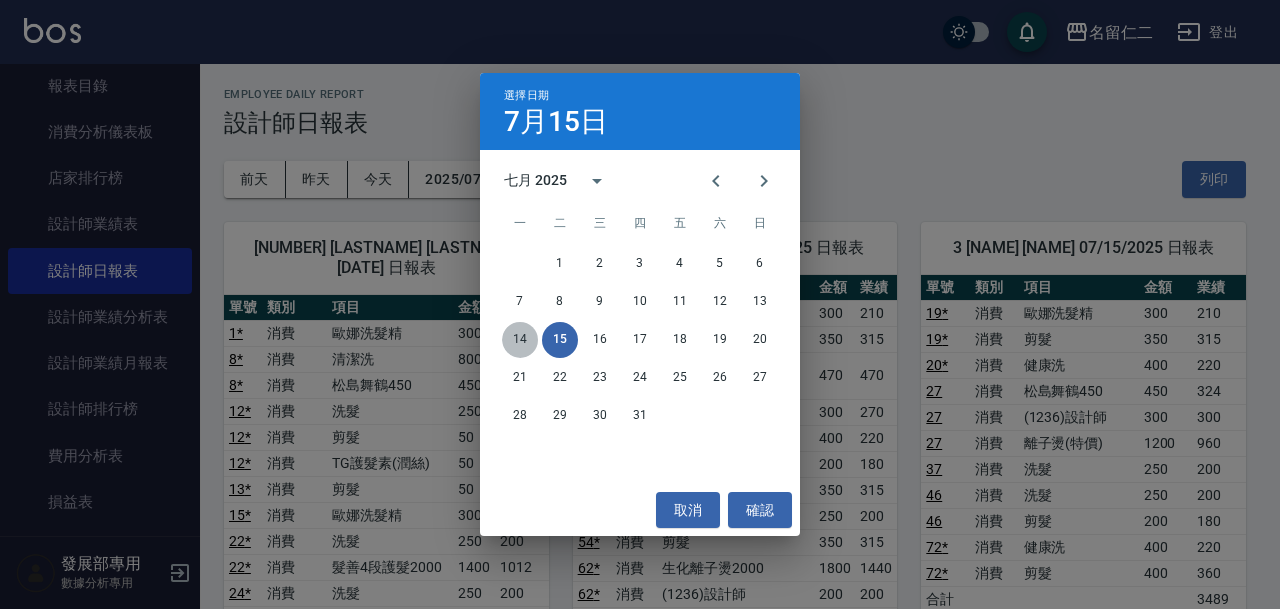 click on "14" at bounding box center [520, 340] 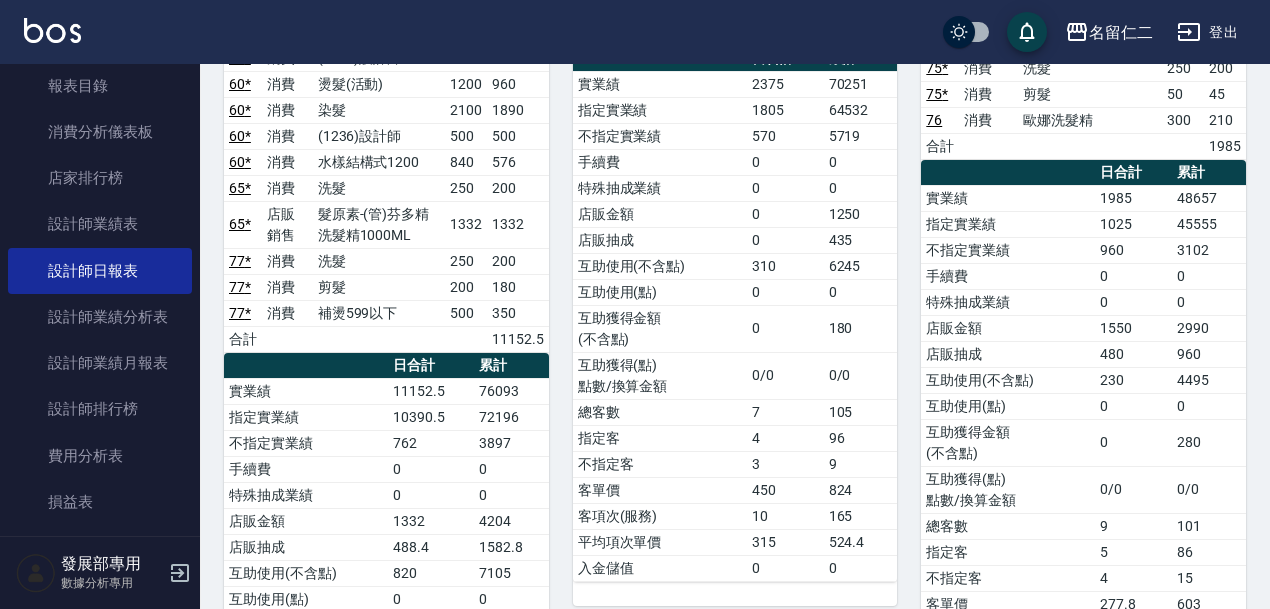 scroll, scrollTop: 0, scrollLeft: 0, axis: both 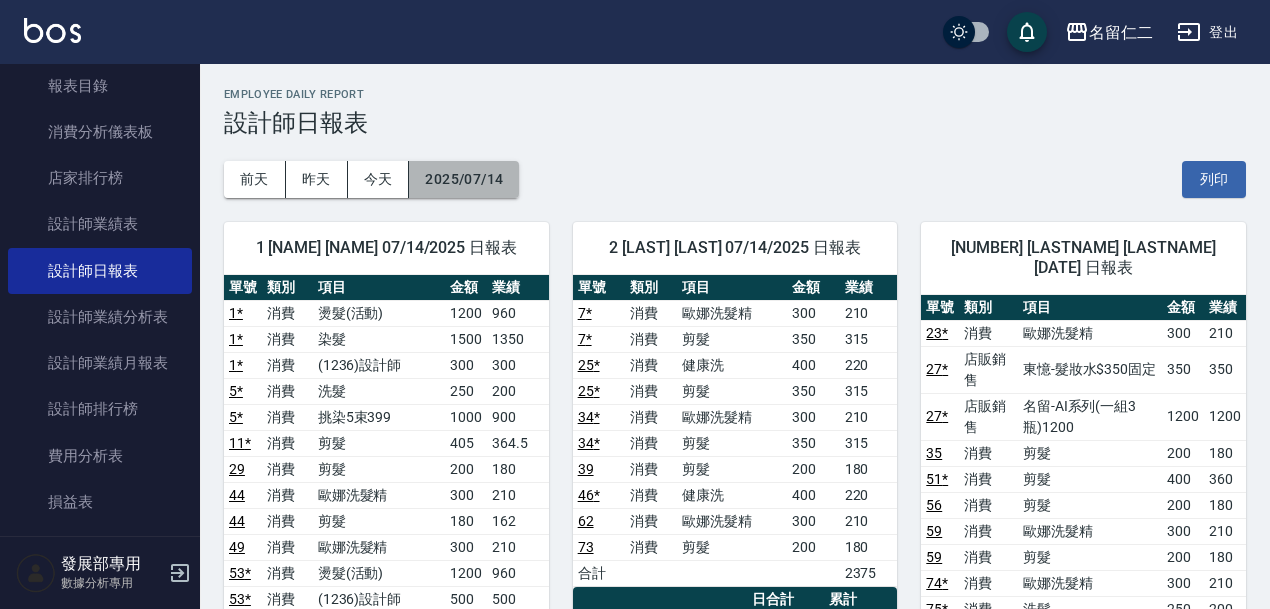 click on "2025/07/14" at bounding box center (464, 179) 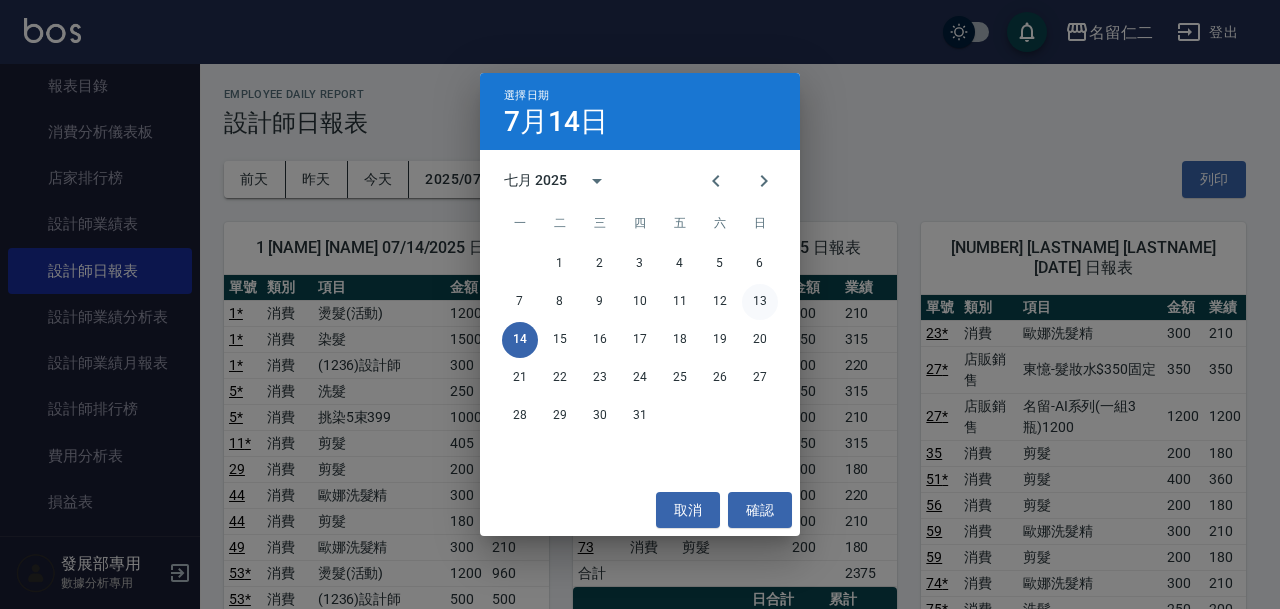 click on "13" at bounding box center [760, 302] 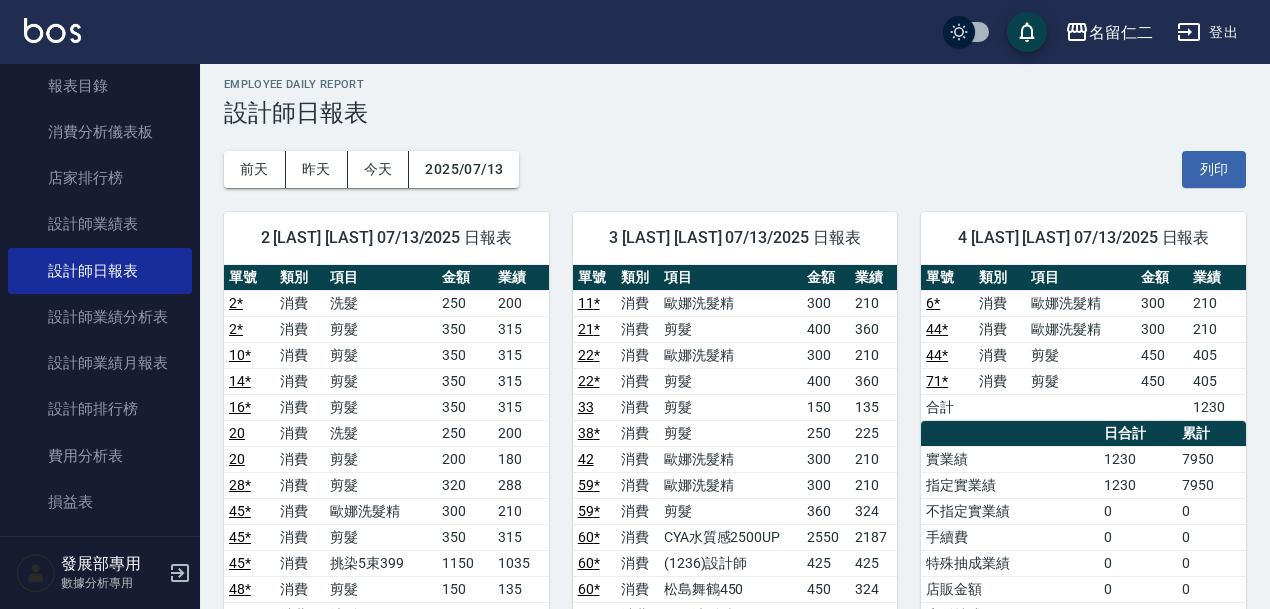 scroll, scrollTop: 0, scrollLeft: 0, axis: both 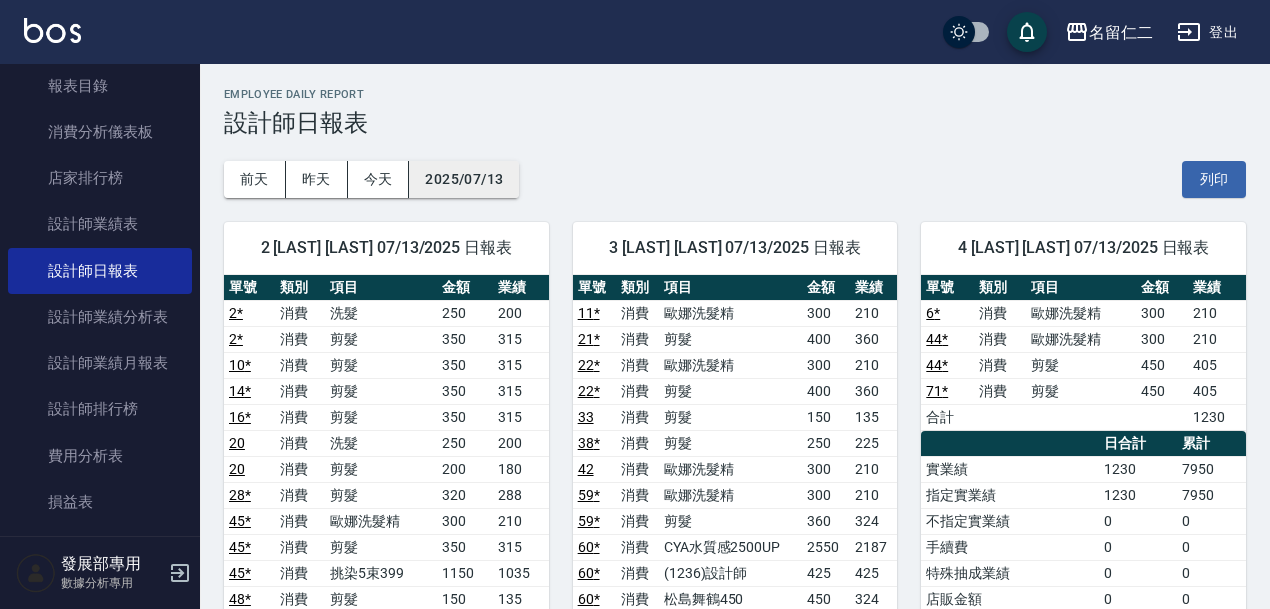 click on "2025/07/13" at bounding box center [464, 179] 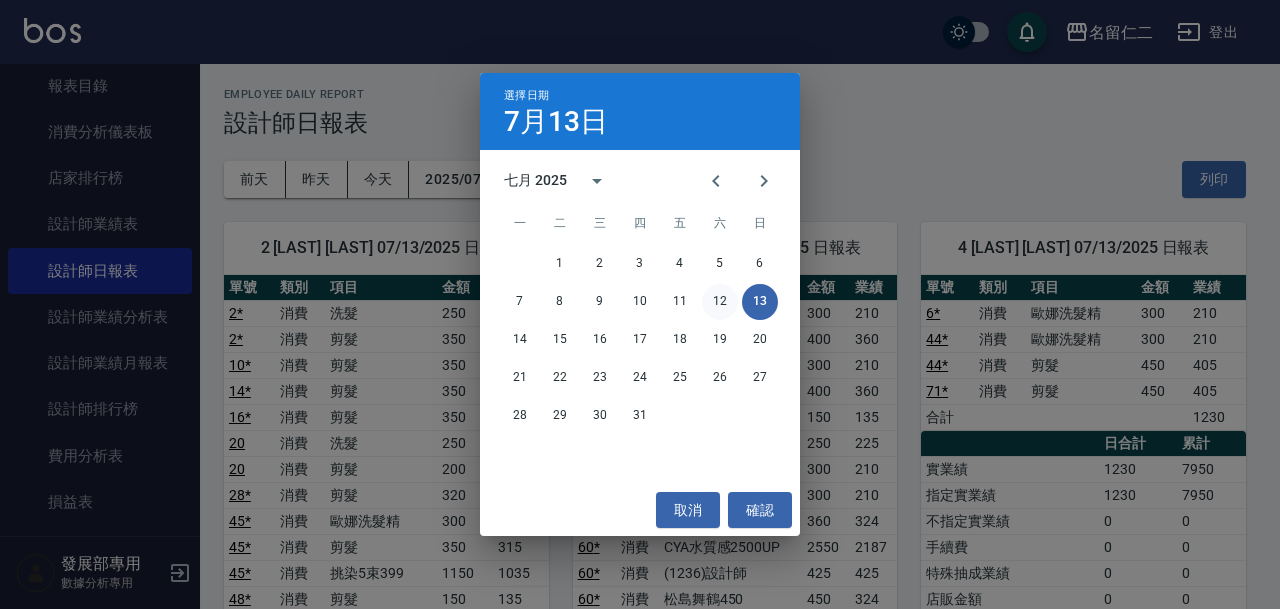 click on "12" at bounding box center (720, 302) 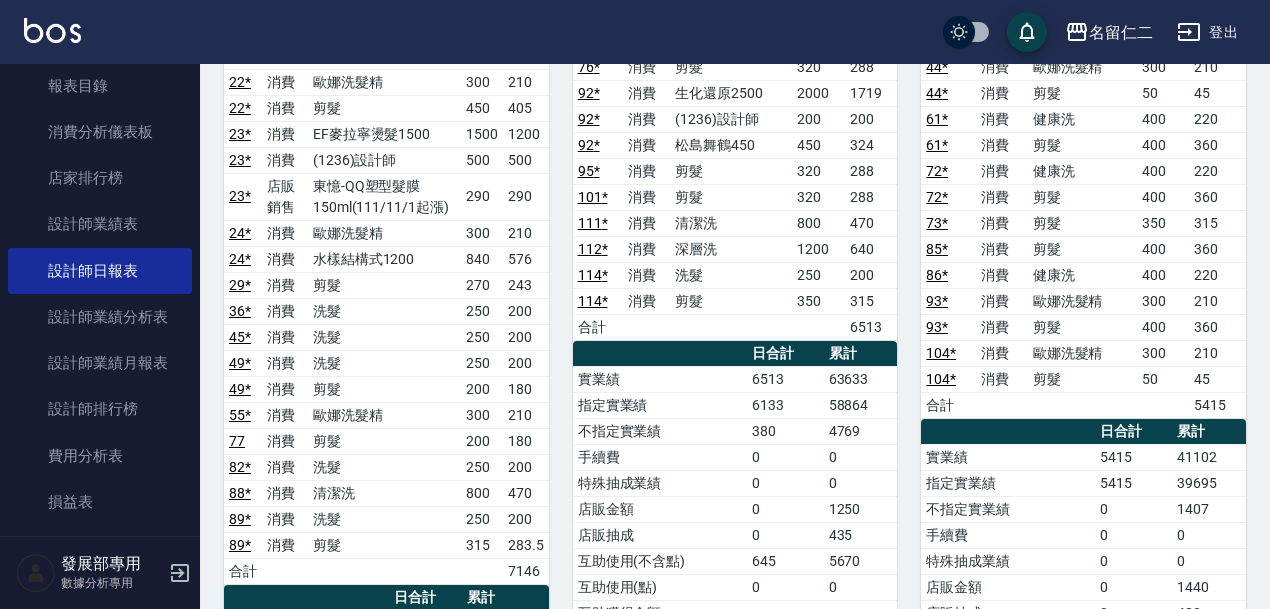 scroll, scrollTop: 0, scrollLeft: 0, axis: both 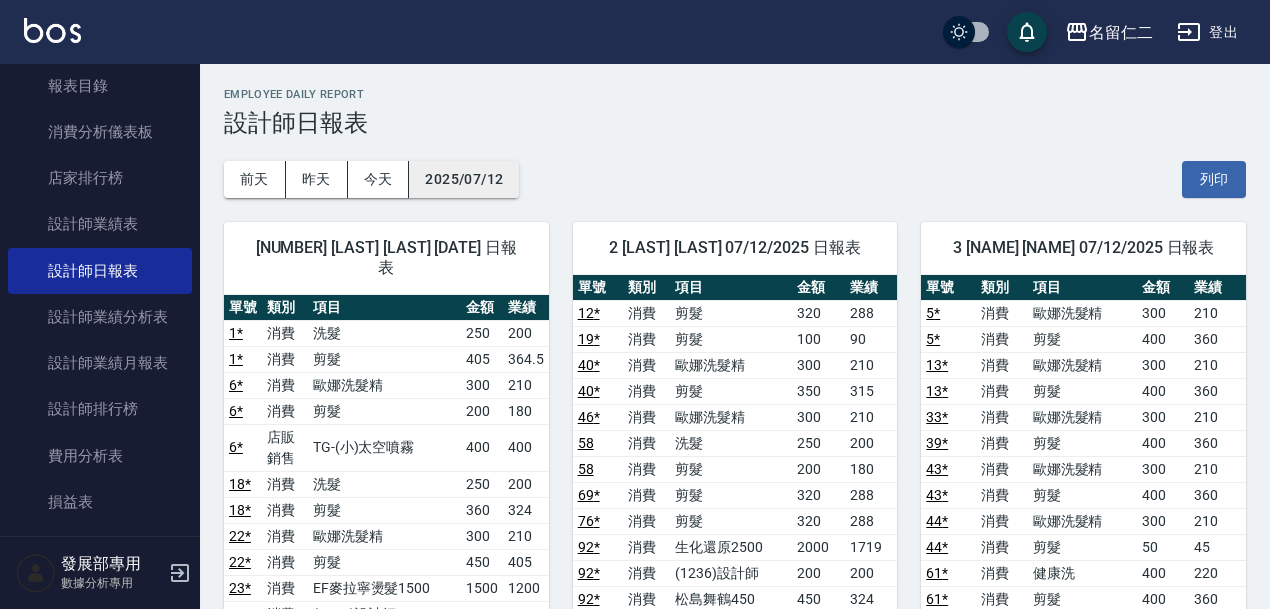 click on "2025/07/12" at bounding box center (464, 179) 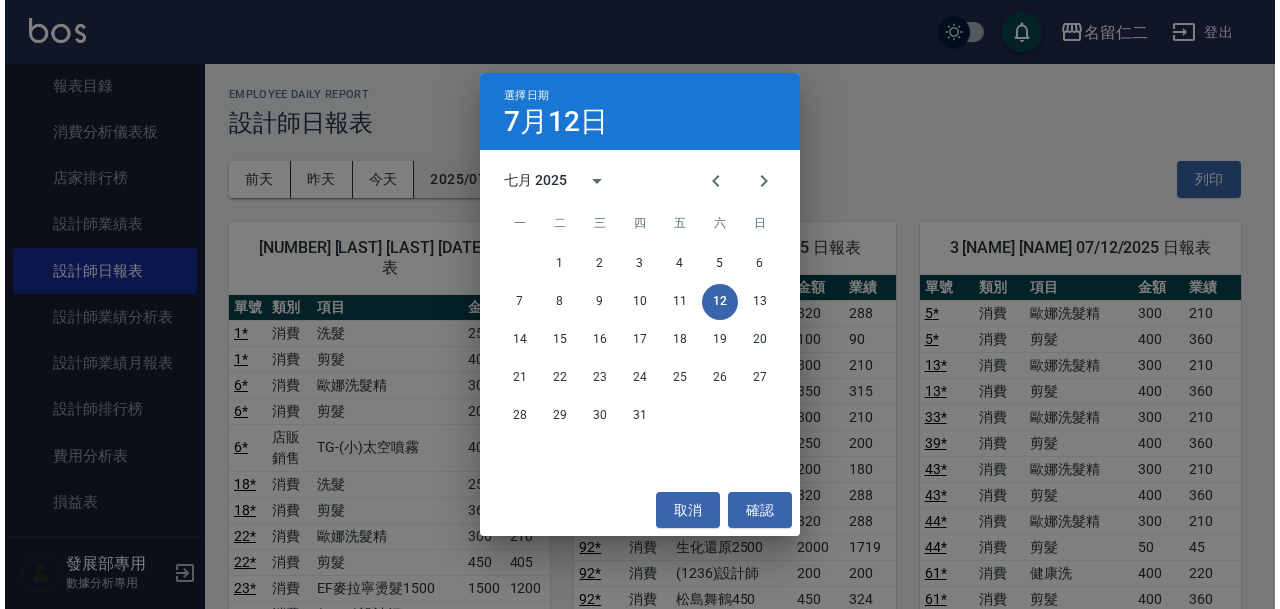 click on "七月 2025" at bounding box center [635, 181] 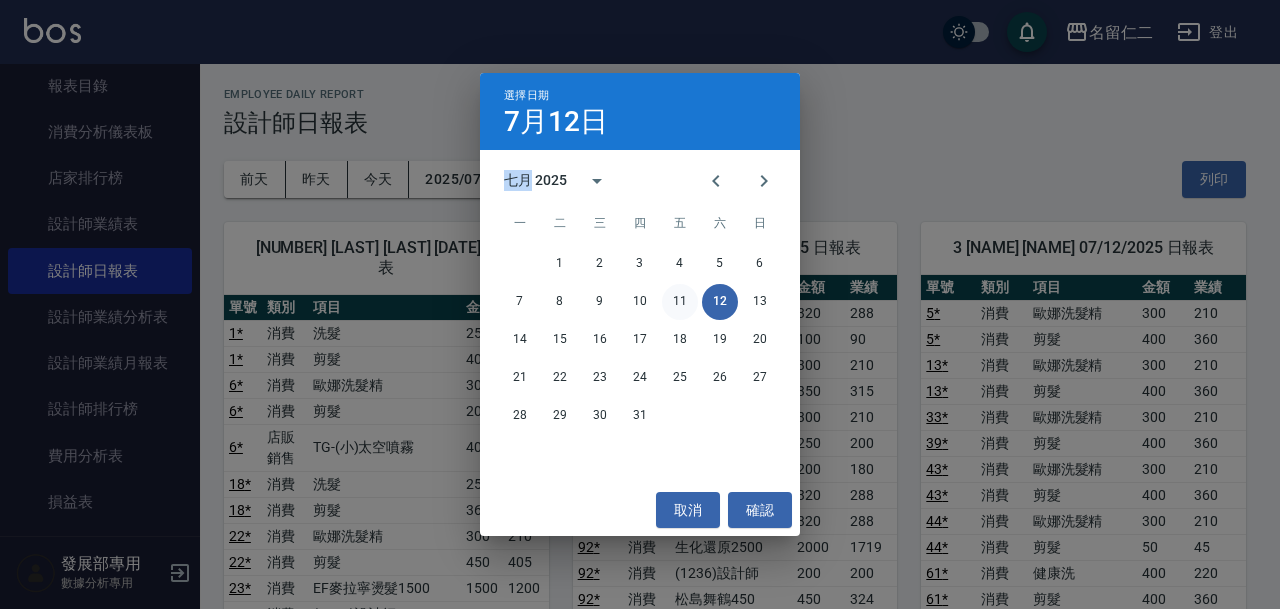 click on "11" at bounding box center (680, 302) 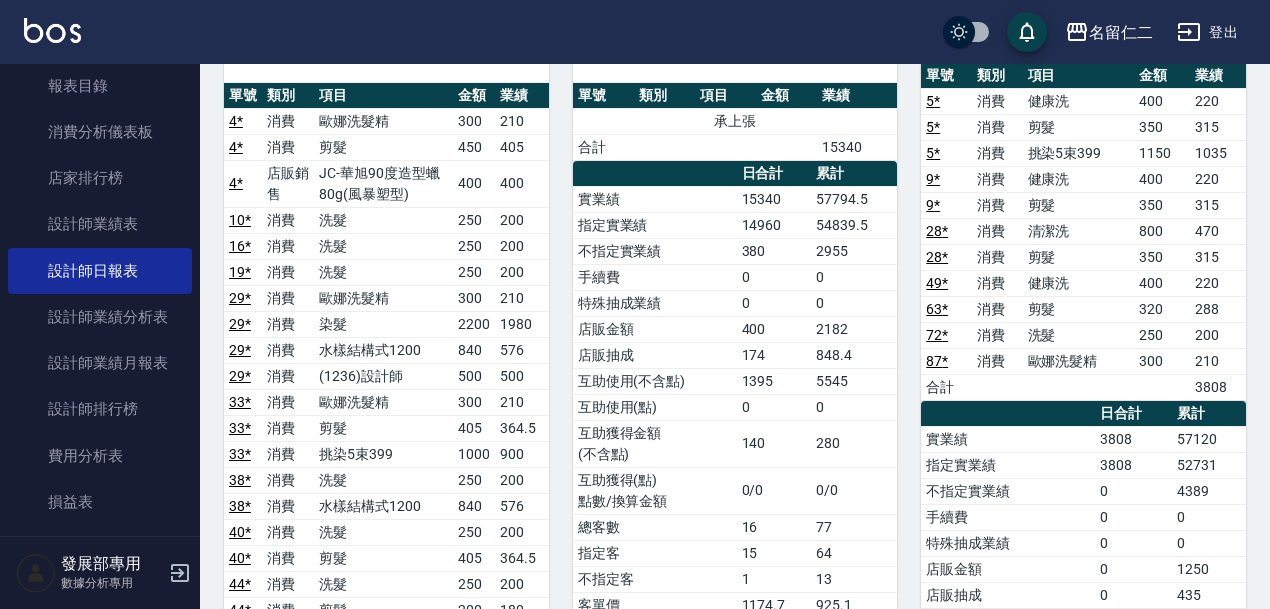 scroll, scrollTop: 0, scrollLeft: 0, axis: both 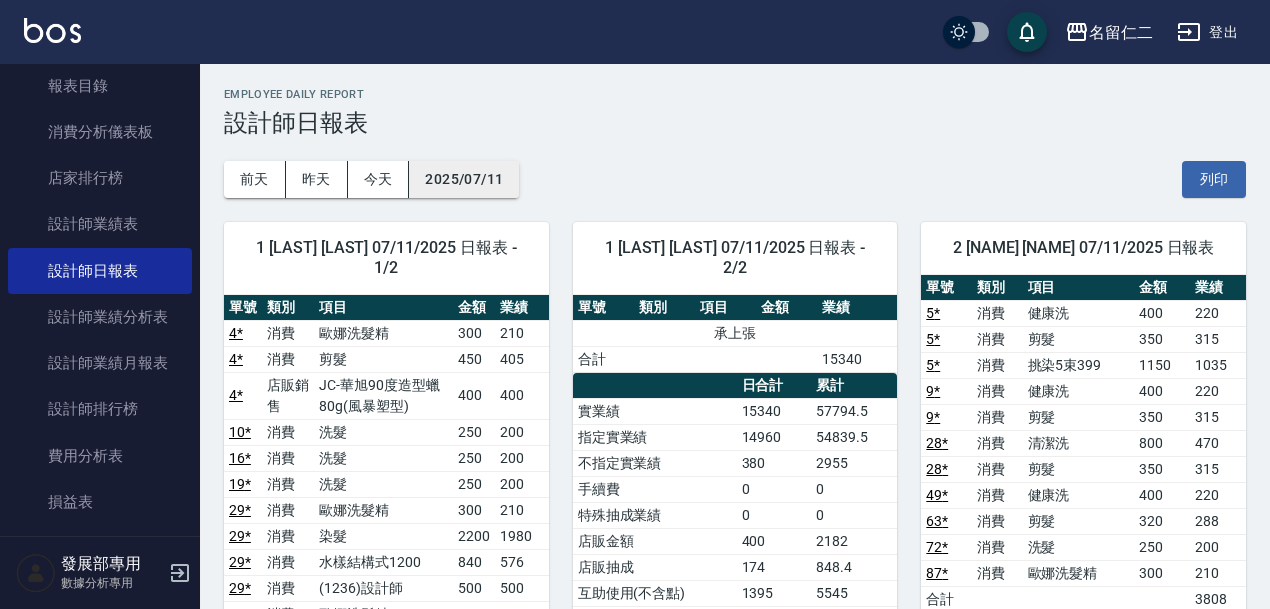 click on "2025/07/11" at bounding box center (464, 179) 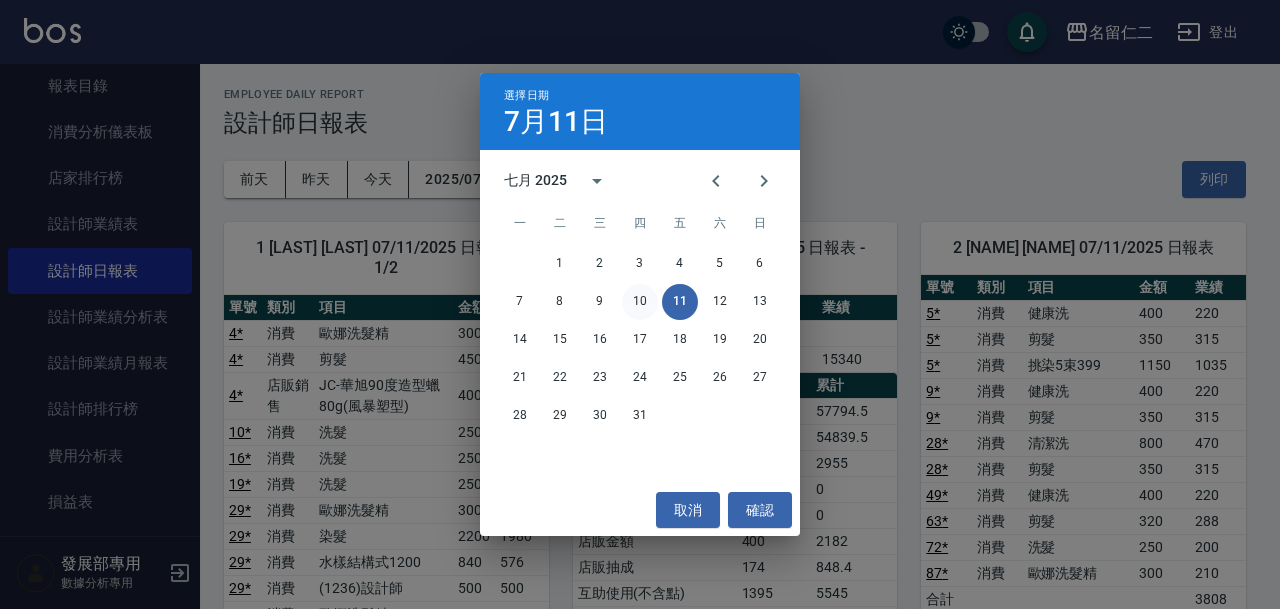 click on "10" at bounding box center (640, 302) 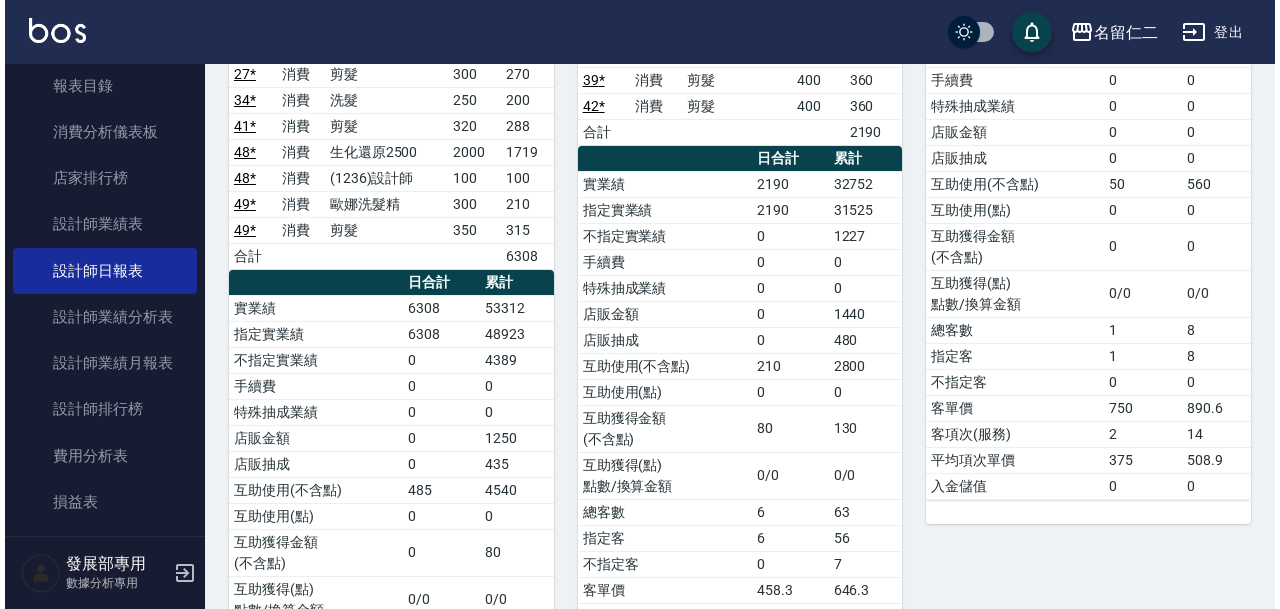 scroll, scrollTop: 52, scrollLeft: 0, axis: vertical 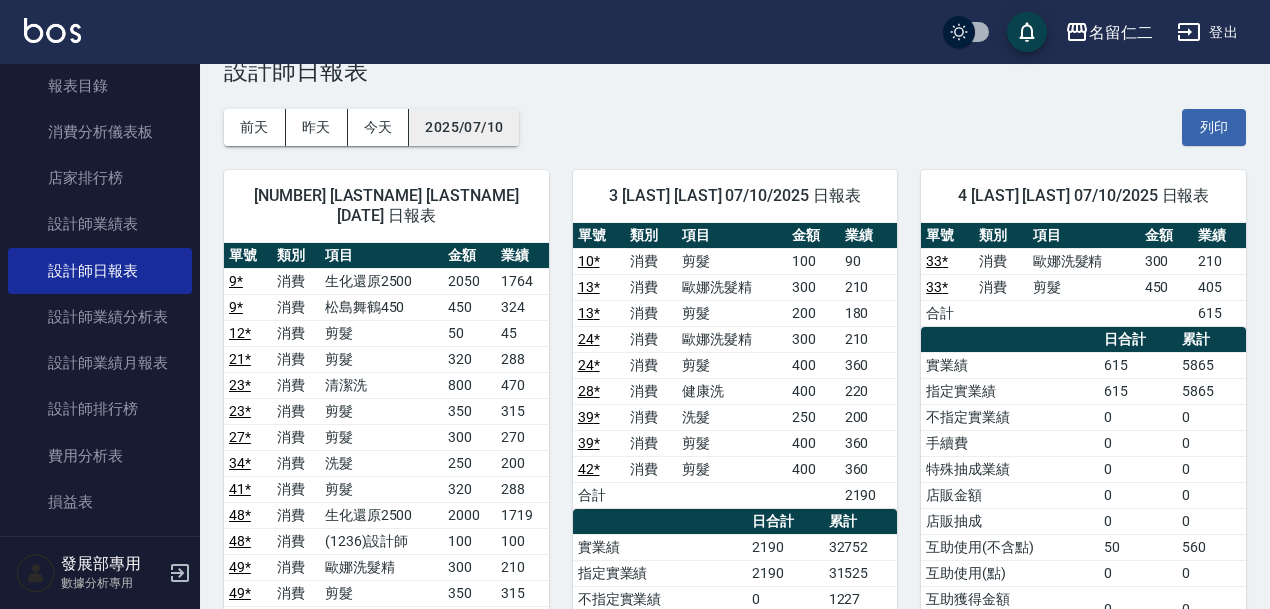 click on "2025/07/10" at bounding box center [464, 127] 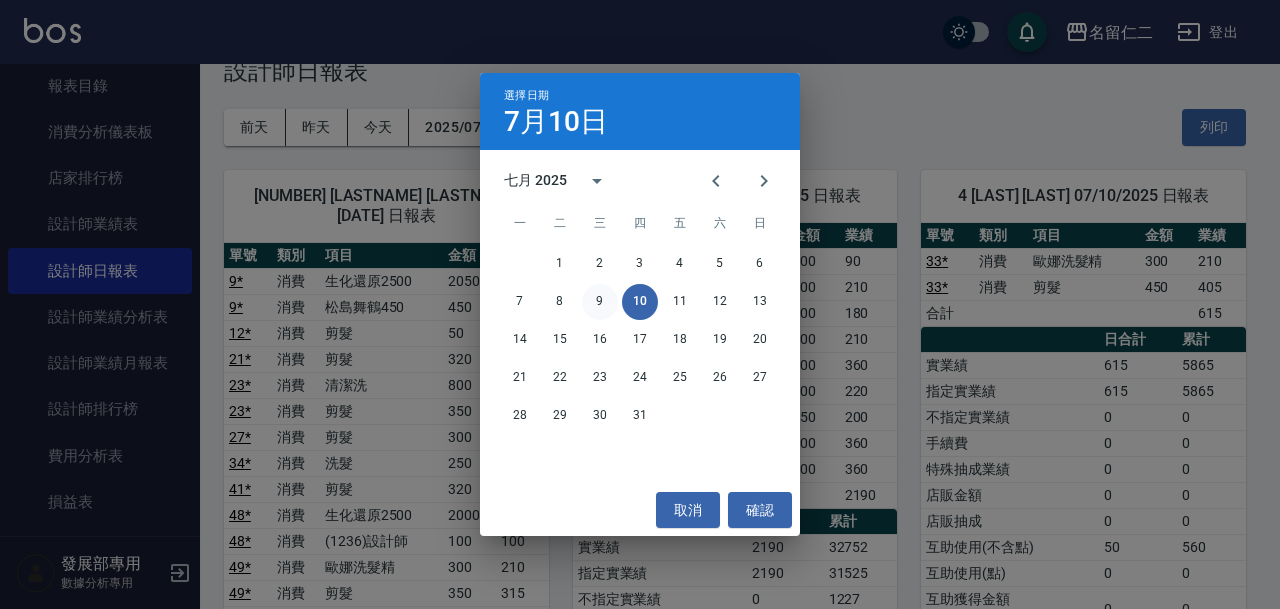 click on "9" at bounding box center [600, 302] 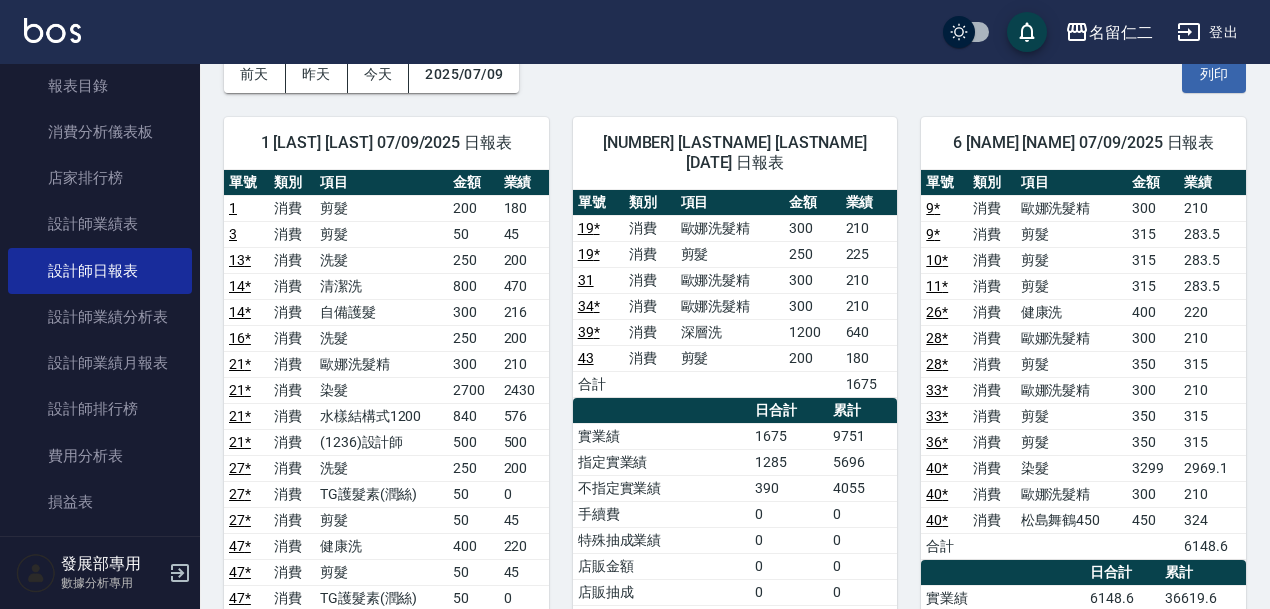 scroll, scrollTop: 0, scrollLeft: 0, axis: both 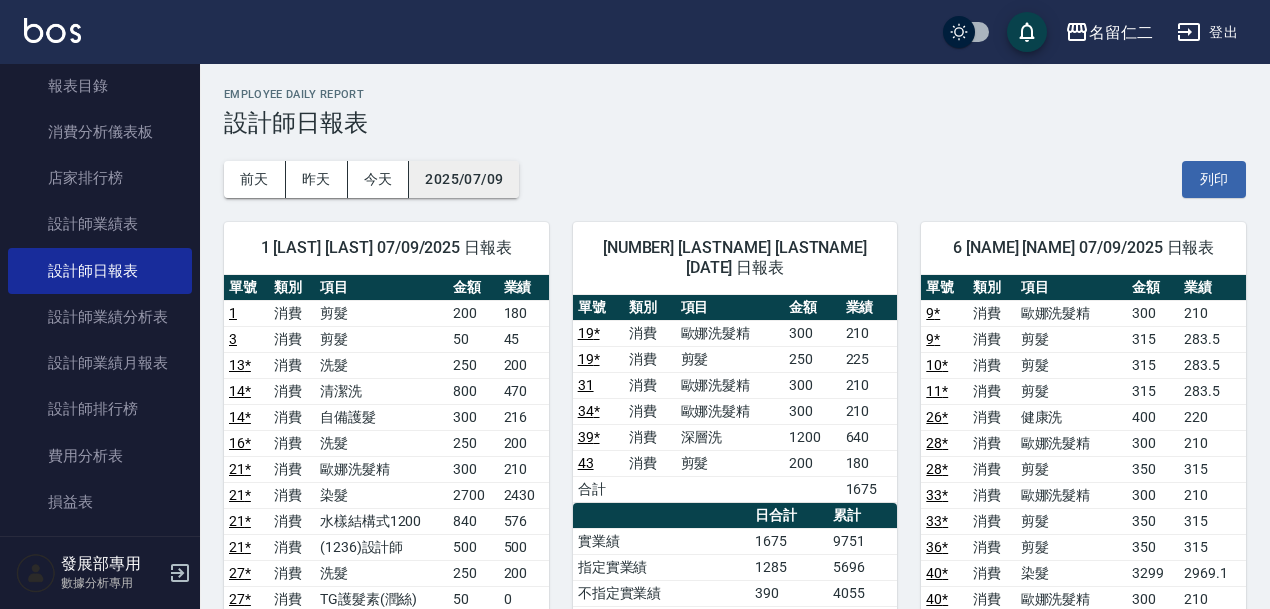 click on "2025/07/09" at bounding box center [464, 179] 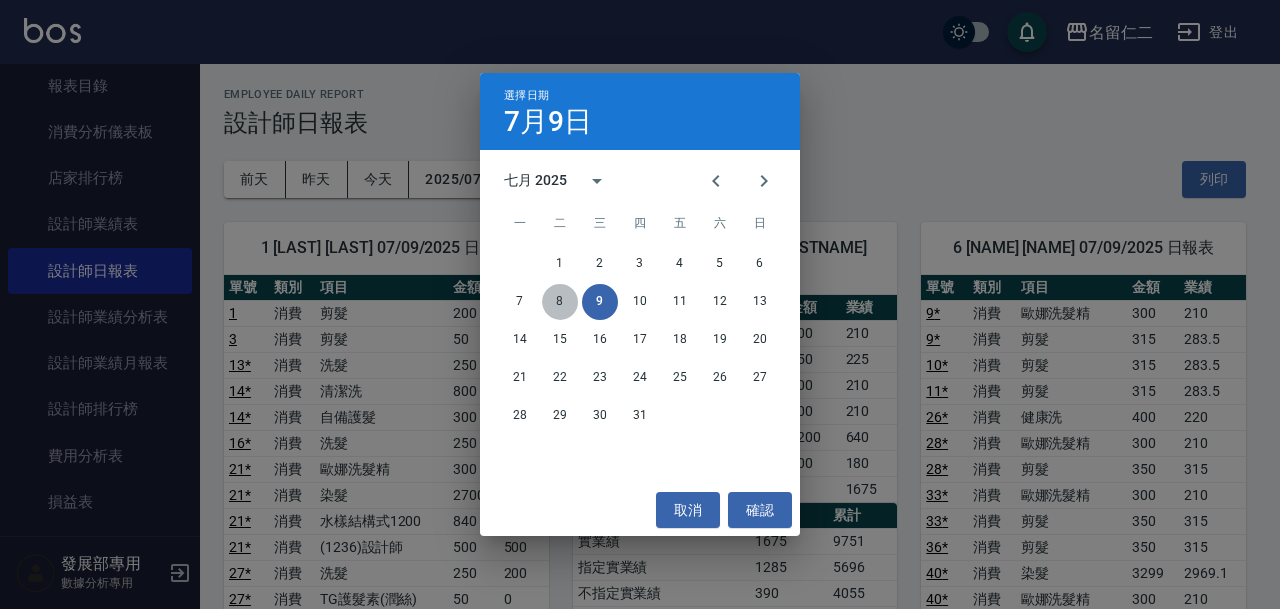 click on "8" at bounding box center (560, 302) 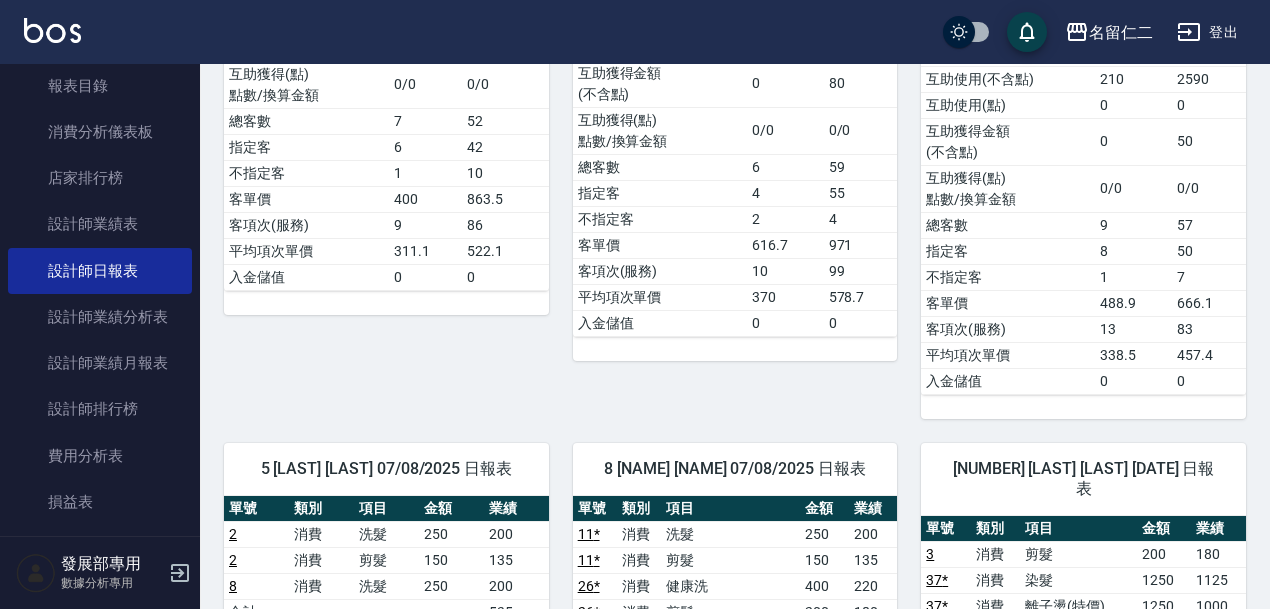 scroll, scrollTop: 0, scrollLeft: 0, axis: both 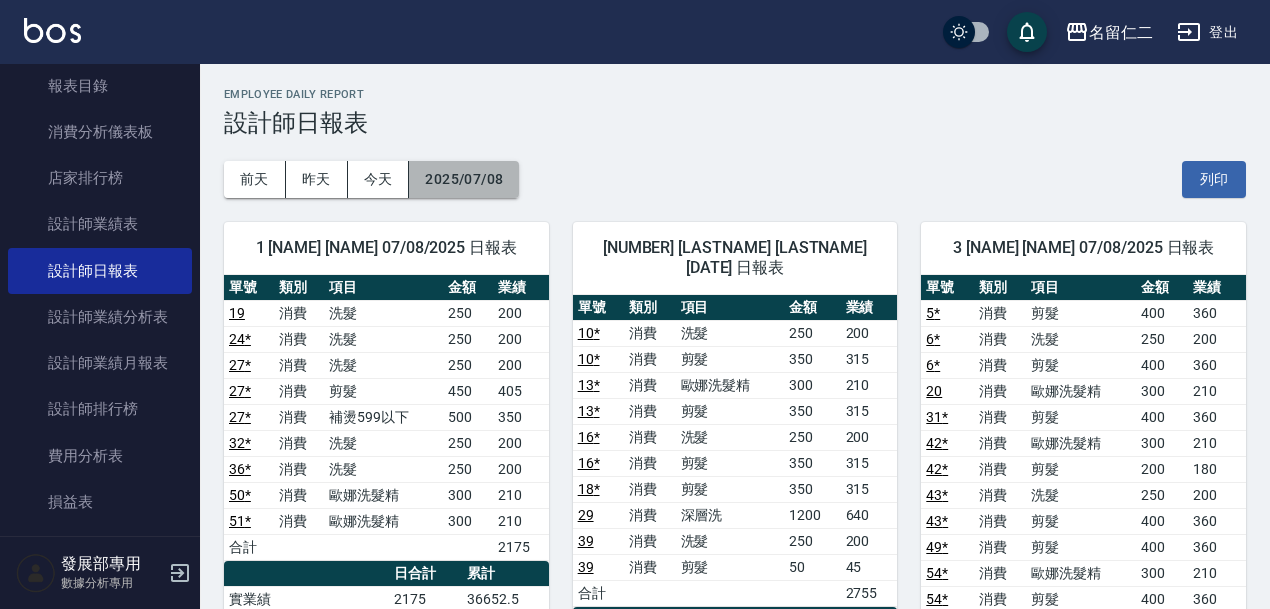 click on "2025/07/08" at bounding box center (464, 179) 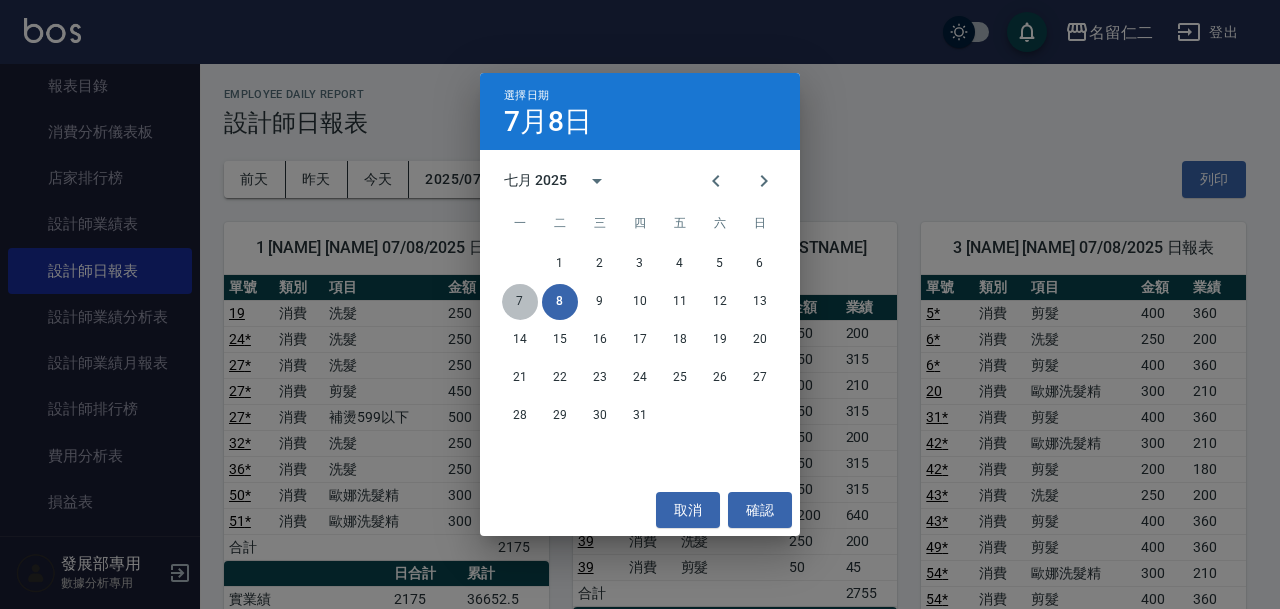 click on "7" at bounding box center (520, 302) 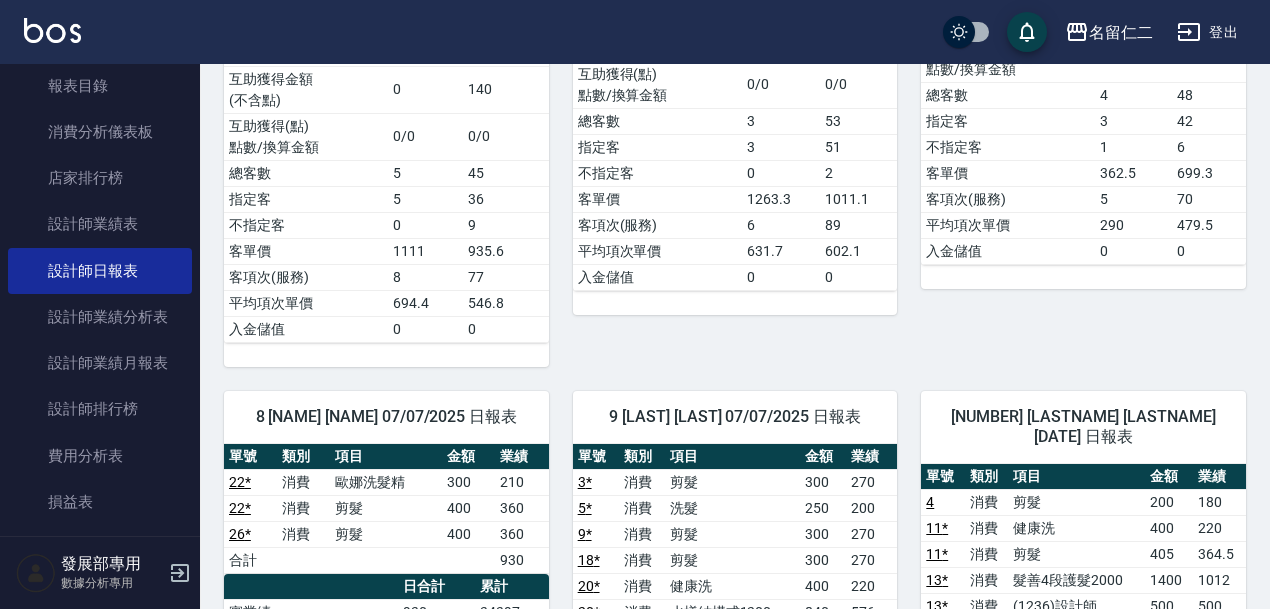 scroll, scrollTop: 0, scrollLeft: 0, axis: both 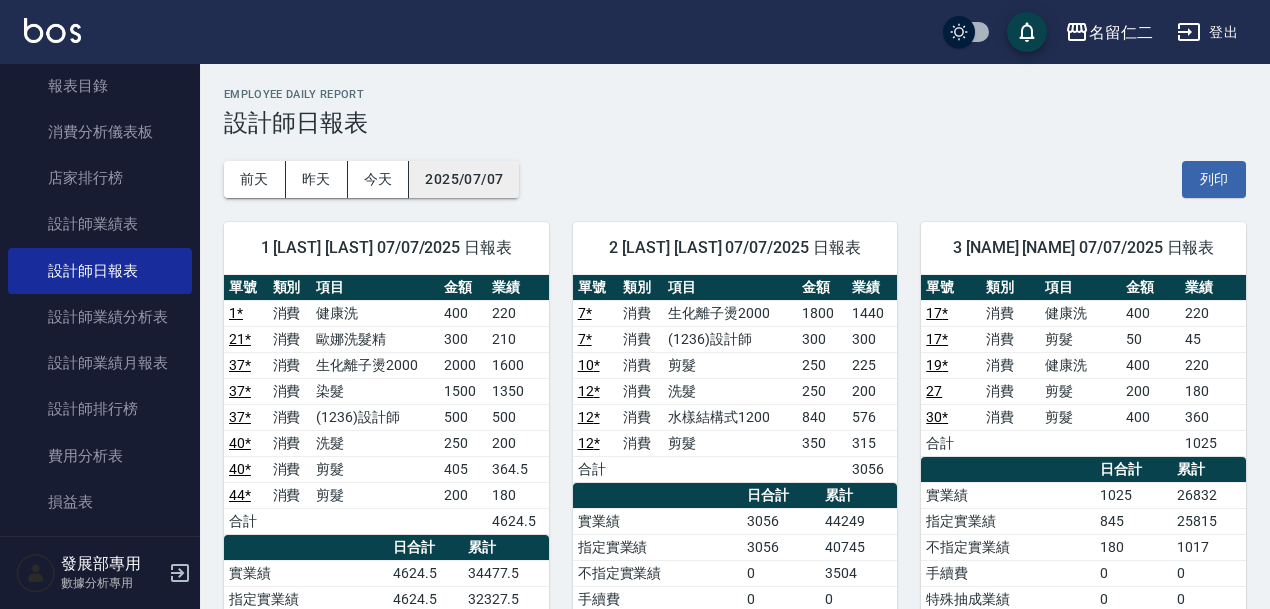 click on "2025/07/07" at bounding box center (464, 179) 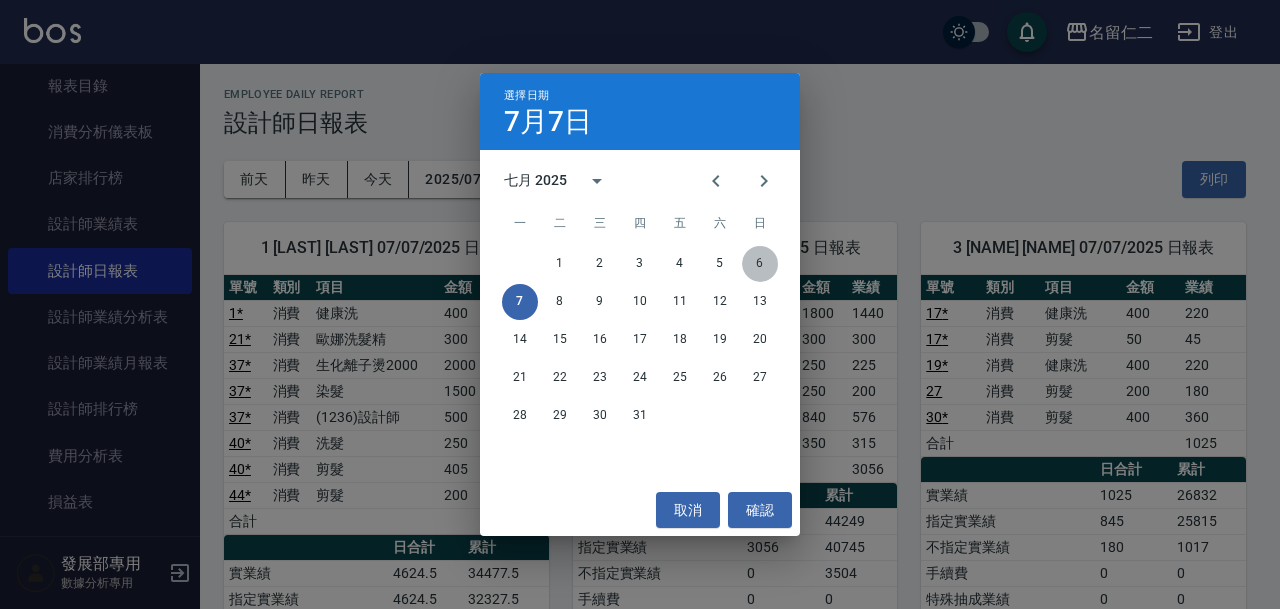 click on "6" at bounding box center [760, 264] 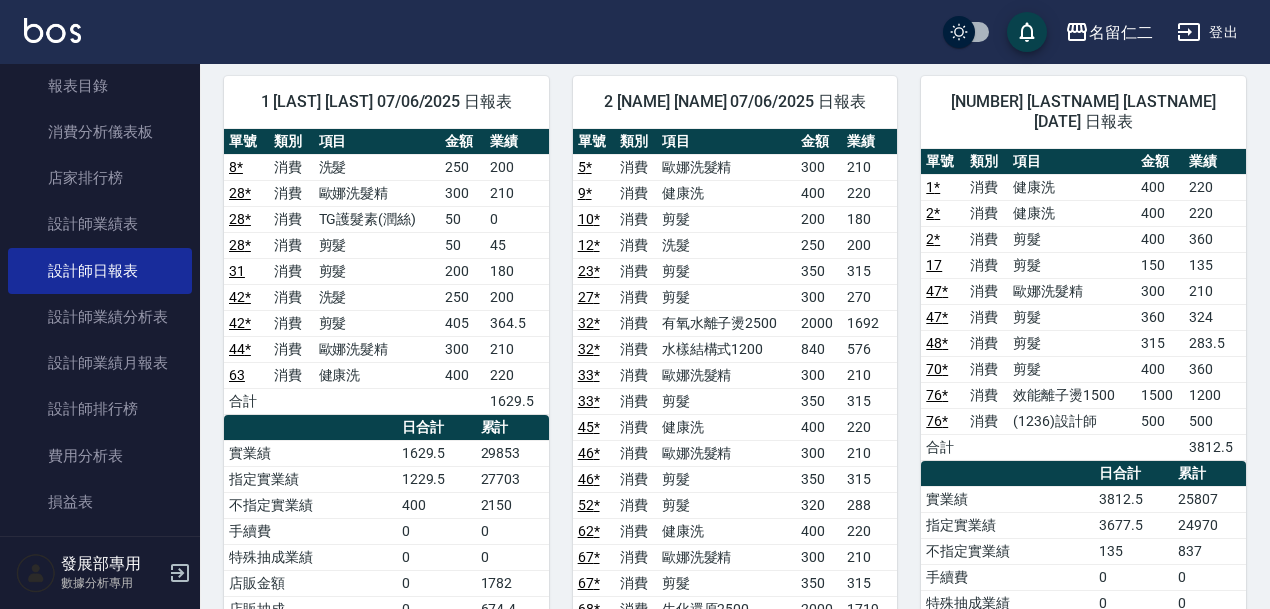 scroll, scrollTop: 0, scrollLeft: 0, axis: both 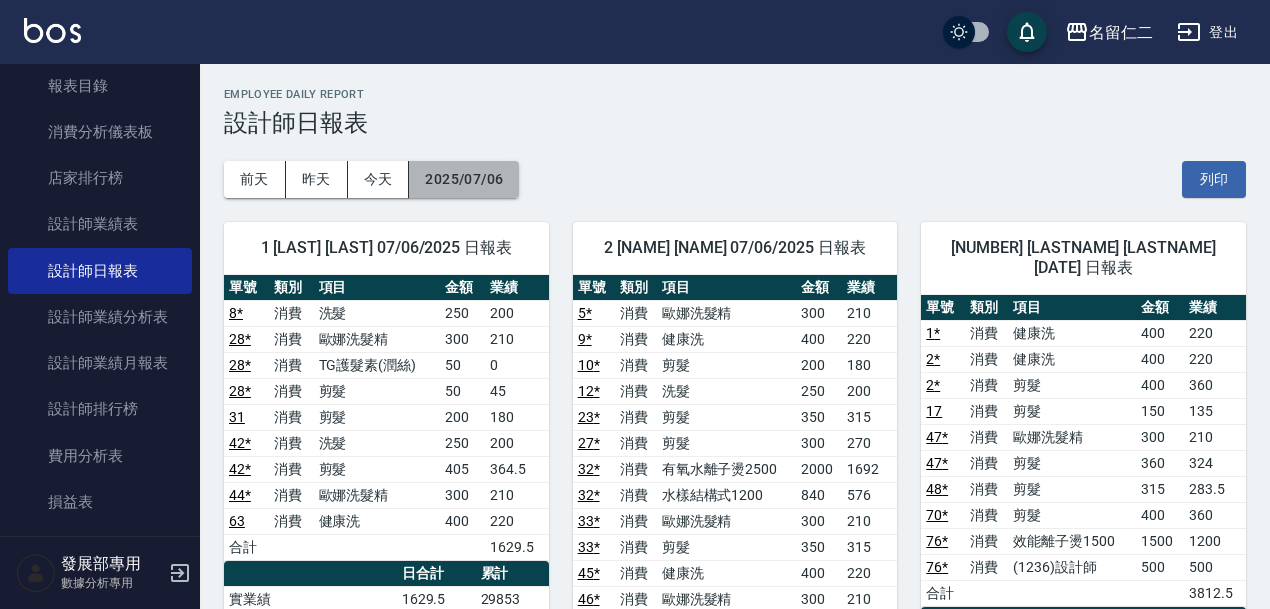 click on "2025/07/06" at bounding box center [464, 179] 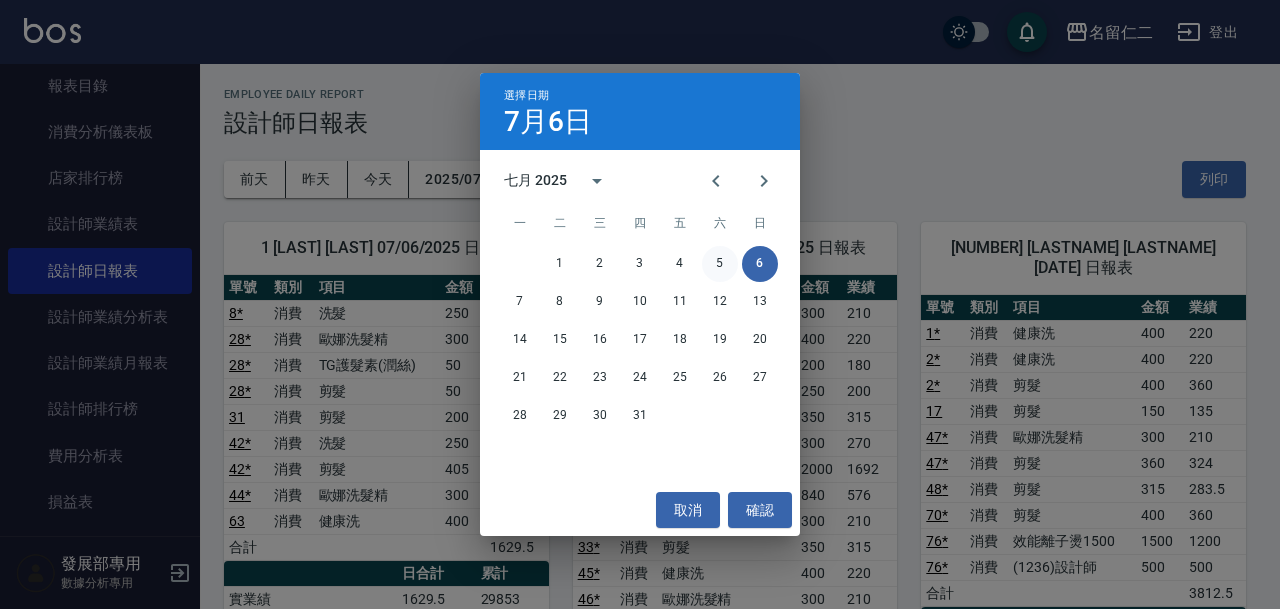 click on "5" at bounding box center (720, 264) 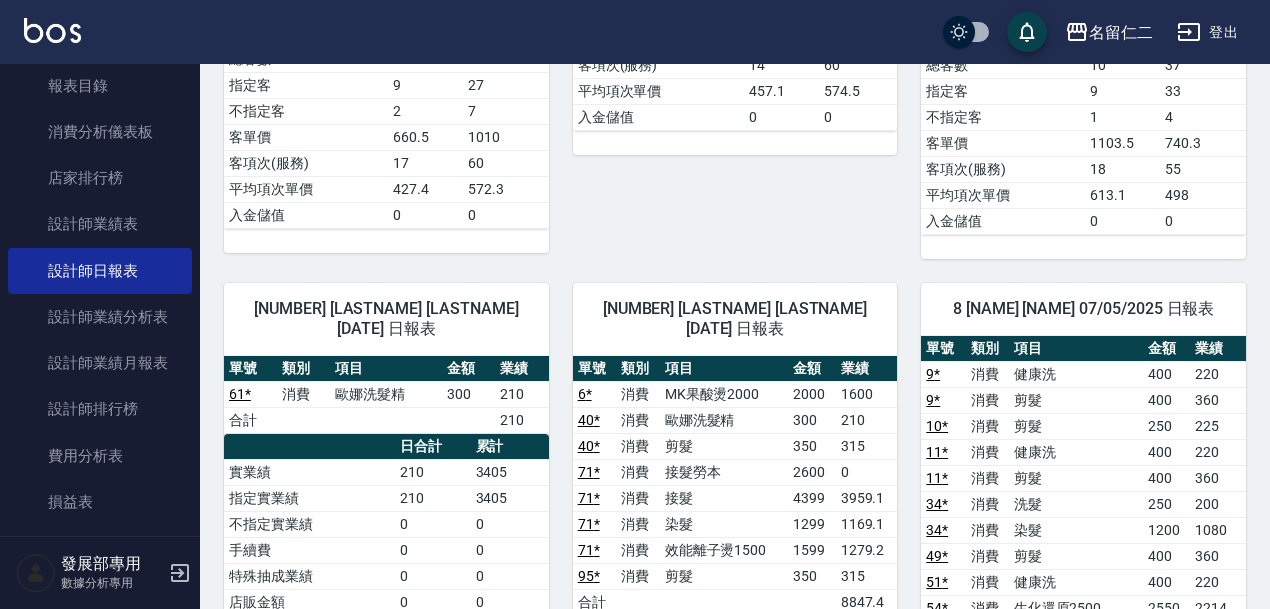 scroll, scrollTop: 0, scrollLeft: 0, axis: both 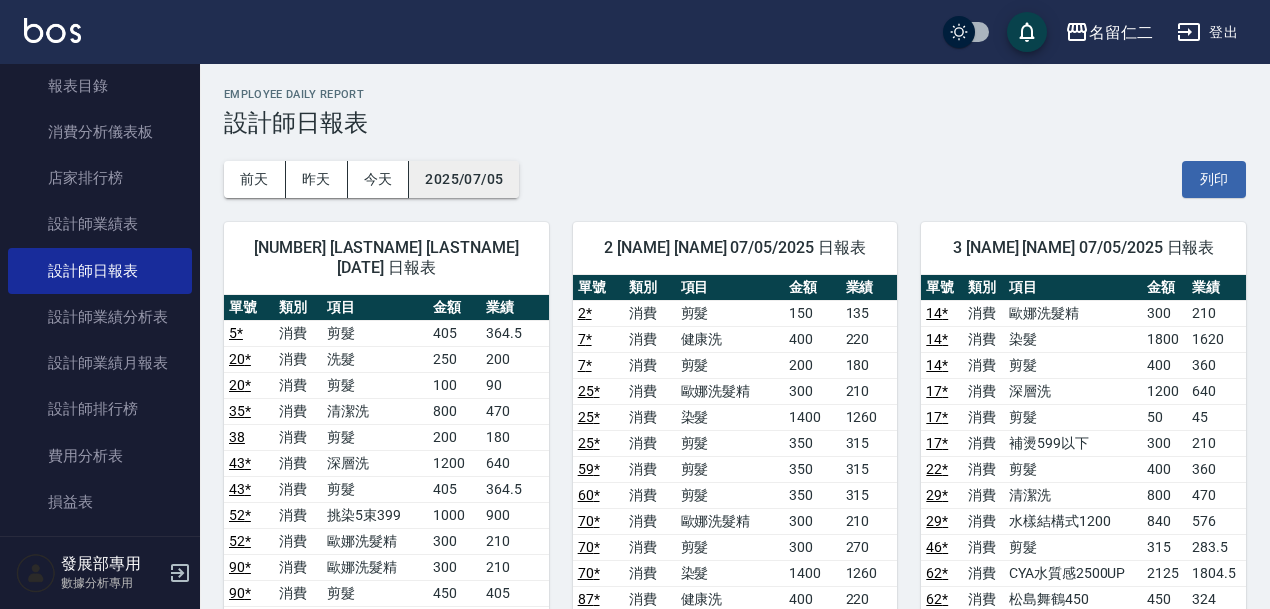 click on "2025/07/05" at bounding box center [464, 179] 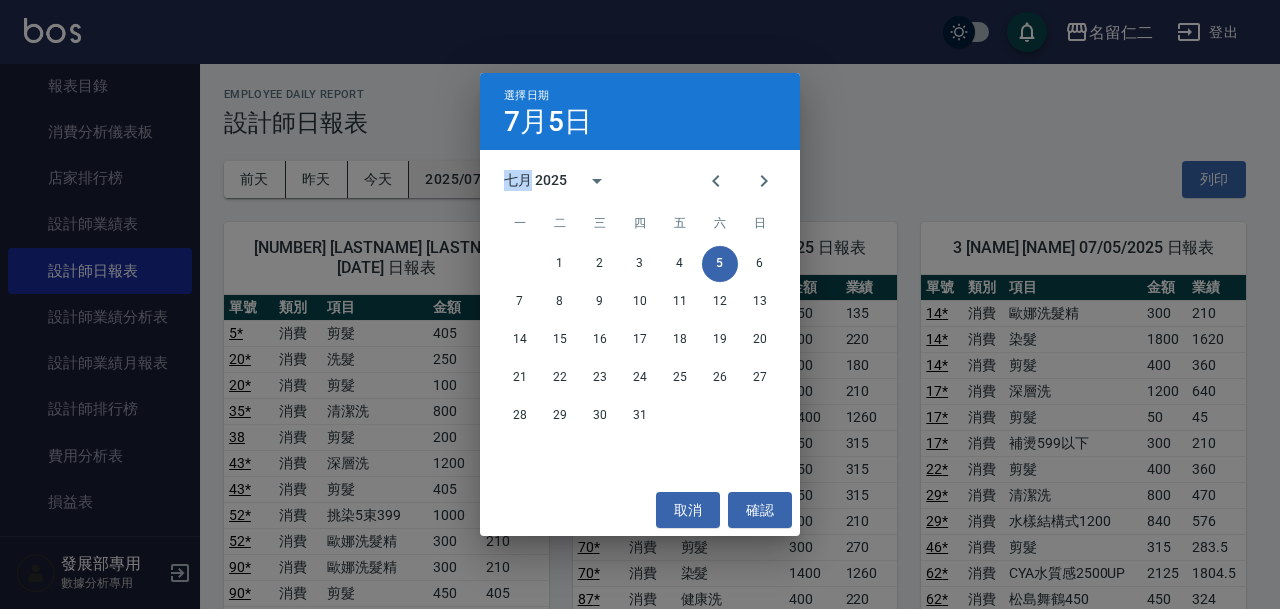 click on "七月 2025" at bounding box center [640, 181] 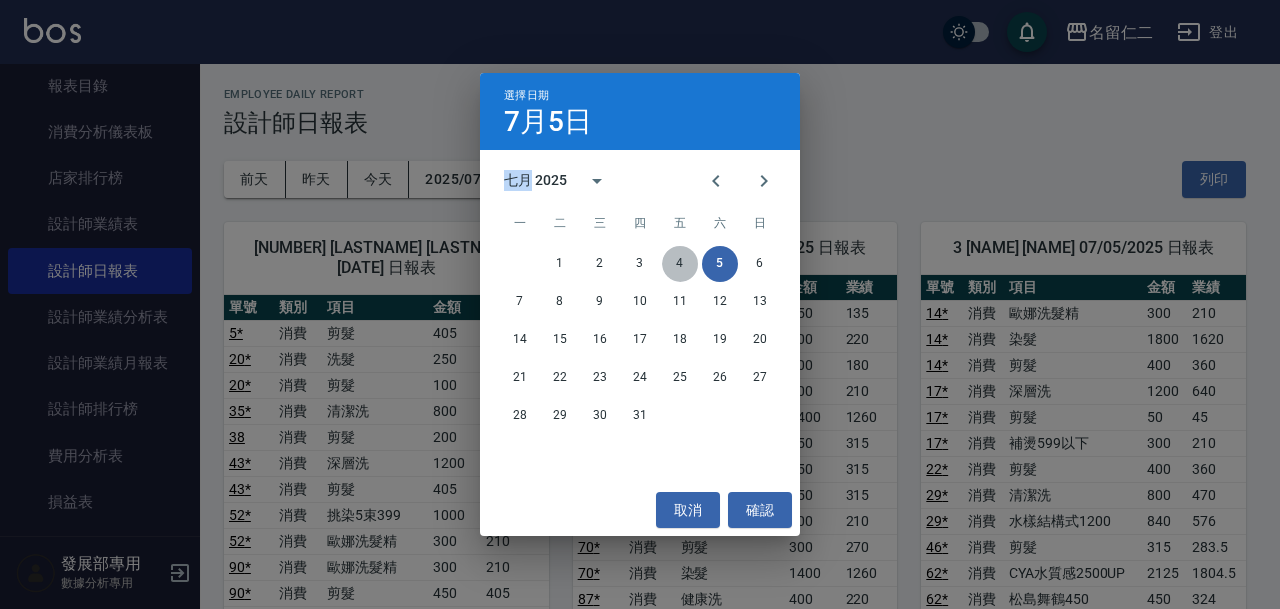 click on "4" at bounding box center [680, 264] 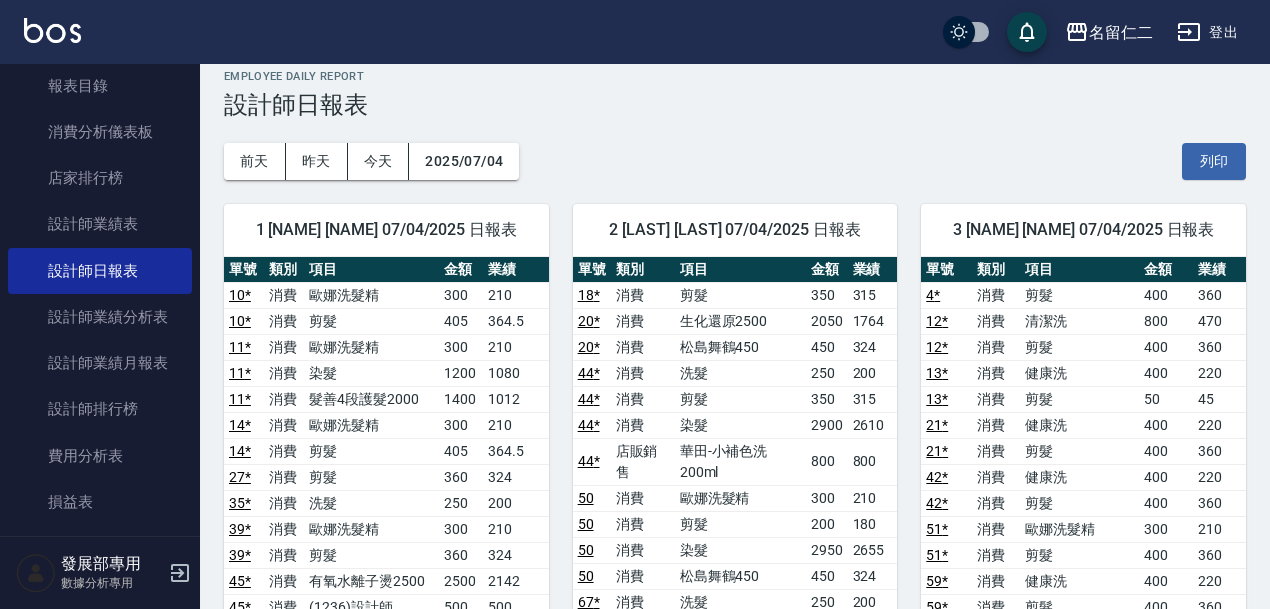 scroll, scrollTop: 0, scrollLeft: 0, axis: both 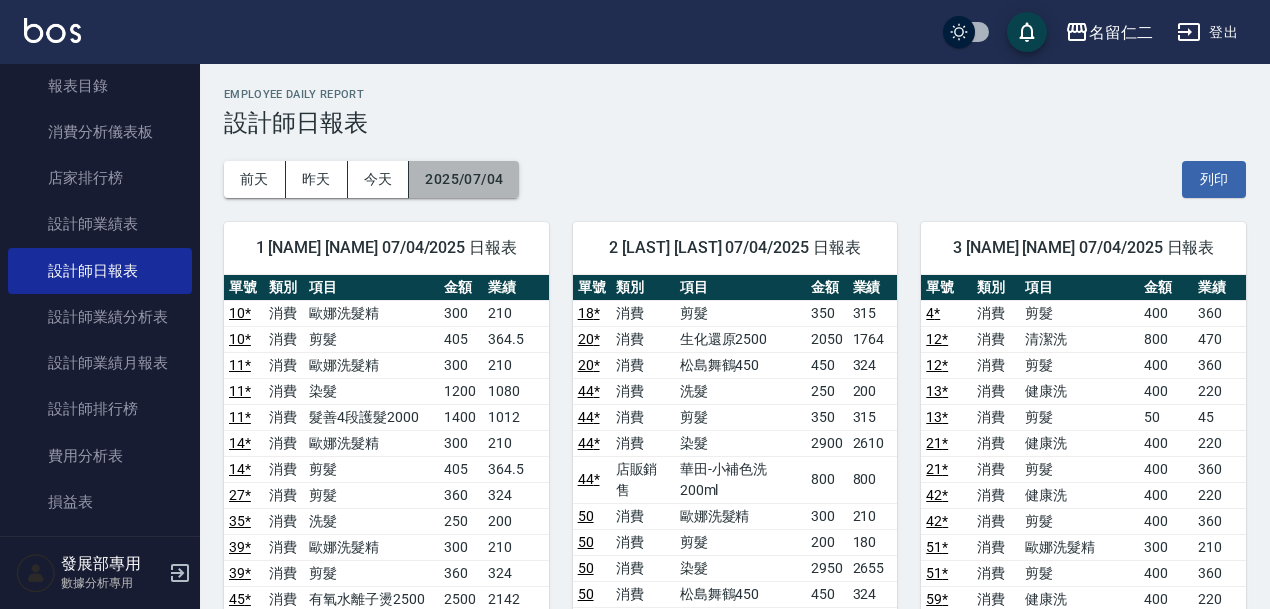 click on "2025/07/04" at bounding box center [464, 179] 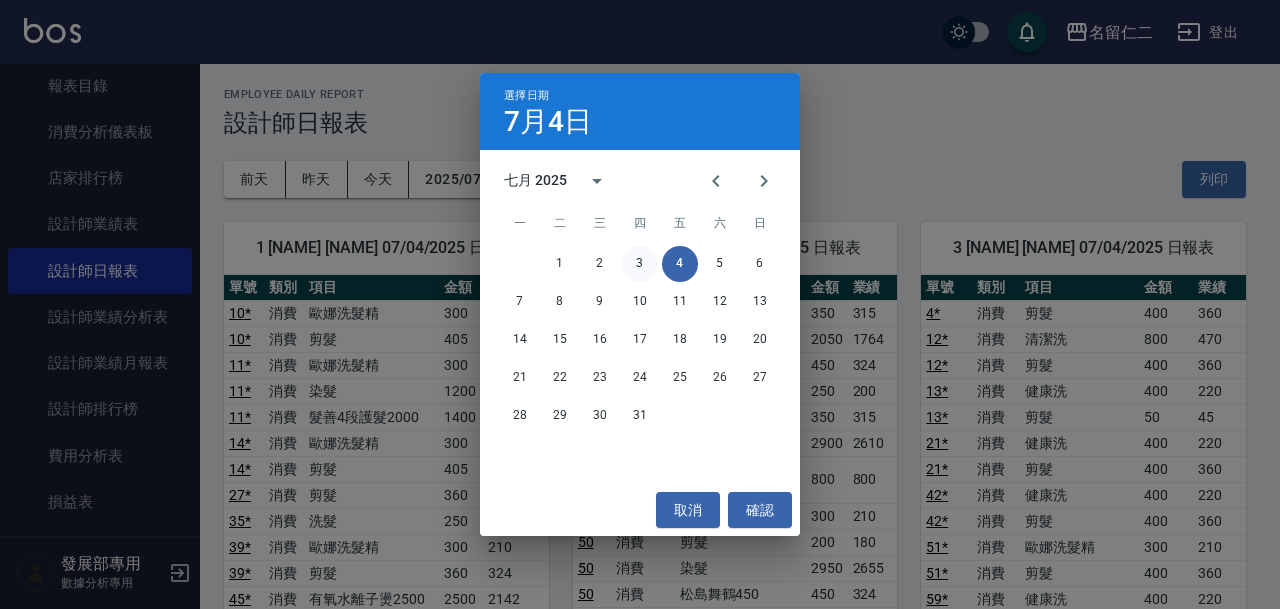 click on "3" at bounding box center (640, 264) 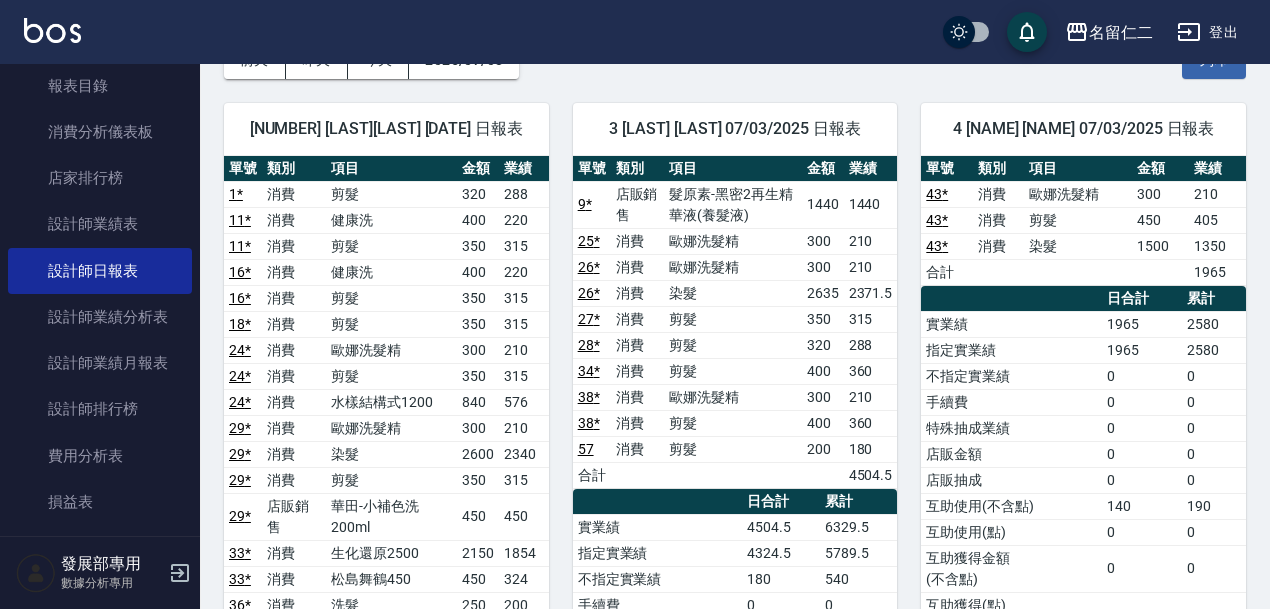 scroll, scrollTop: 0, scrollLeft: 0, axis: both 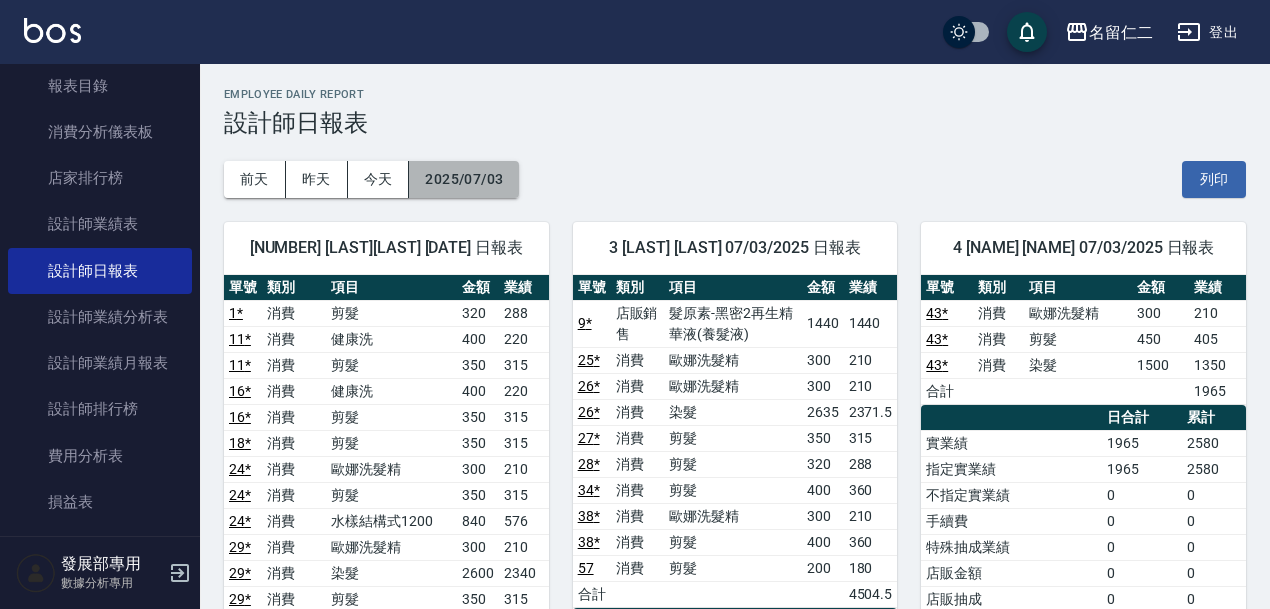 click on "2025/07/03" at bounding box center [464, 179] 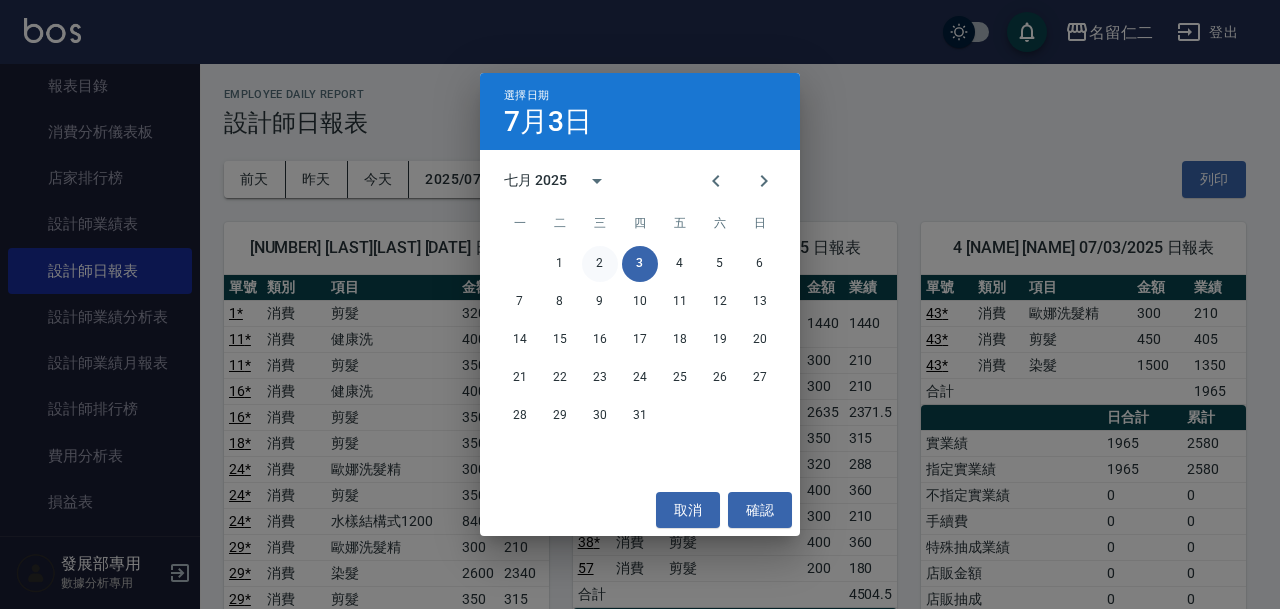 click on "2" at bounding box center [600, 264] 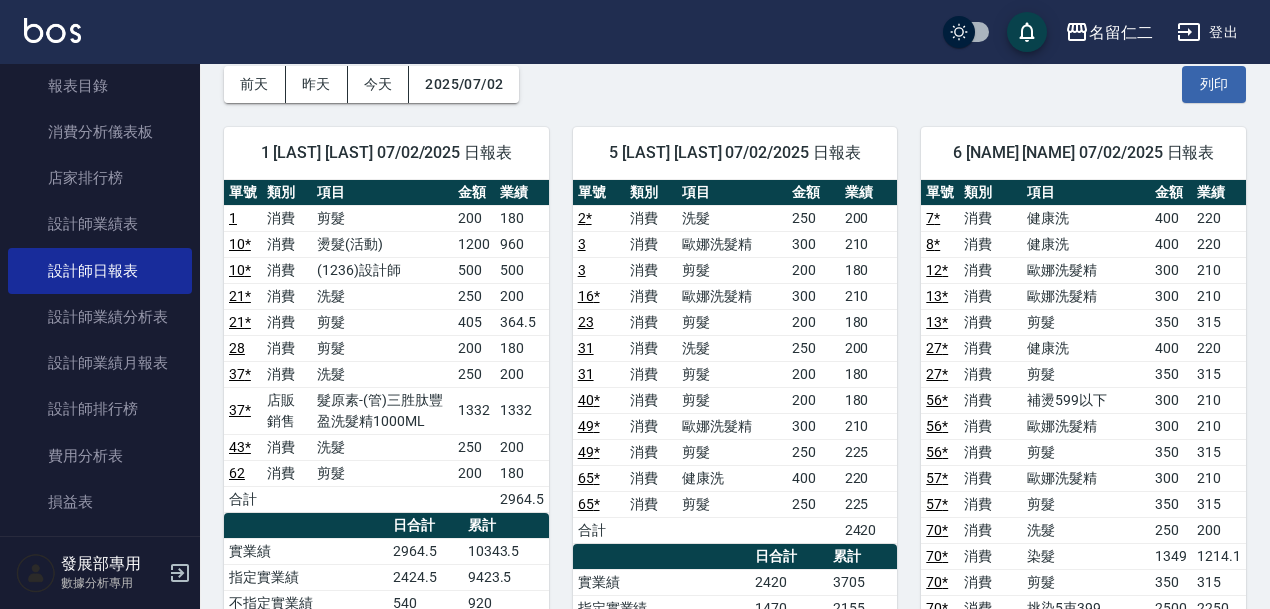 scroll, scrollTop: 0, scrollLeft: 0, axis: both 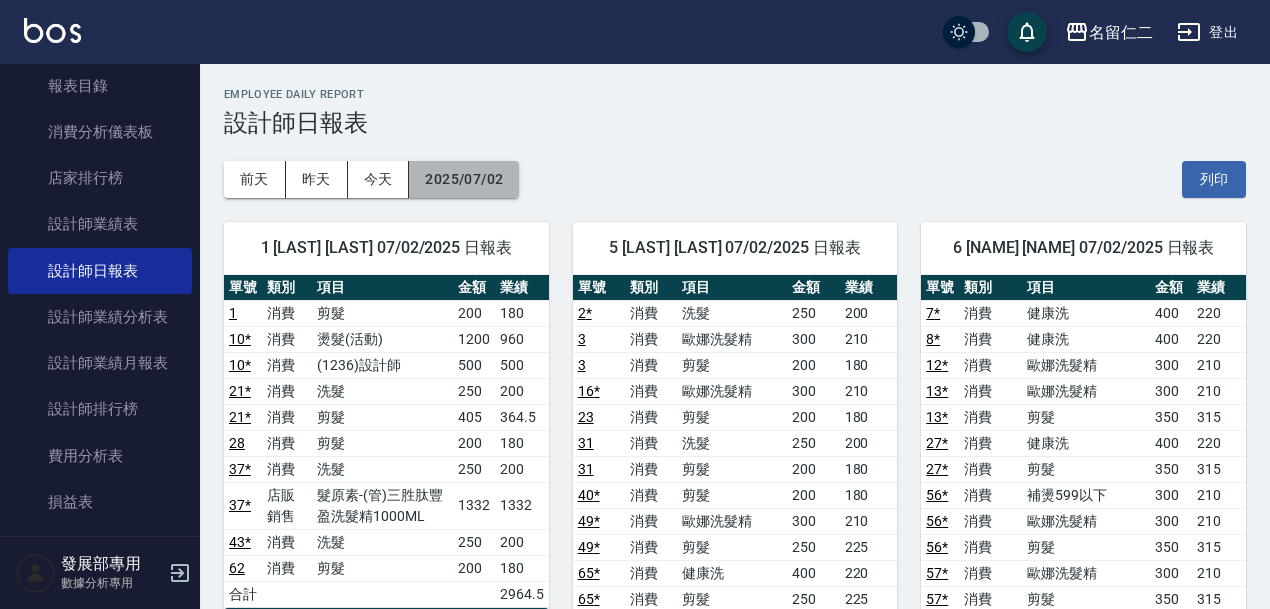 click on "2025/07/02" at bounding box center [464, 179] 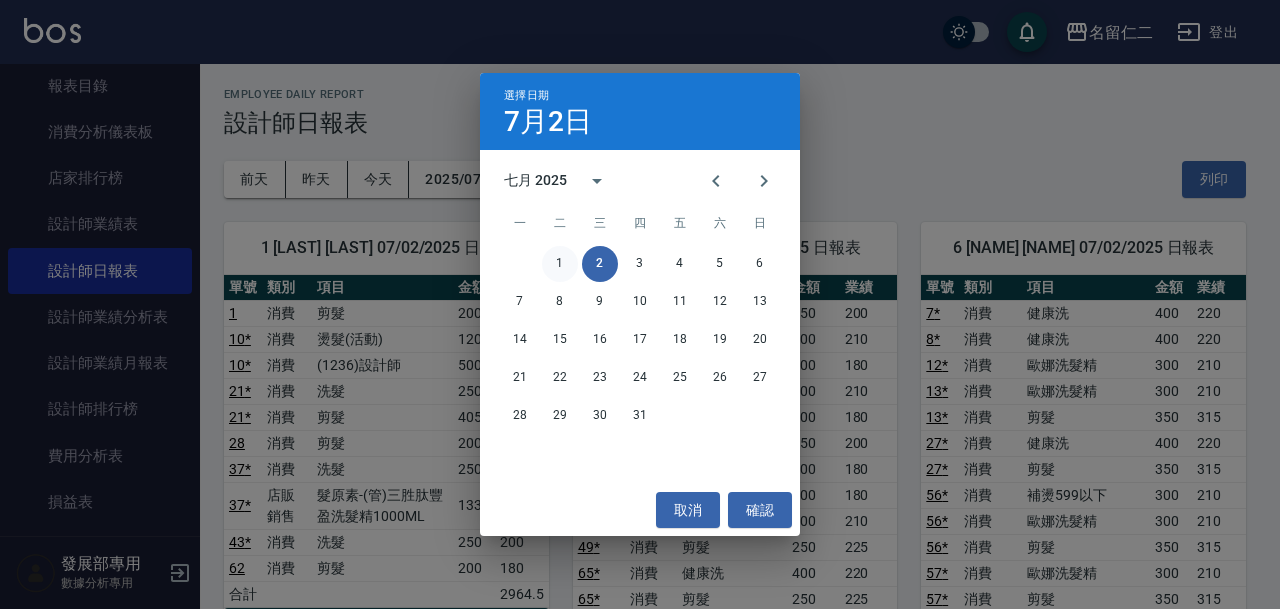 click on "1" at bounding box center [560, 264] 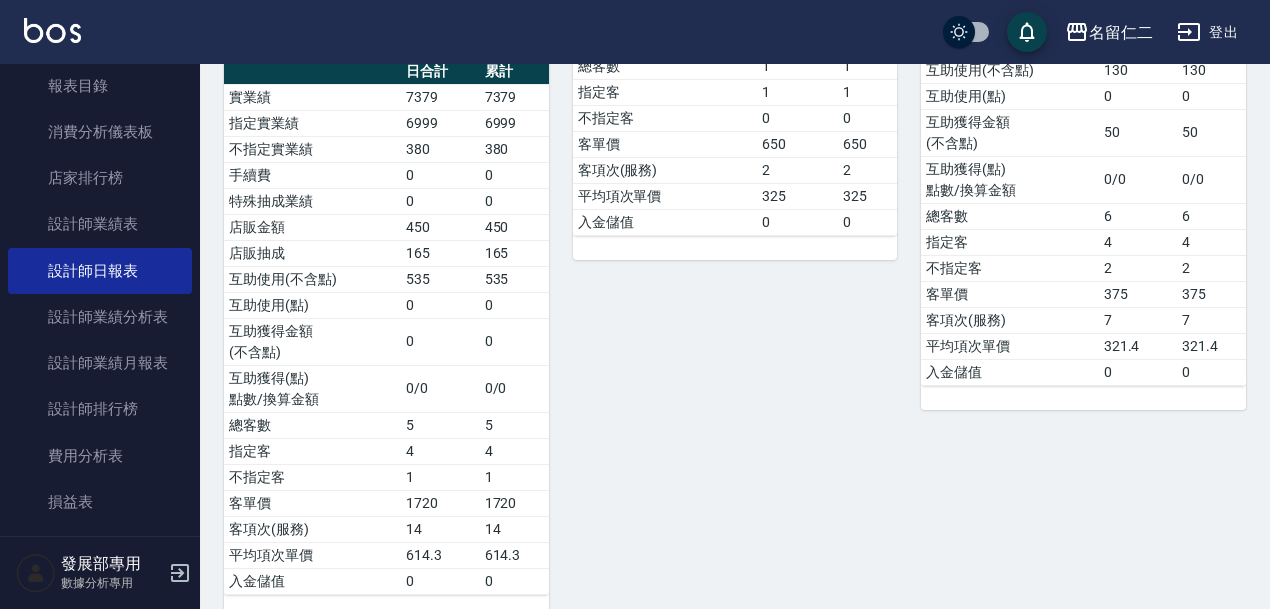 scroll, scrollTop: 0, scrollLeft: 0, axis: both 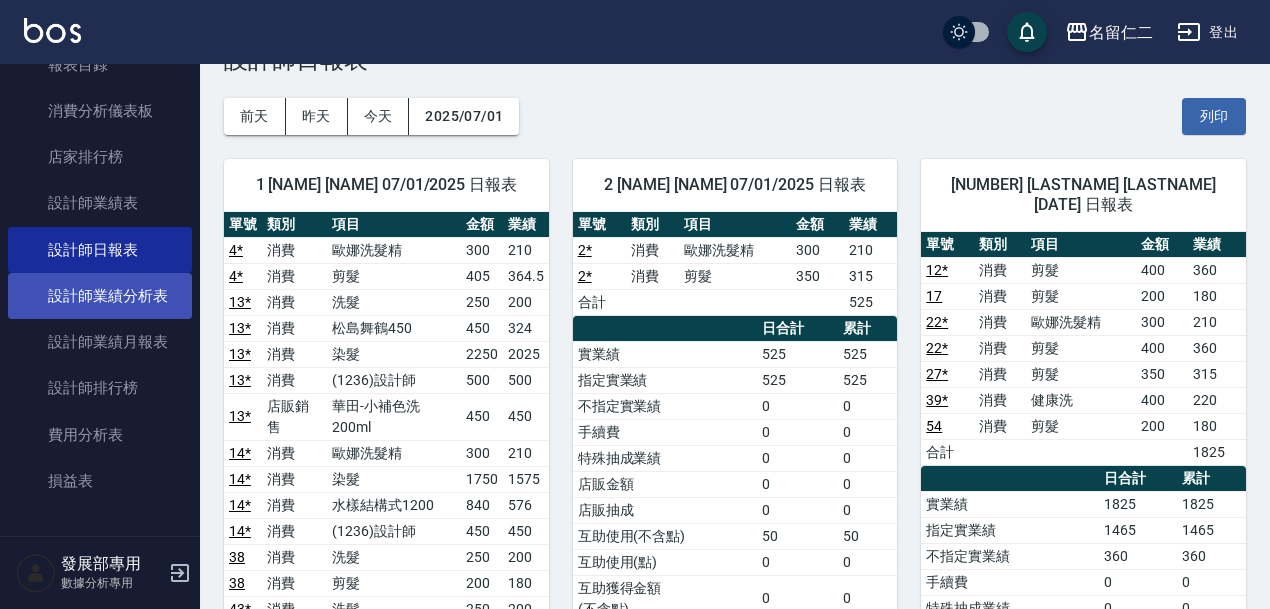 click on "設計師業績分析表" at bounding box center (100, 296) 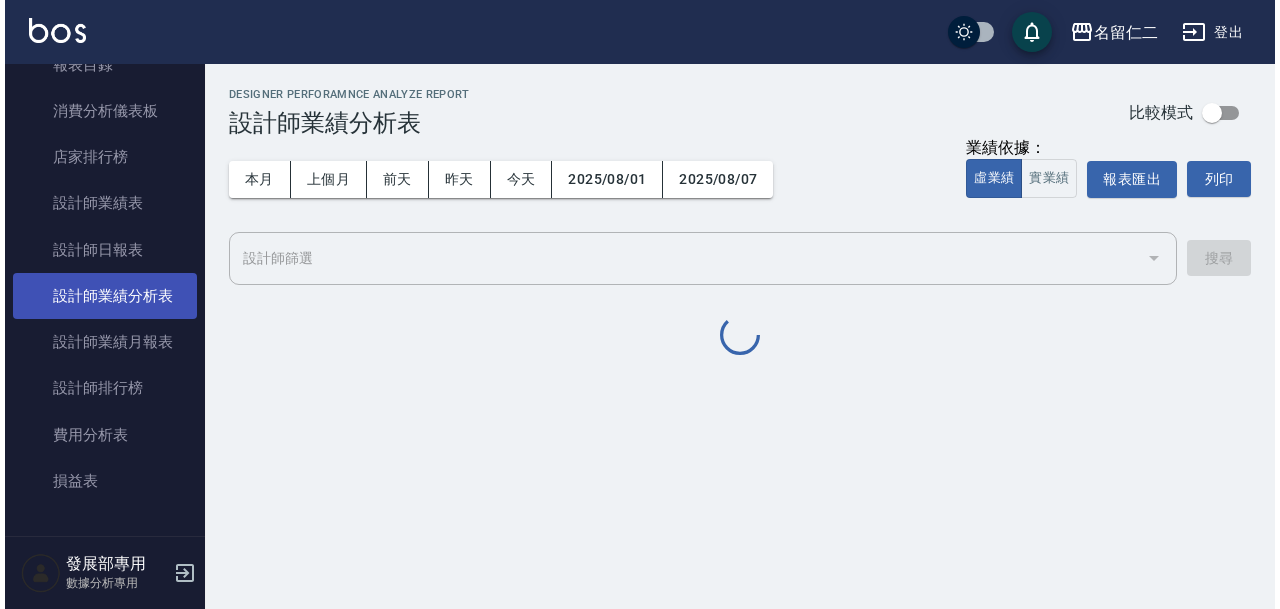 scroll, scrollTop: 0, scrollLeft: 0, axis: both 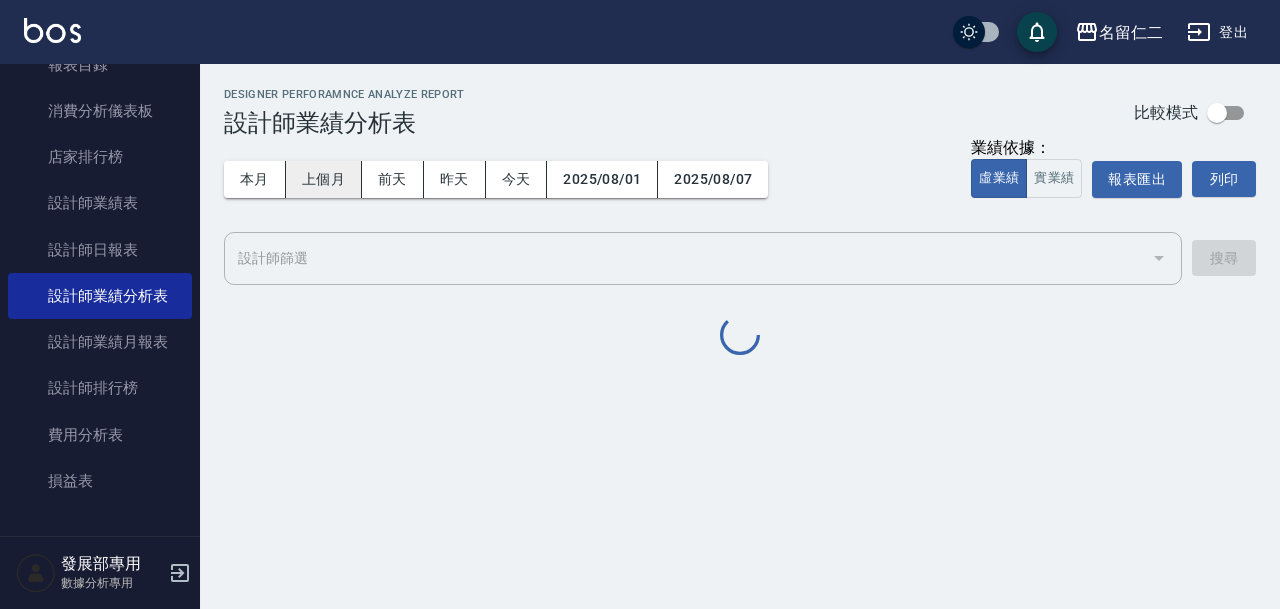 click on "上個月" at bounding box center (324, 179) 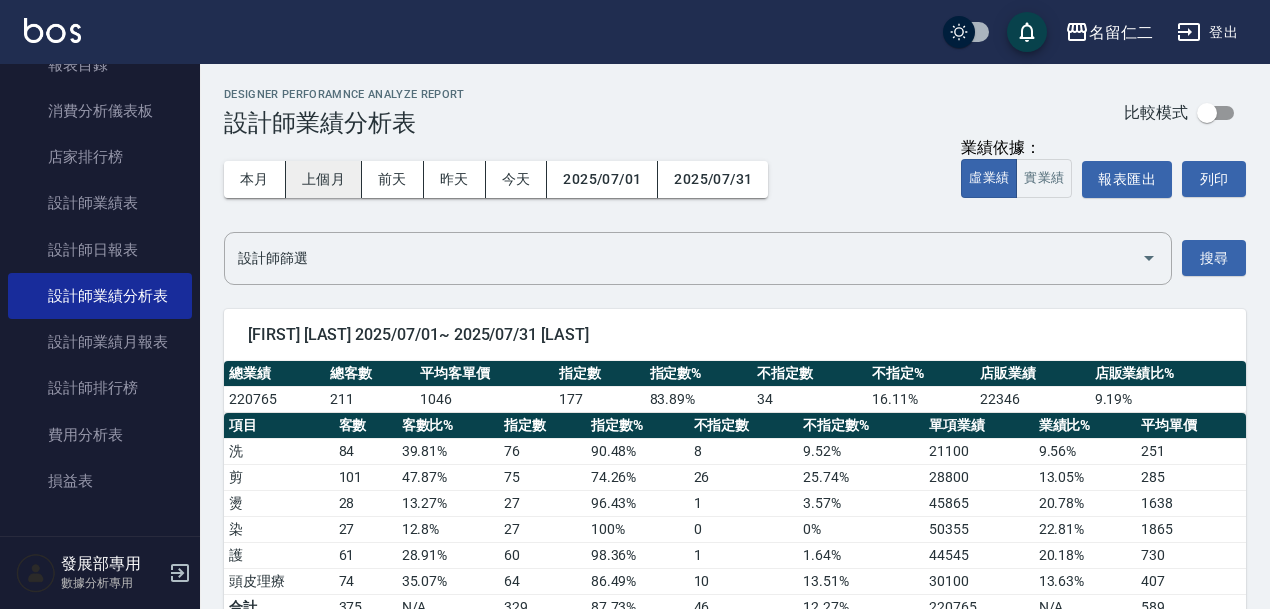 click on "上個月" at bounding box center (324, 179) 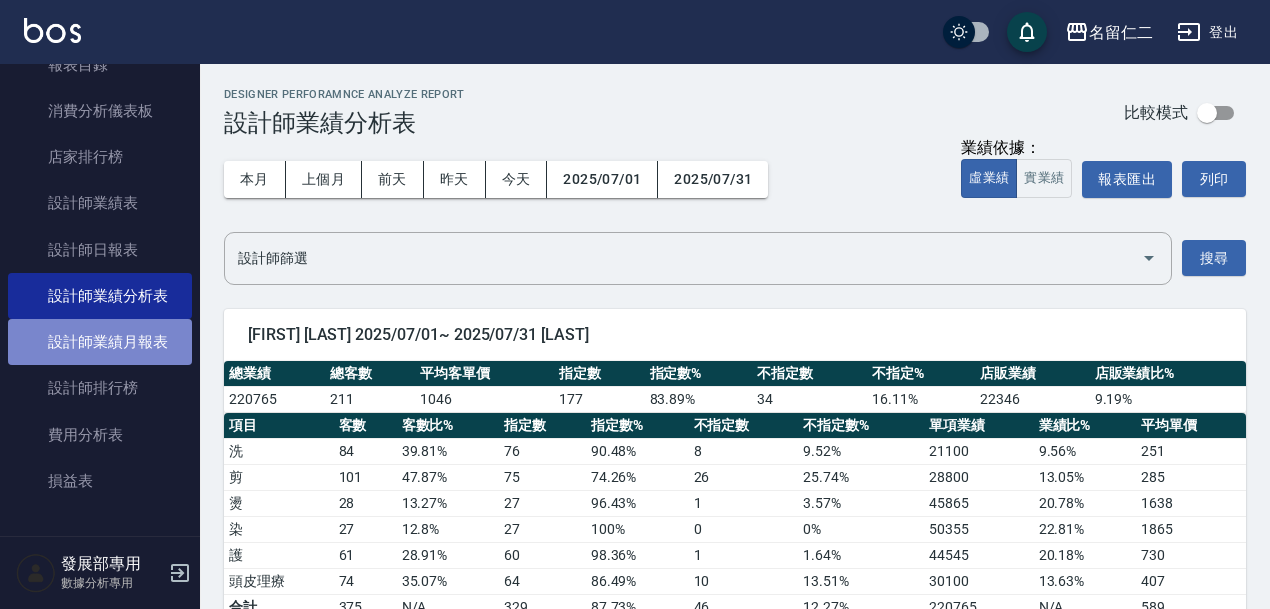 click on "設計師業績月報表" at bounding box center [100, 342] 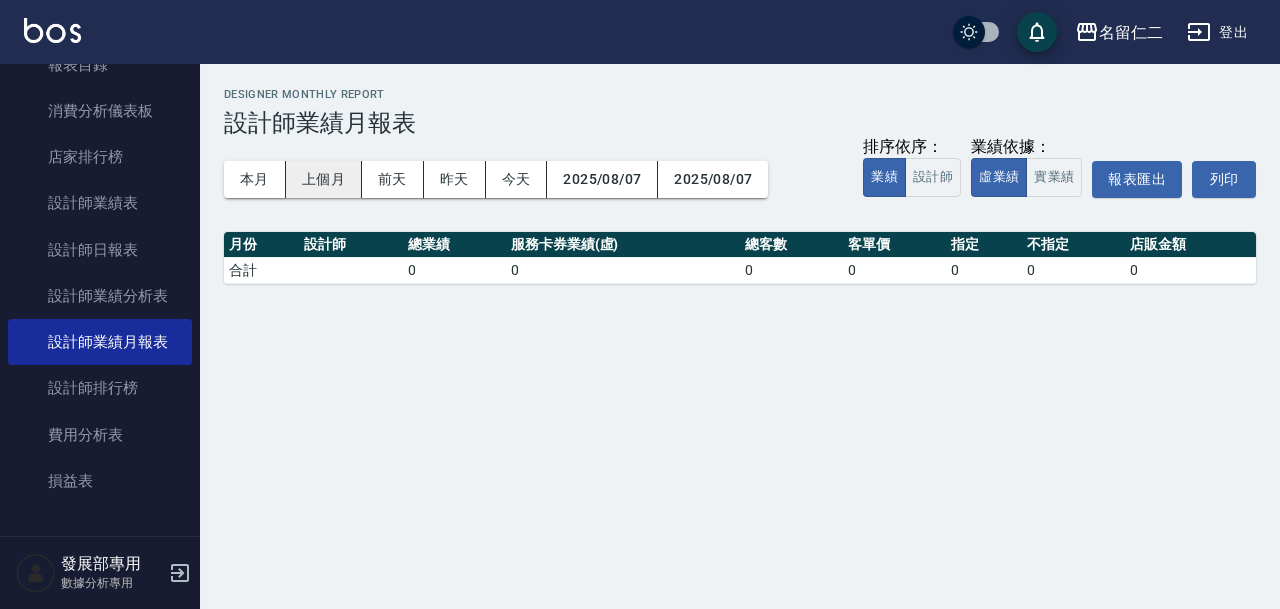 click on "上個月" at bounding box center (324, 179) 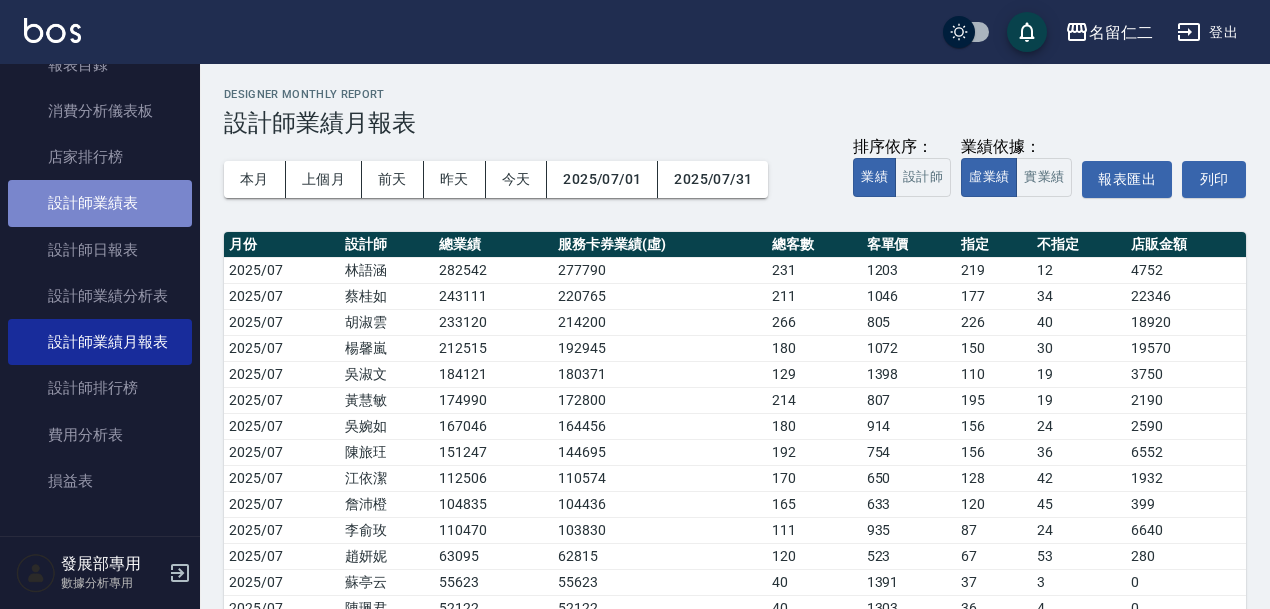 click on "設計師業績表" at bounding box center [100, 203] 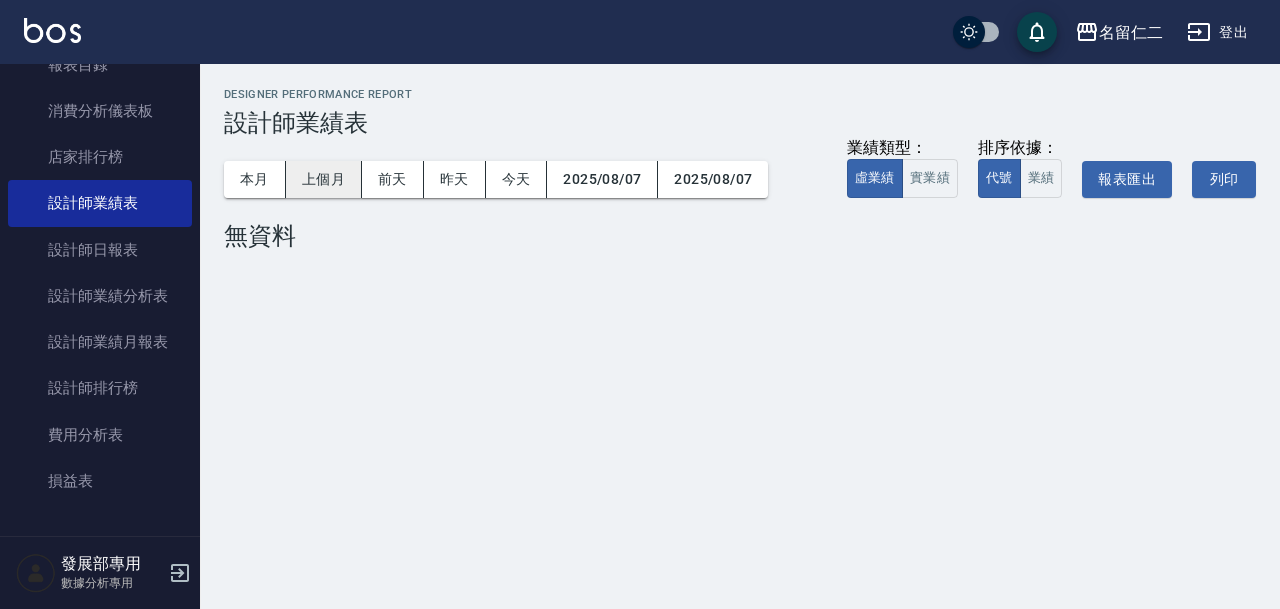 click on "上個月" at bounding box center (324, 179) 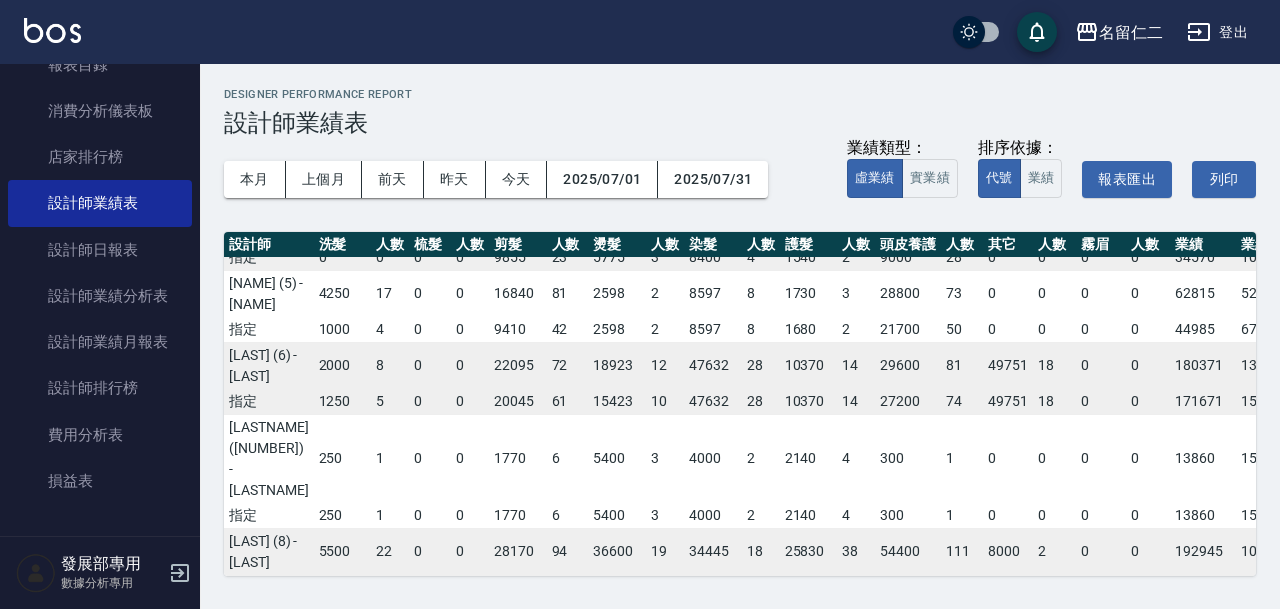 scroll, scrollTop: 329, scrollLeft: 0, axis: vertical 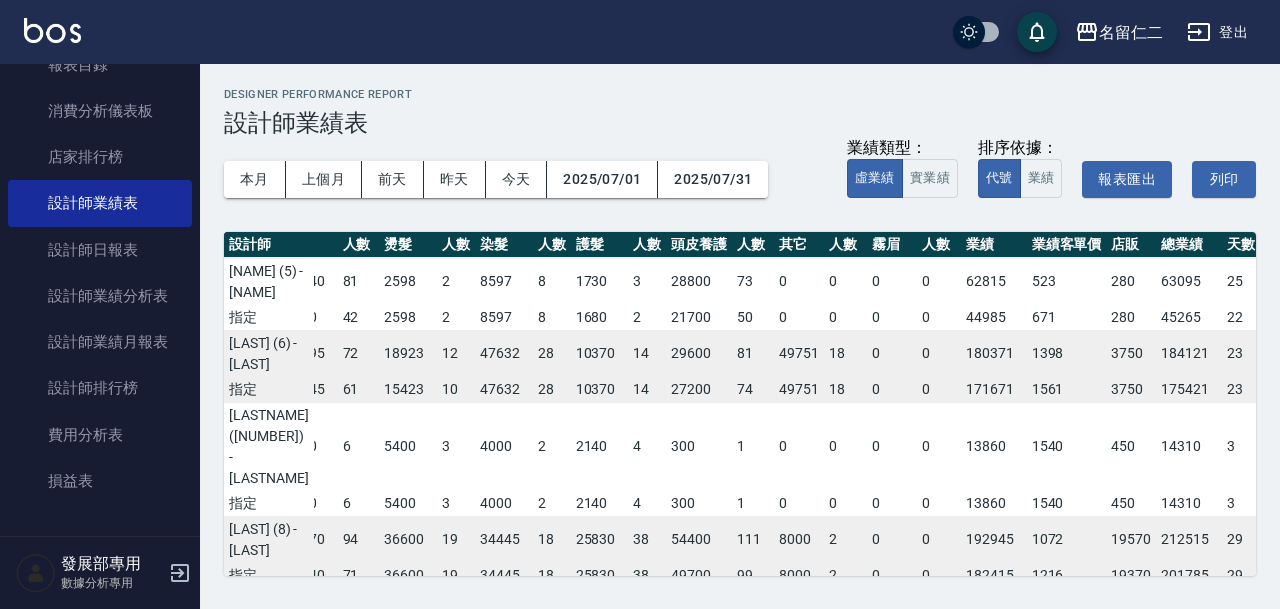 click on "81" at bounding box center [753, 353] 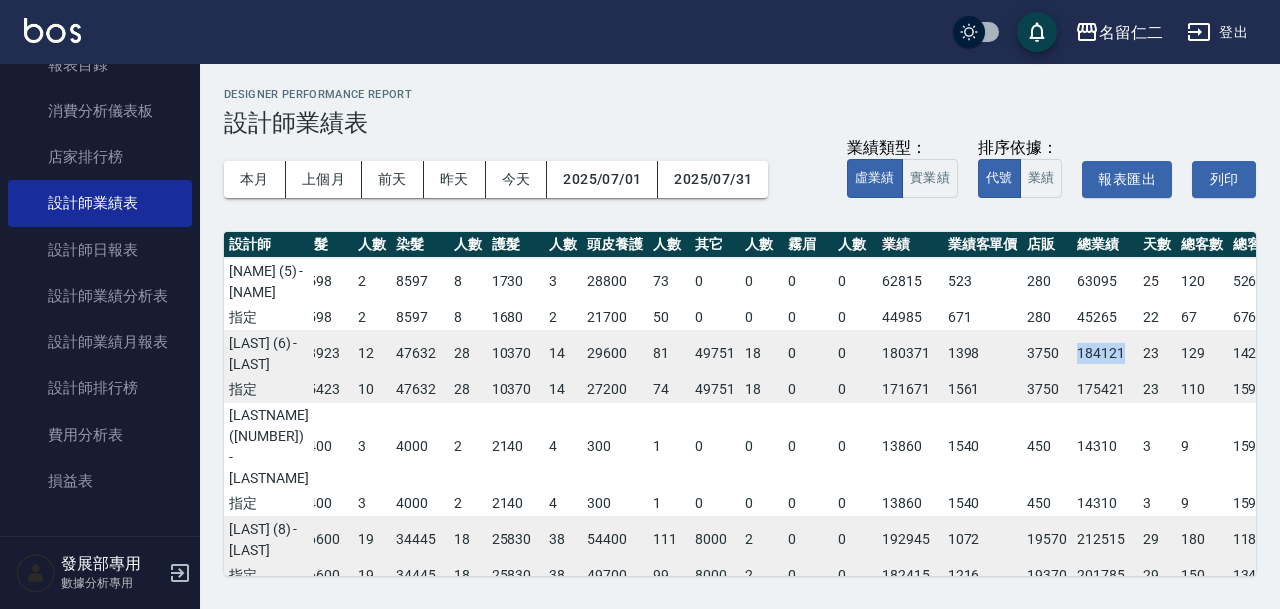 drag, startPoint x: 1029, startPoint y: 429, endPoint x: 1076, endPoint y: 423, distance: 47.38143 